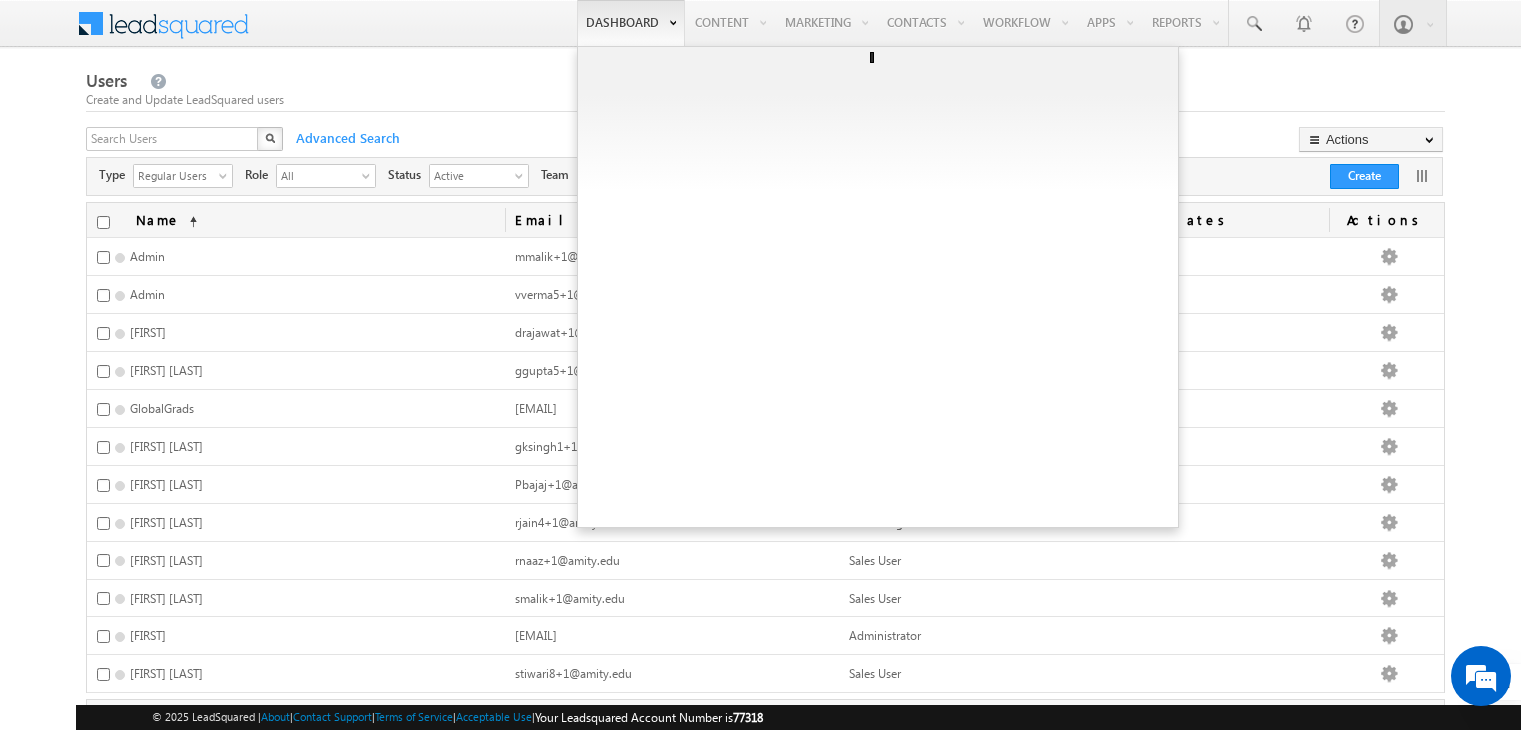 scroll, scrollTop: 0, scrollLeft: 0, axis: both 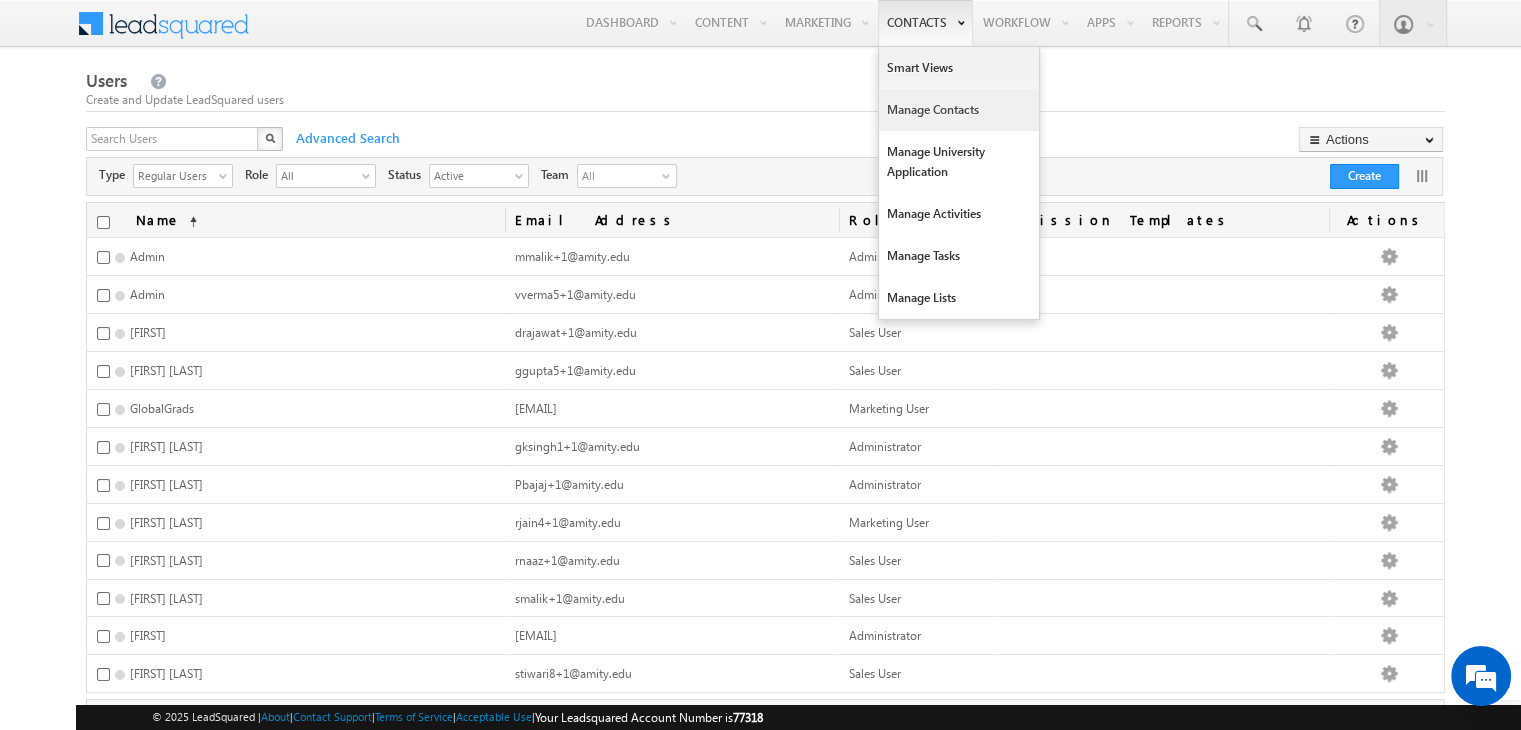 click on "Manage Contacts" at bounding box center (959, 110) 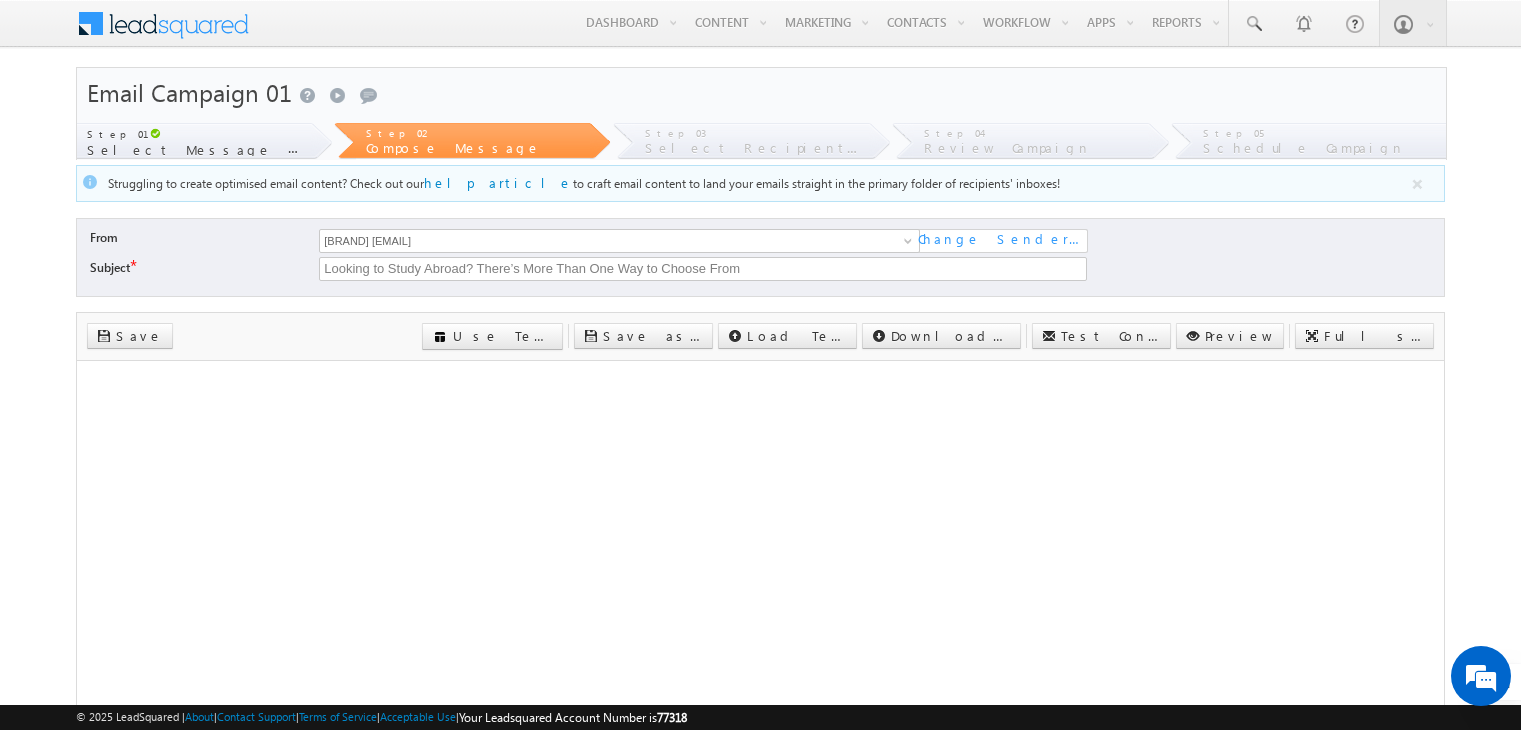 scroll, scrollTop: 0, scrollLeft: 0, axis: both 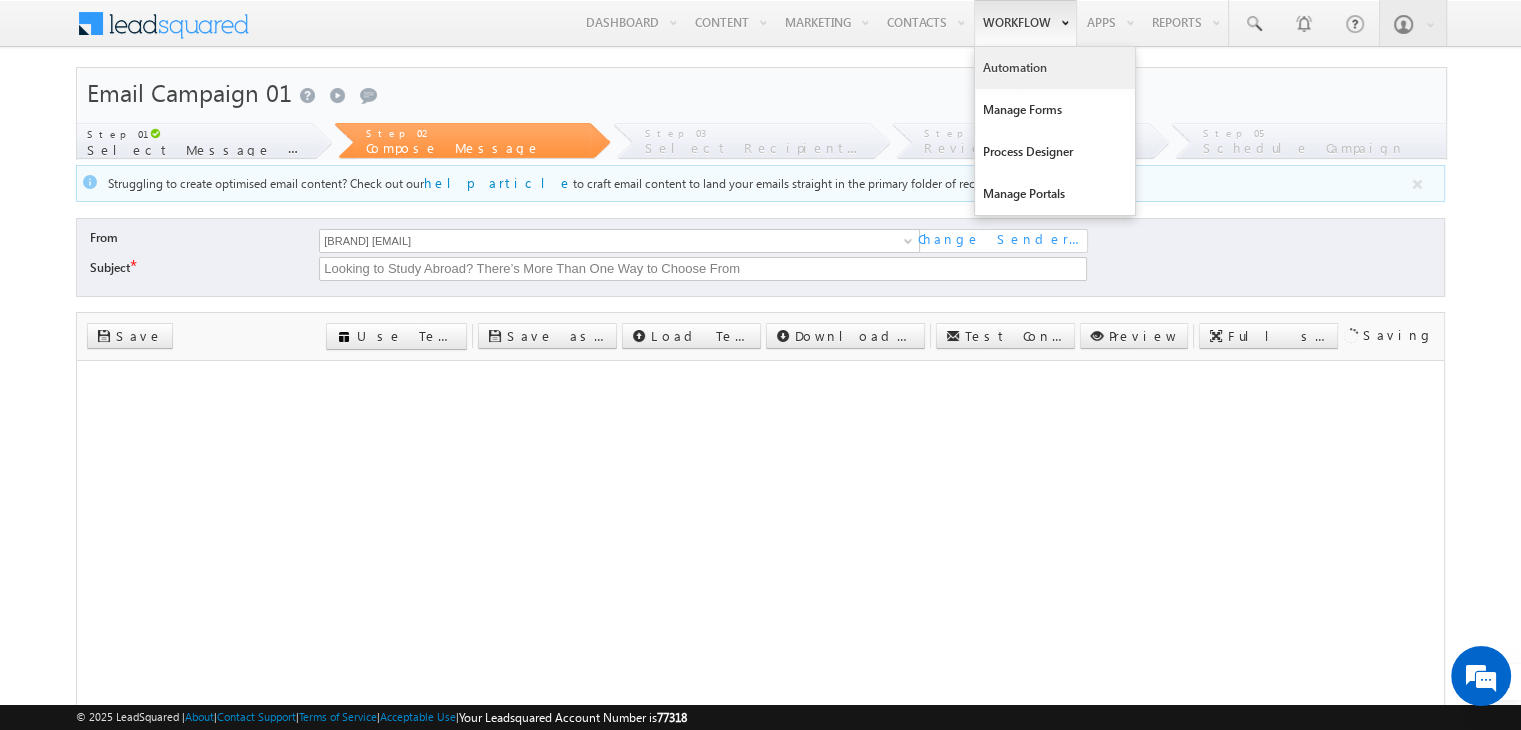 click on "Automation" at bounding box center [1055, 68] 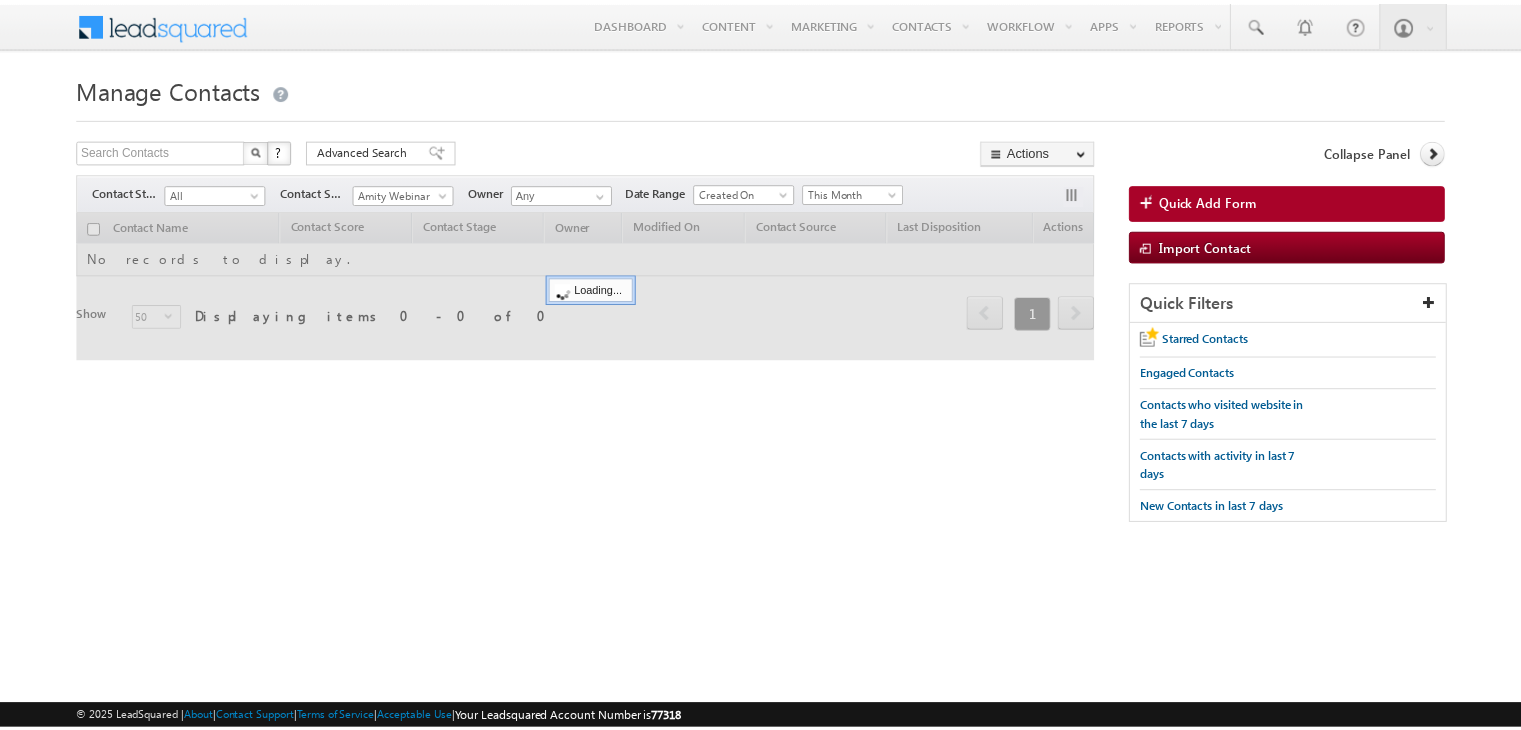 scroll, scrollTop: 0, scrollLeft: 0, axis: both 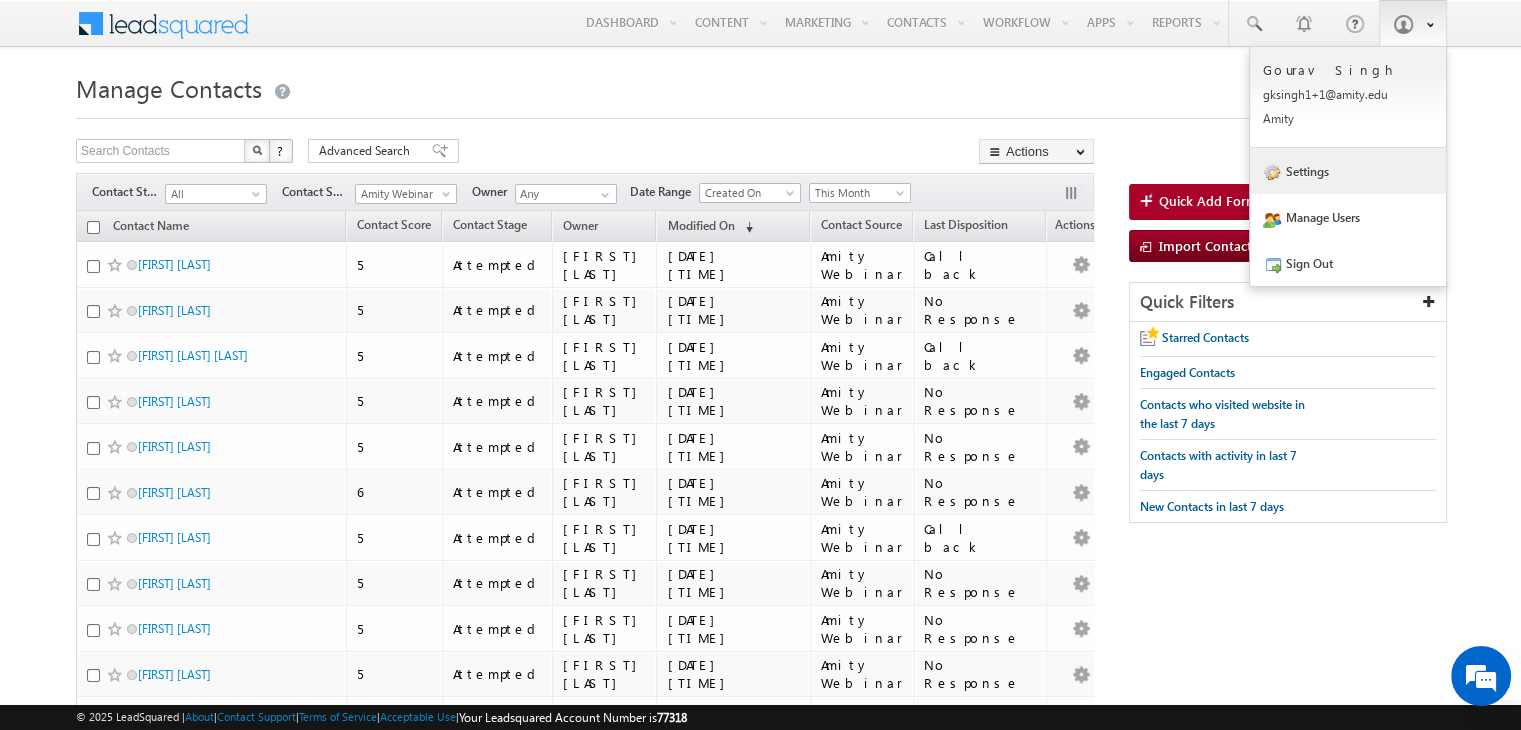 click on "Settings" at bounding box center [1348, 171] 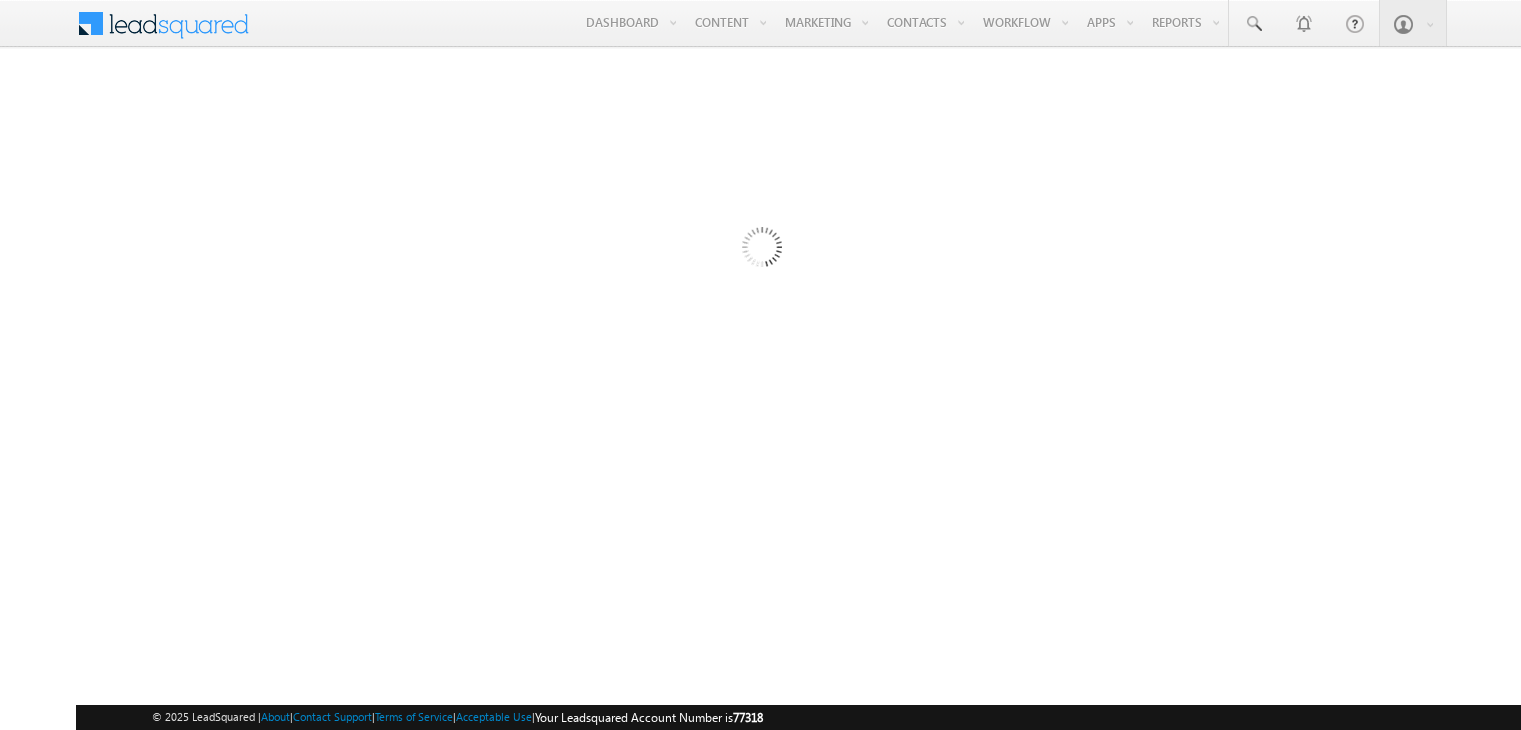 scroll, scrollTop: 0, scrollLeft: 0, axis: both 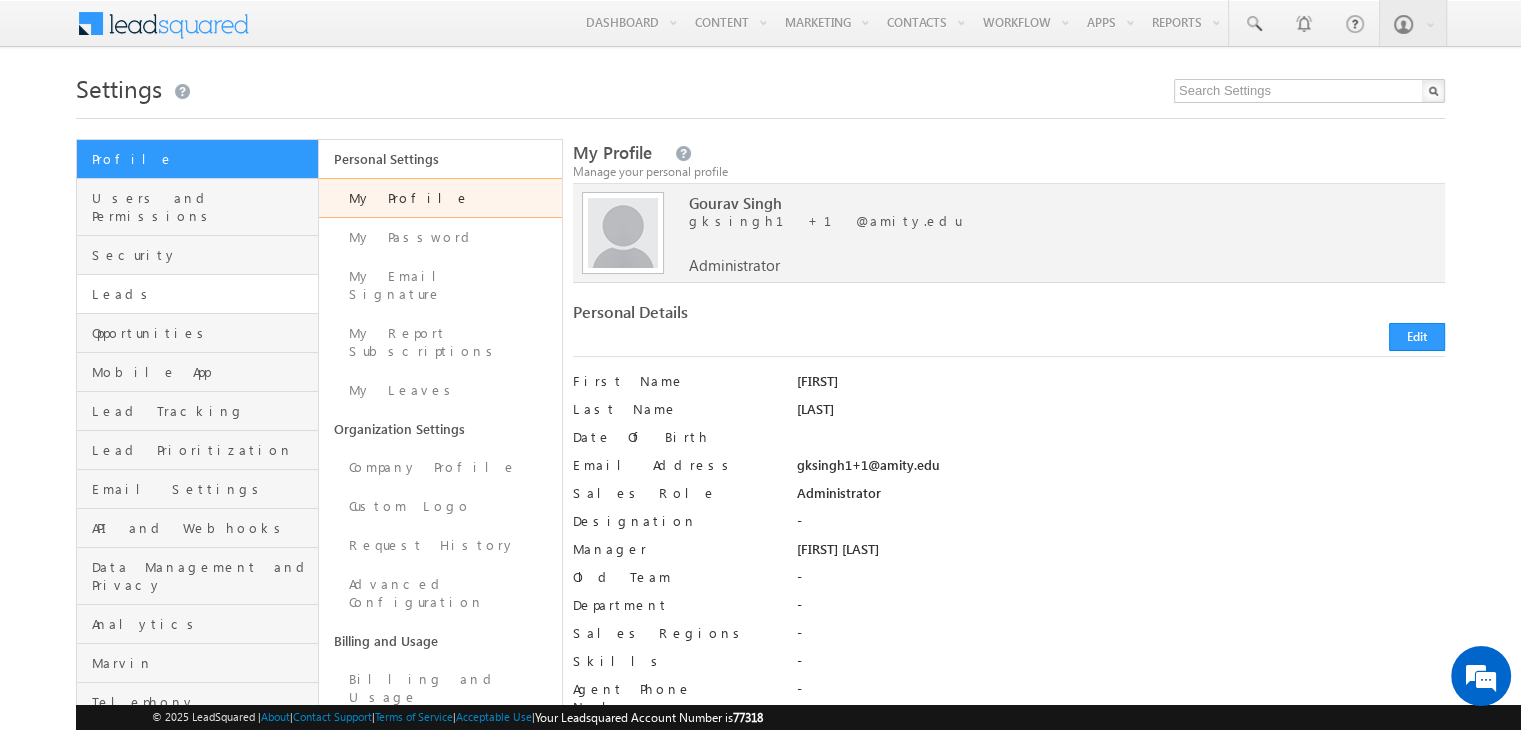 click on "Leads" at bounding box center [202, 294] 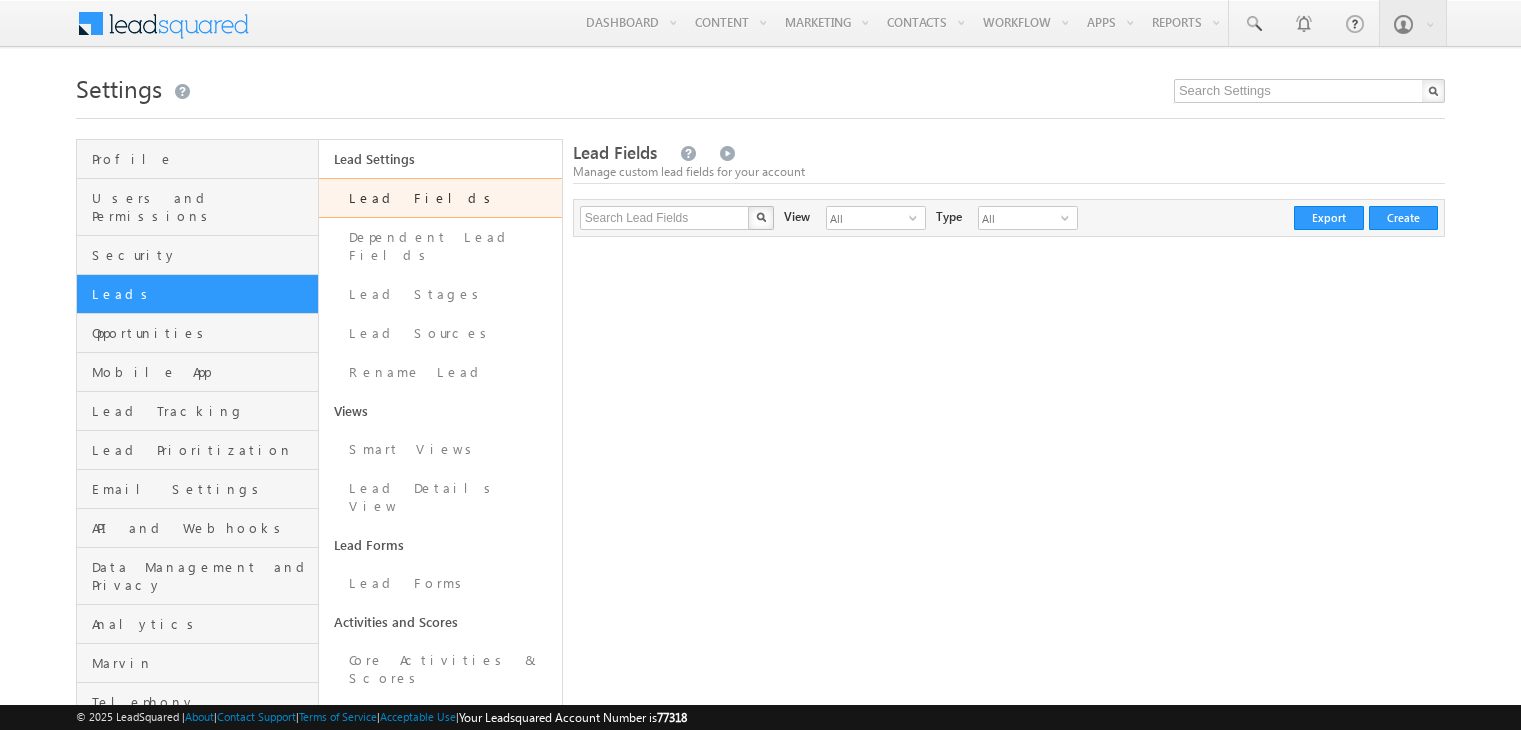 scroll, scrollTop: 0, scrollLeft: 0, axis: both 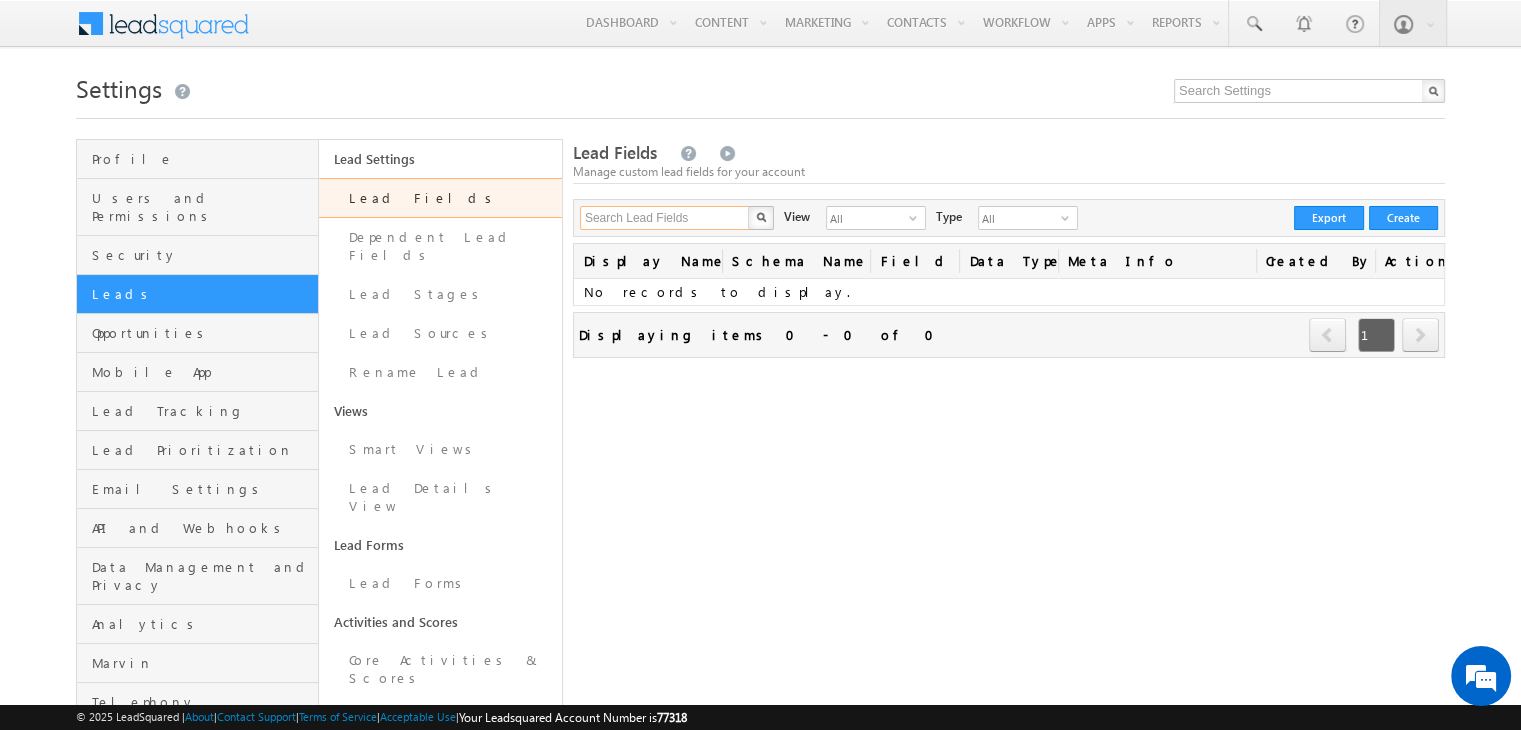 click on "Search Lead Fields" at bounding box center (665, 218) 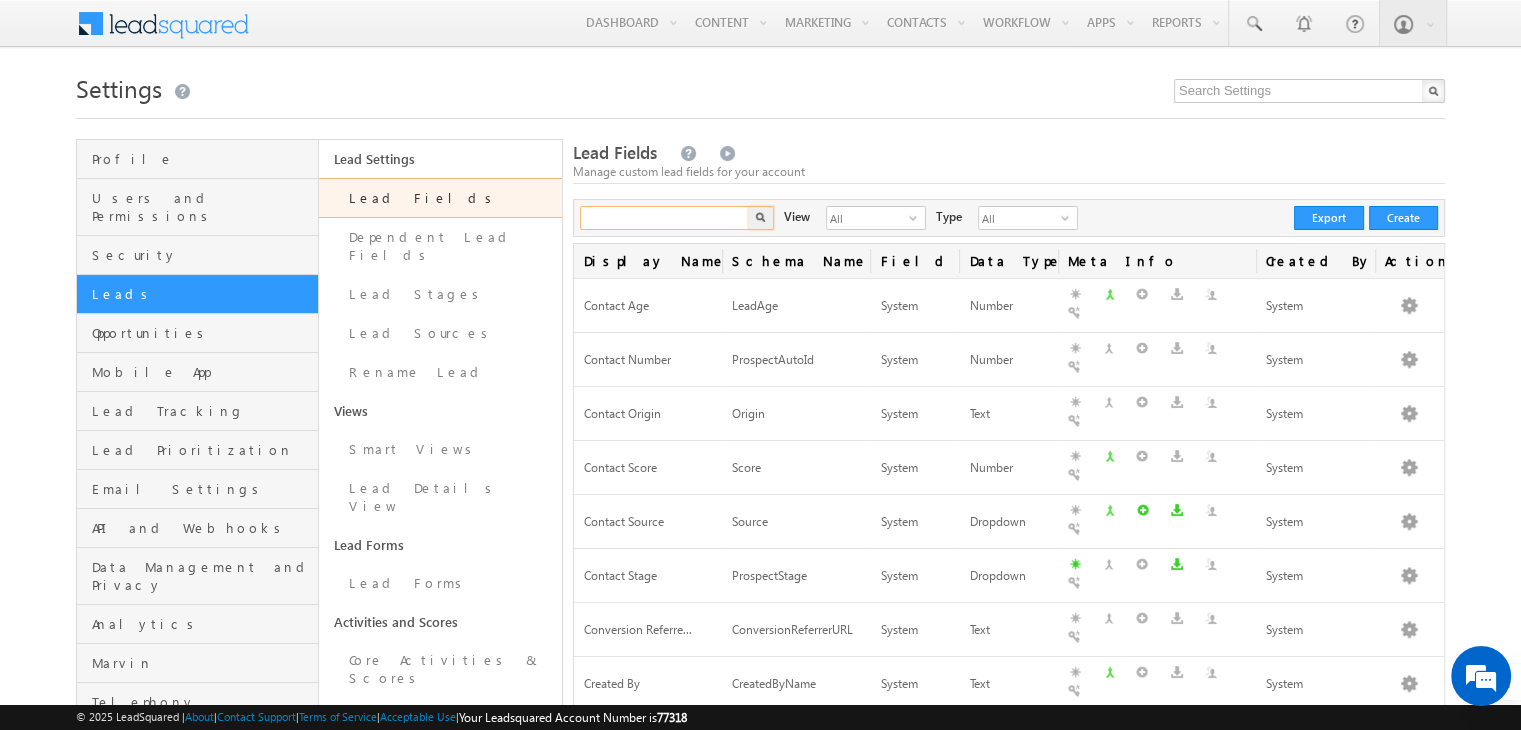 scroll, scrollTop: 0, scrollLeft: 0, axis: both 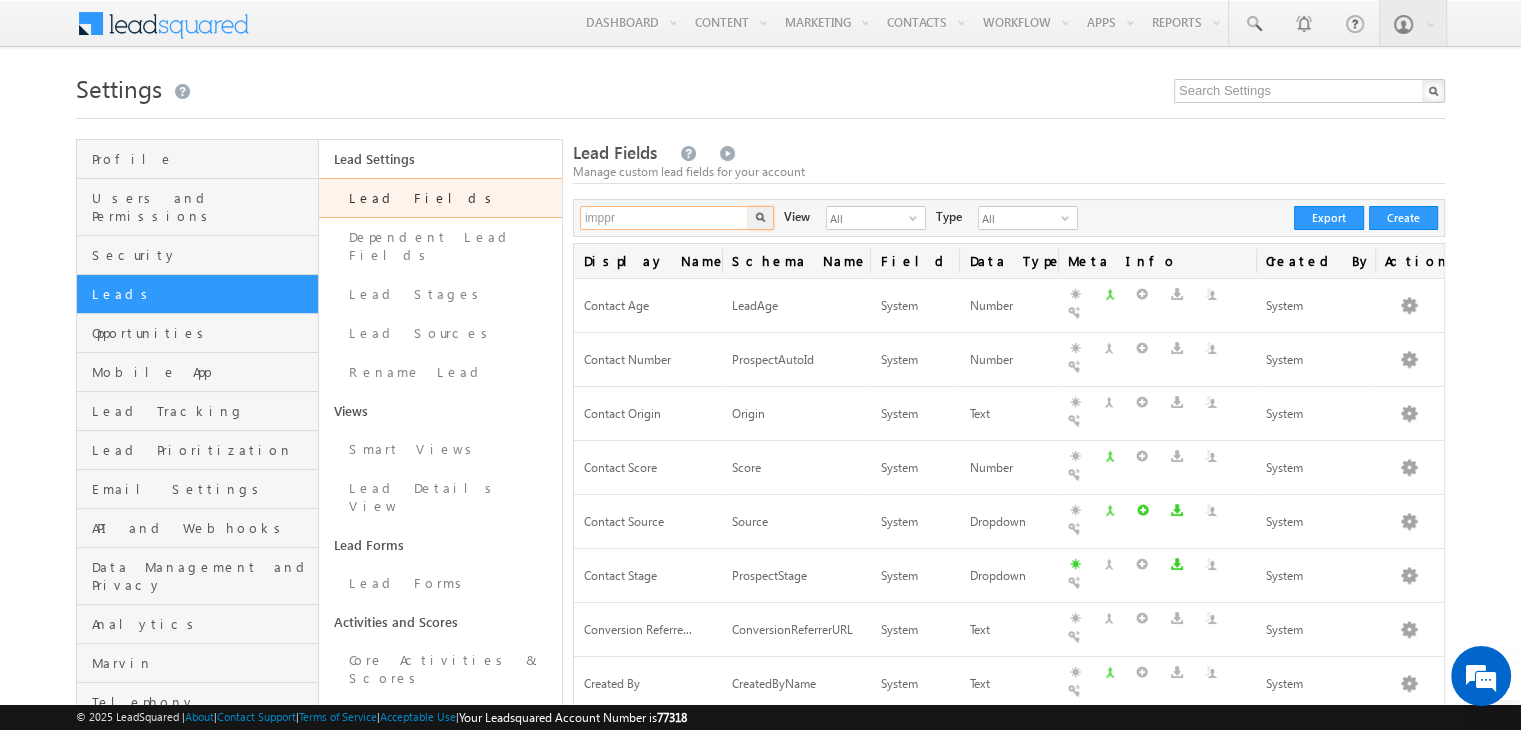 click on "imppr" at bounding box center (665, 218) 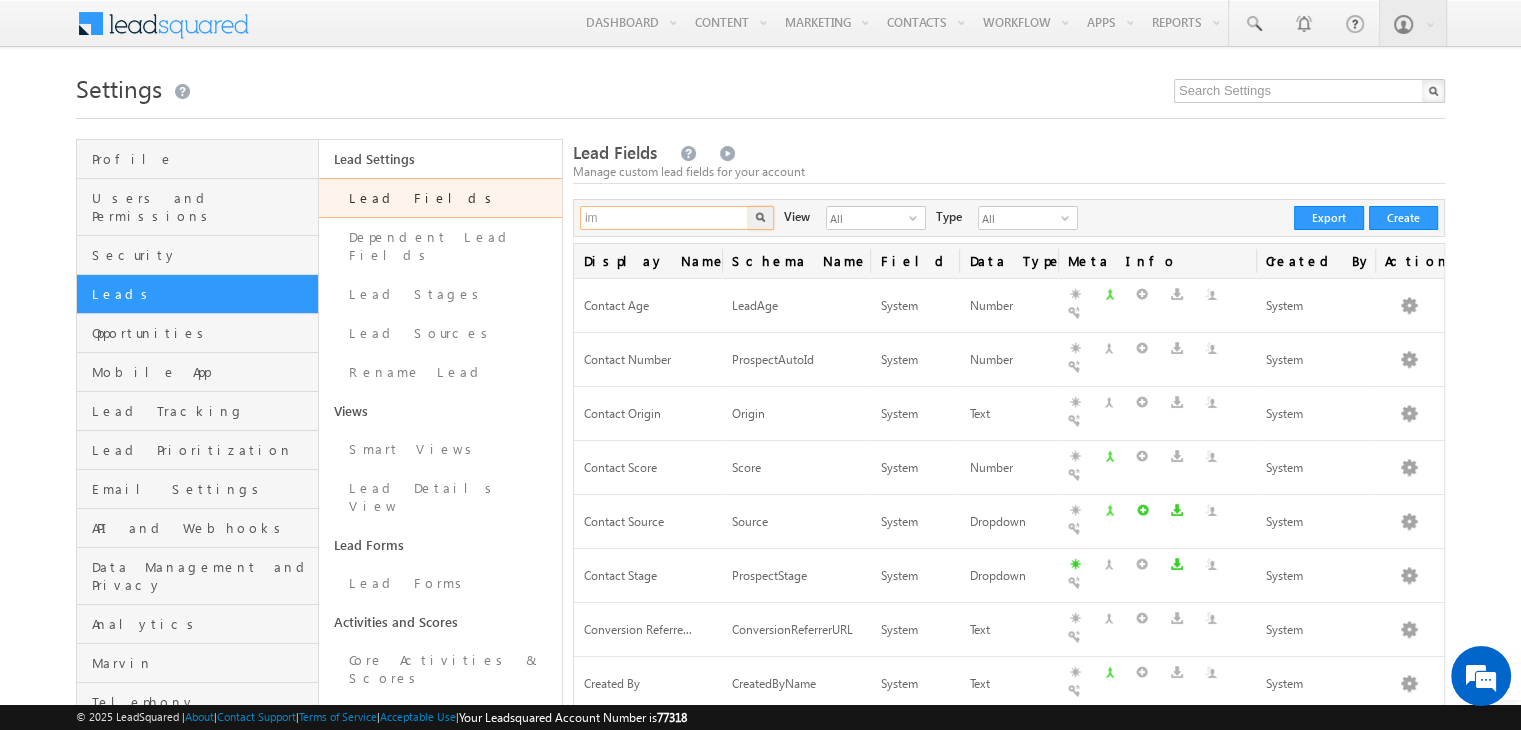 type on "i" 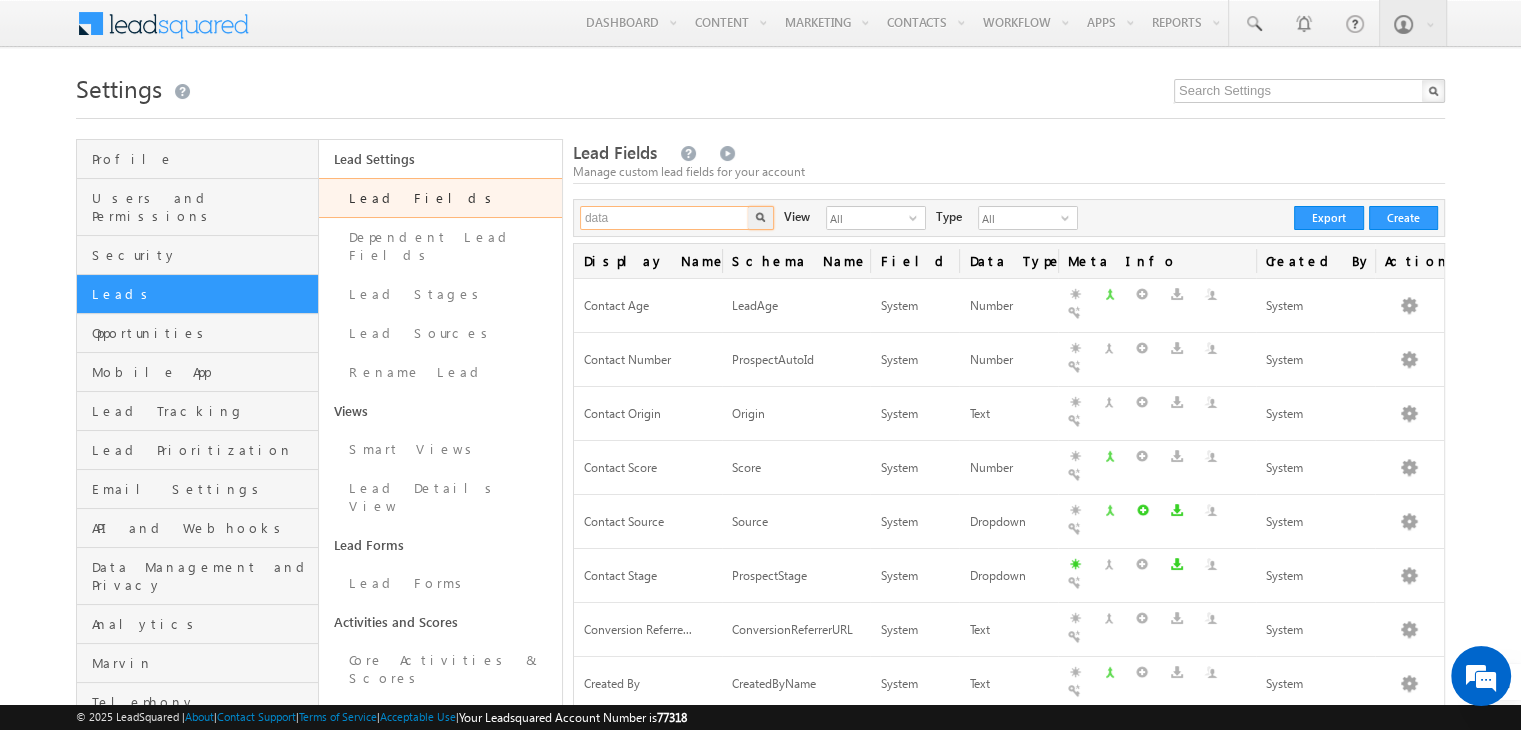 type on "data" 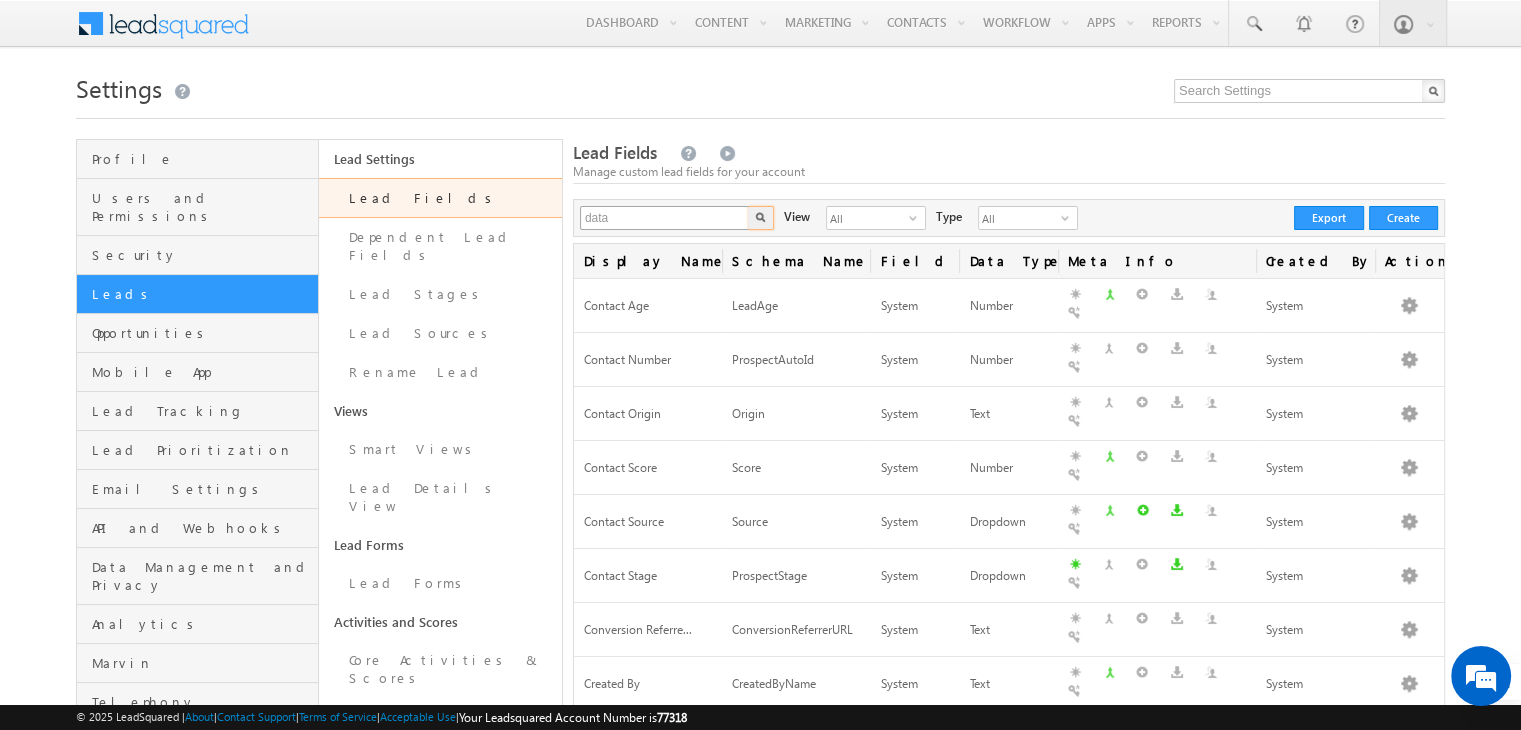 click at bounding box center [761, 218] 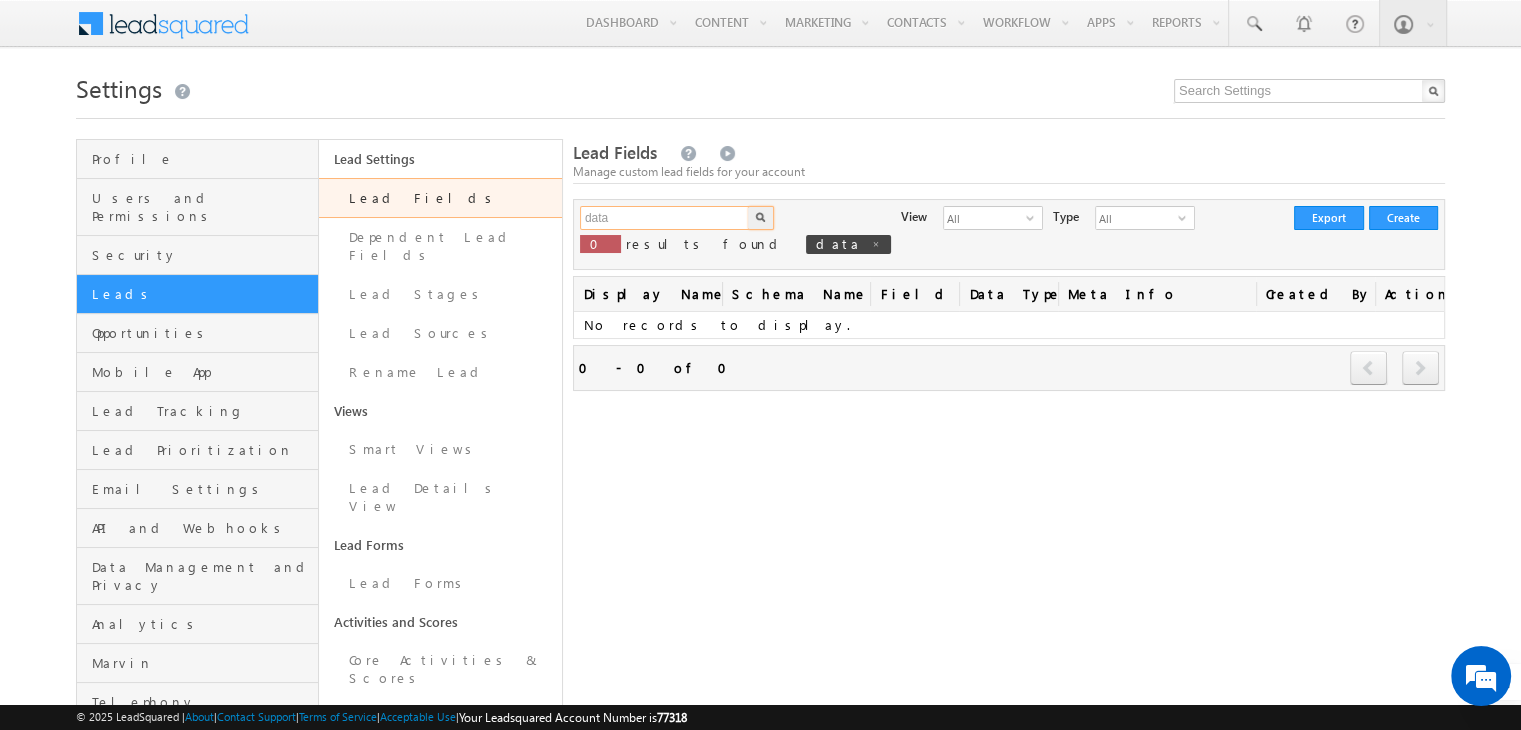 click on "data" at bounding box center [665, 218] 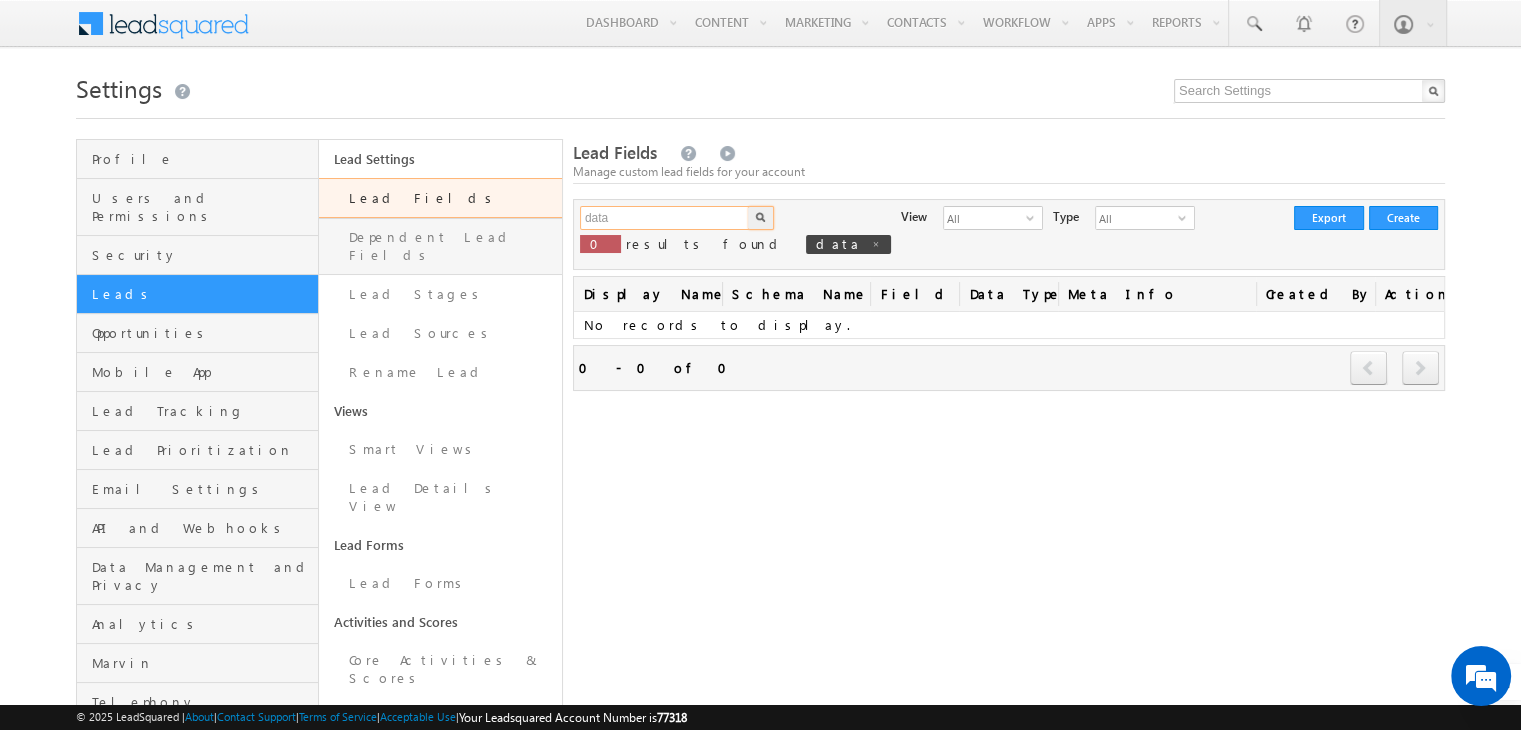 drag, startPoint x: 681, startPoint y: 219, endPoint x: 393, endPoint y: 237, distance: 288.56195 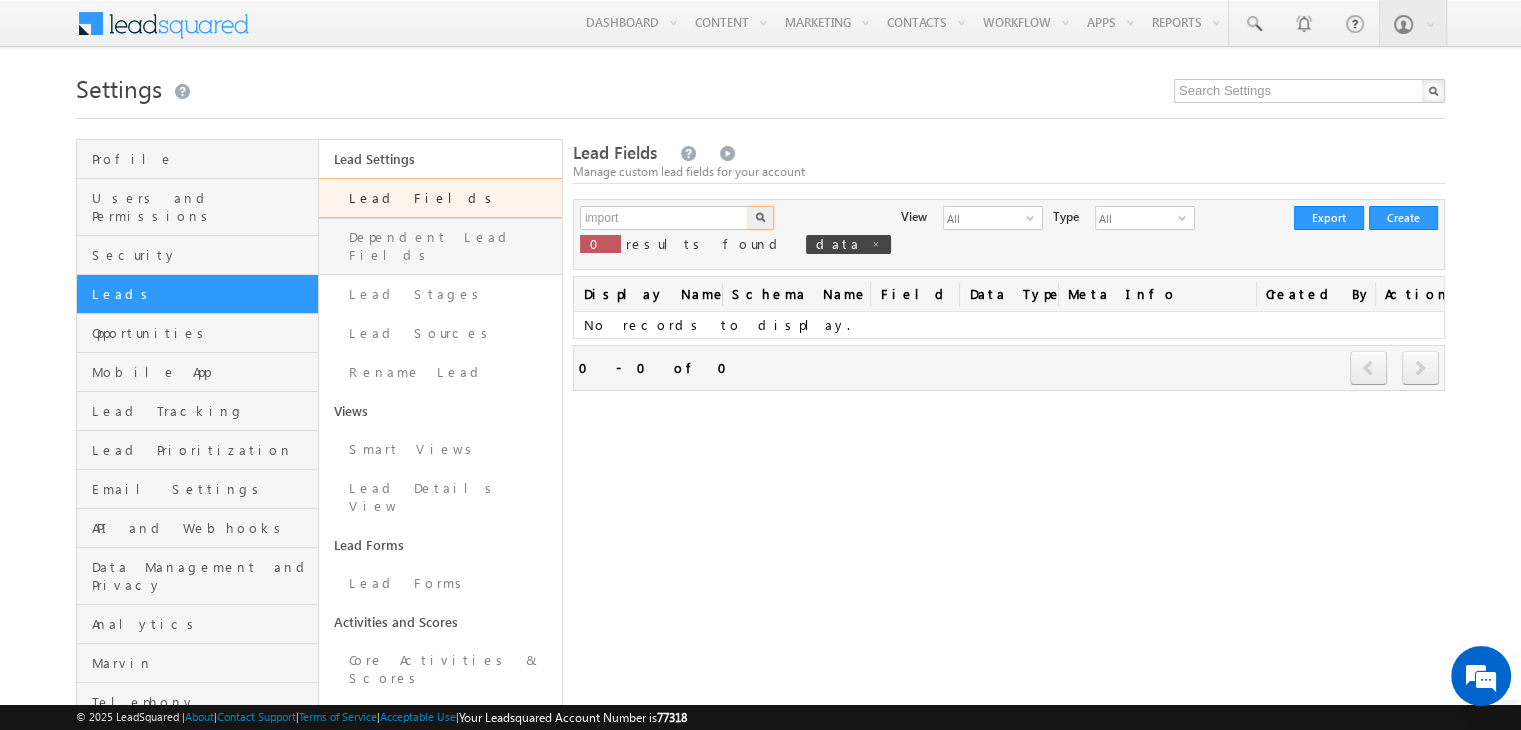 click at bounding box center (761, 218) 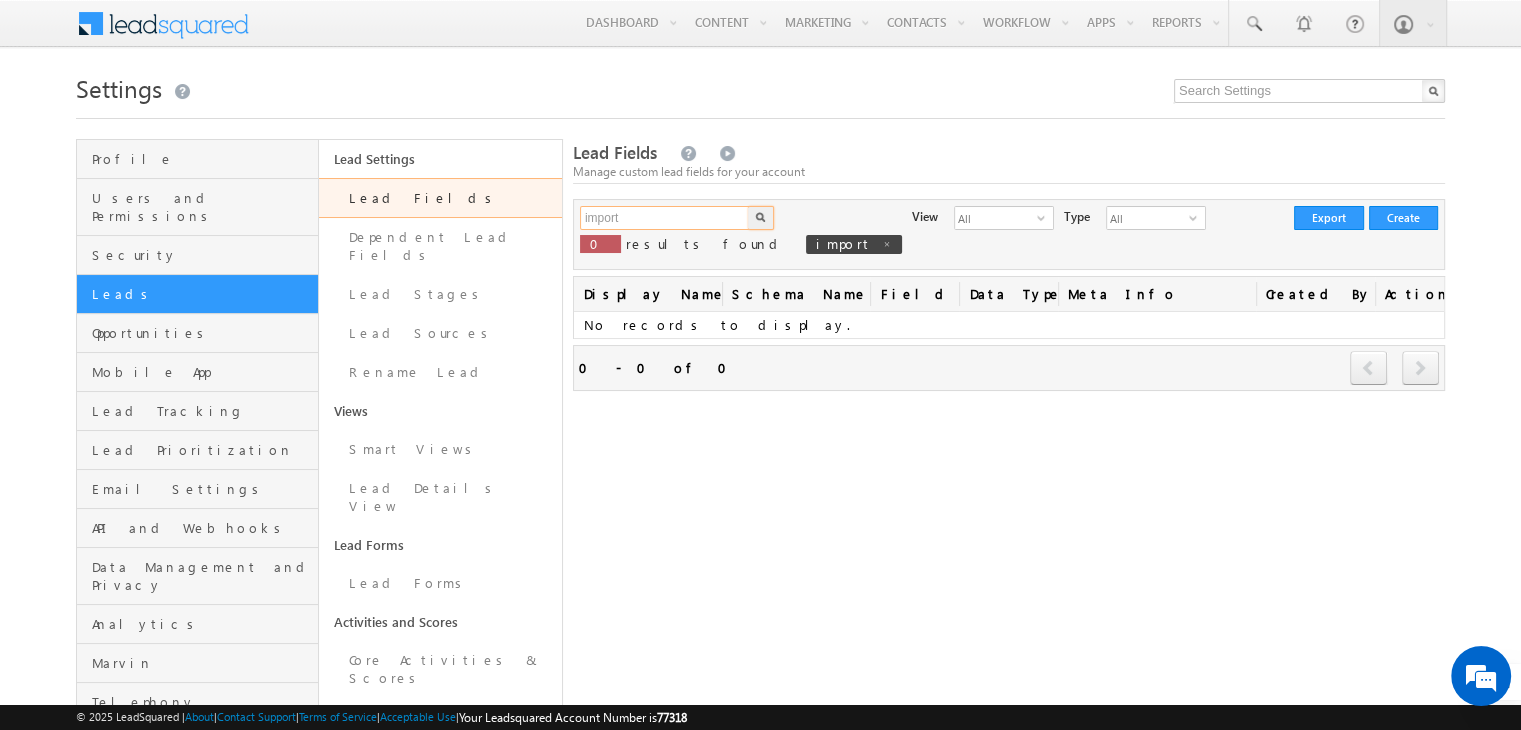 click on "import" at bounding box center [665, 218] 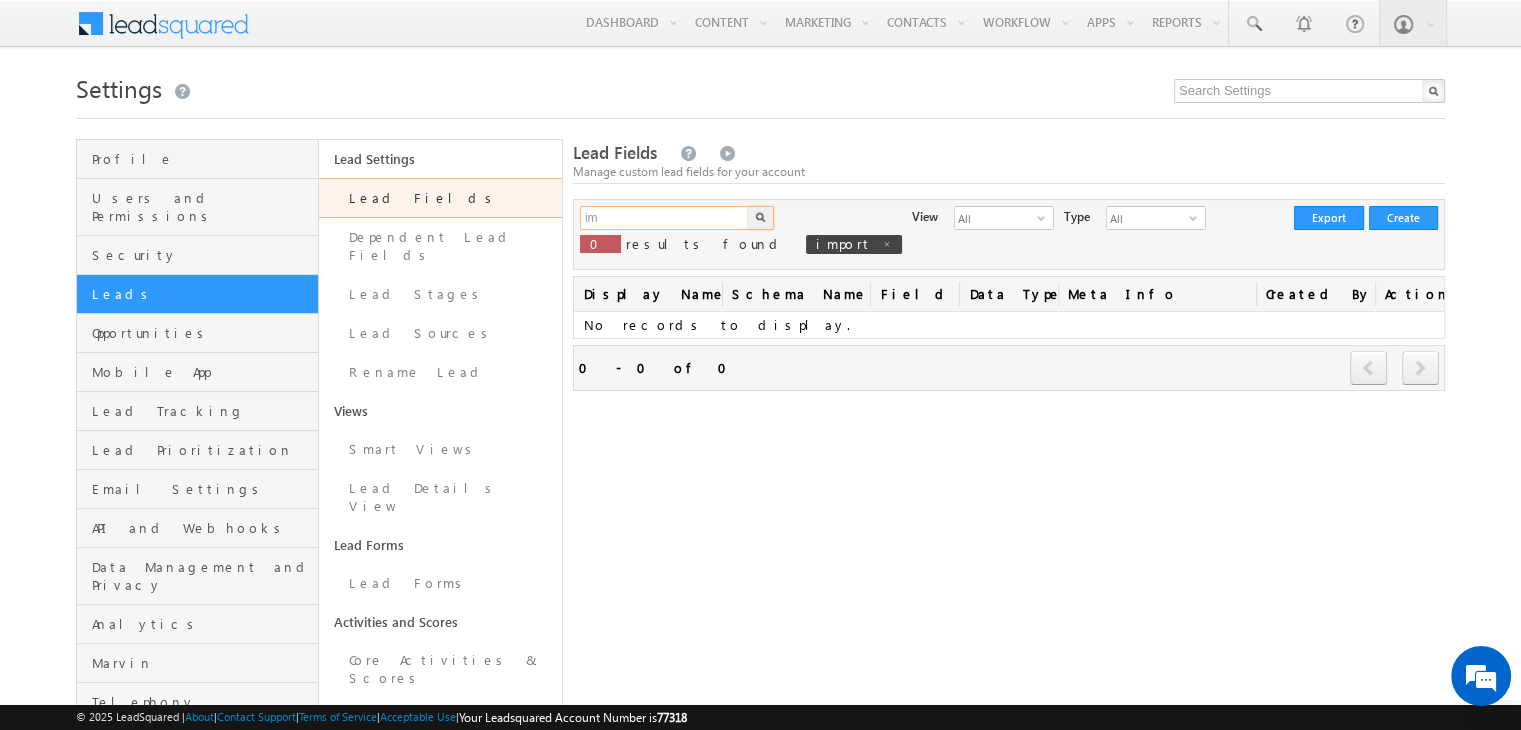 type on "i" 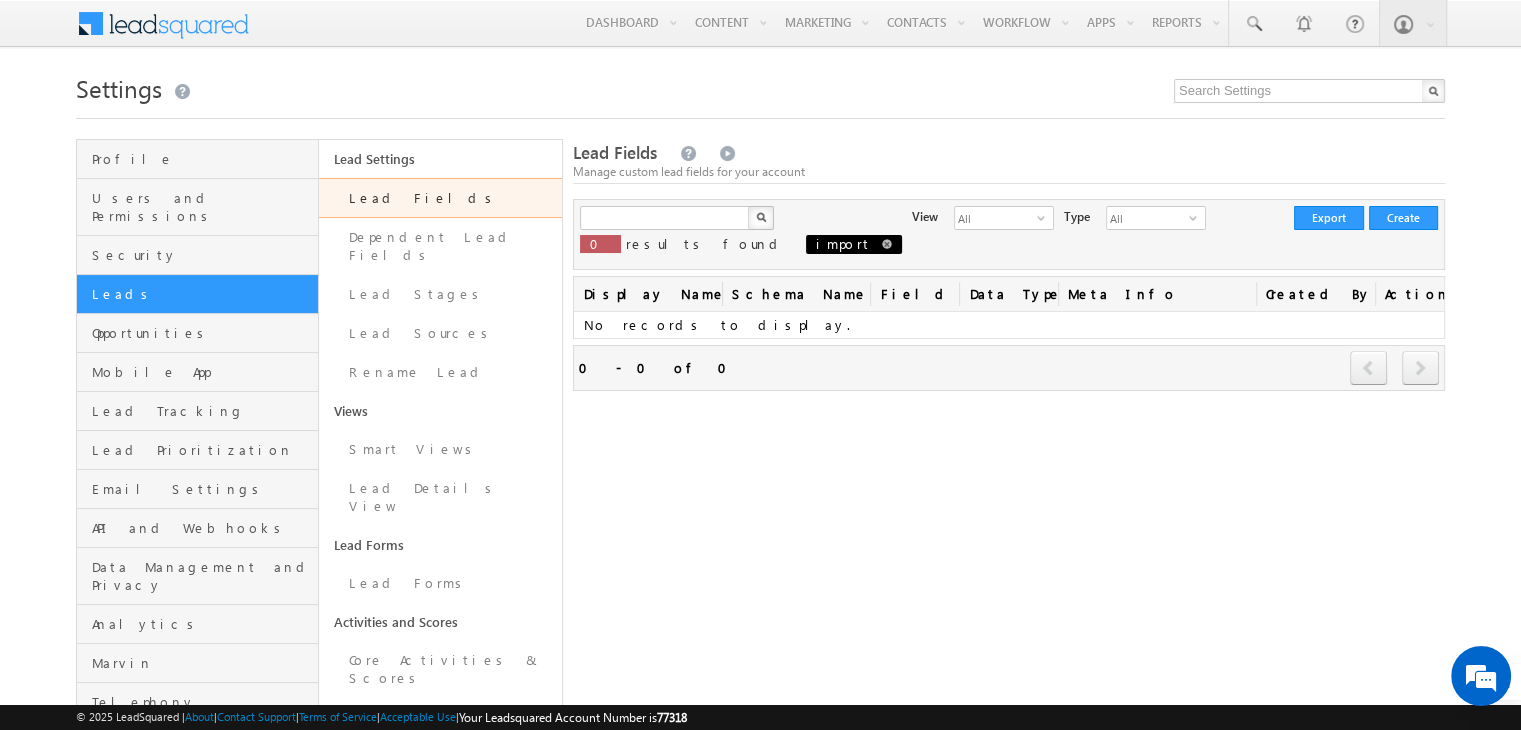 click at bounding box center (887, 244) 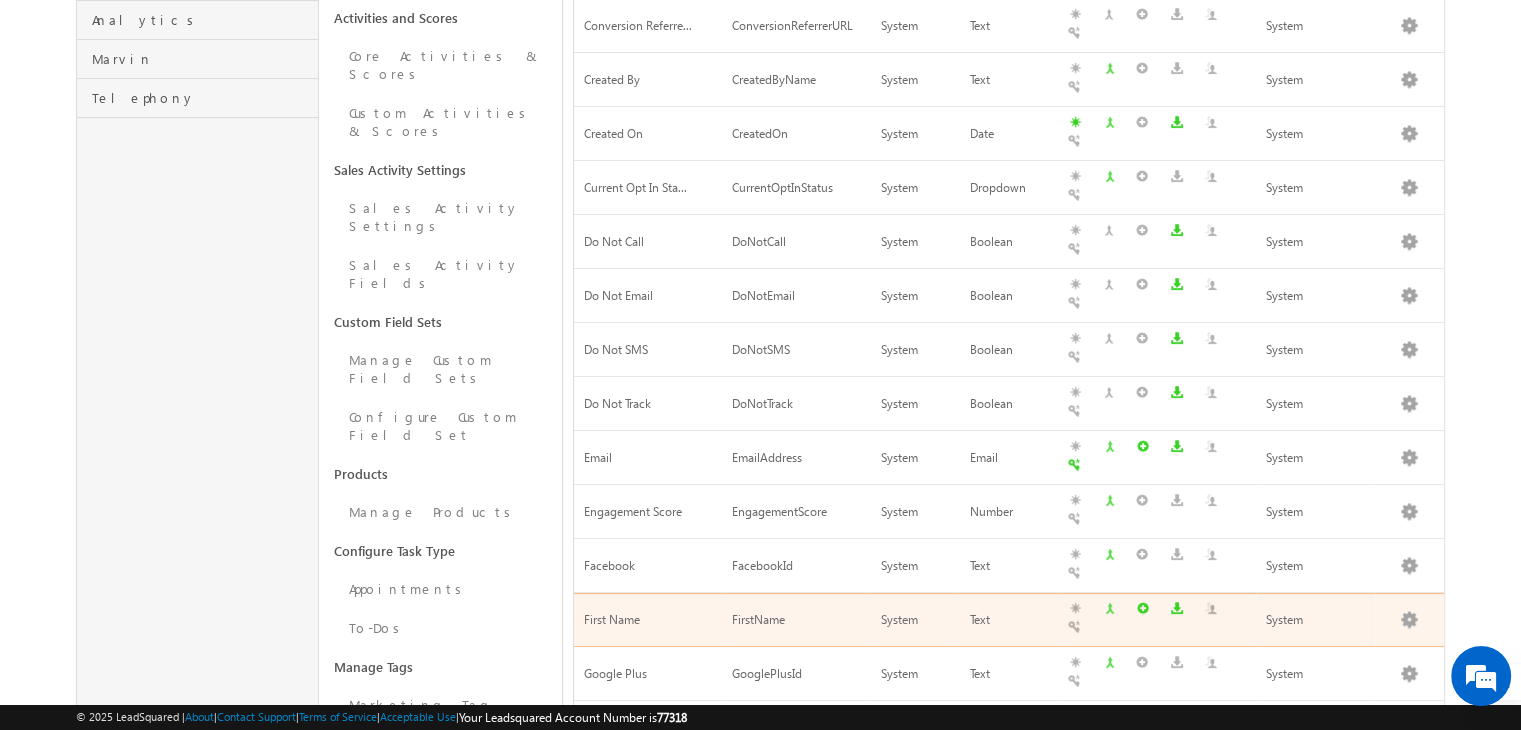 scroll, scrollTop: 640, scrollLeft: 0, axis: vertical 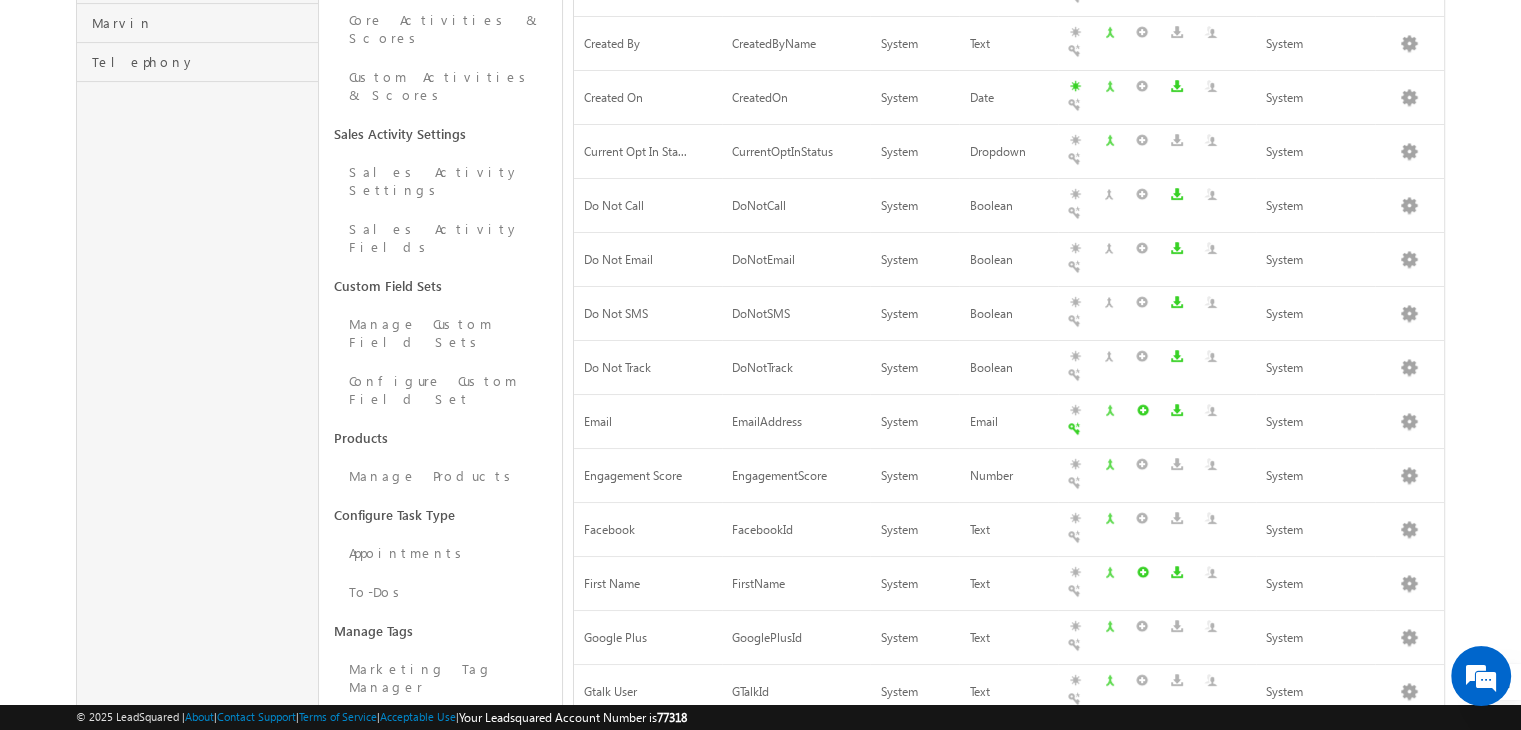 click on "2" at bounding box center (1253, 1018) 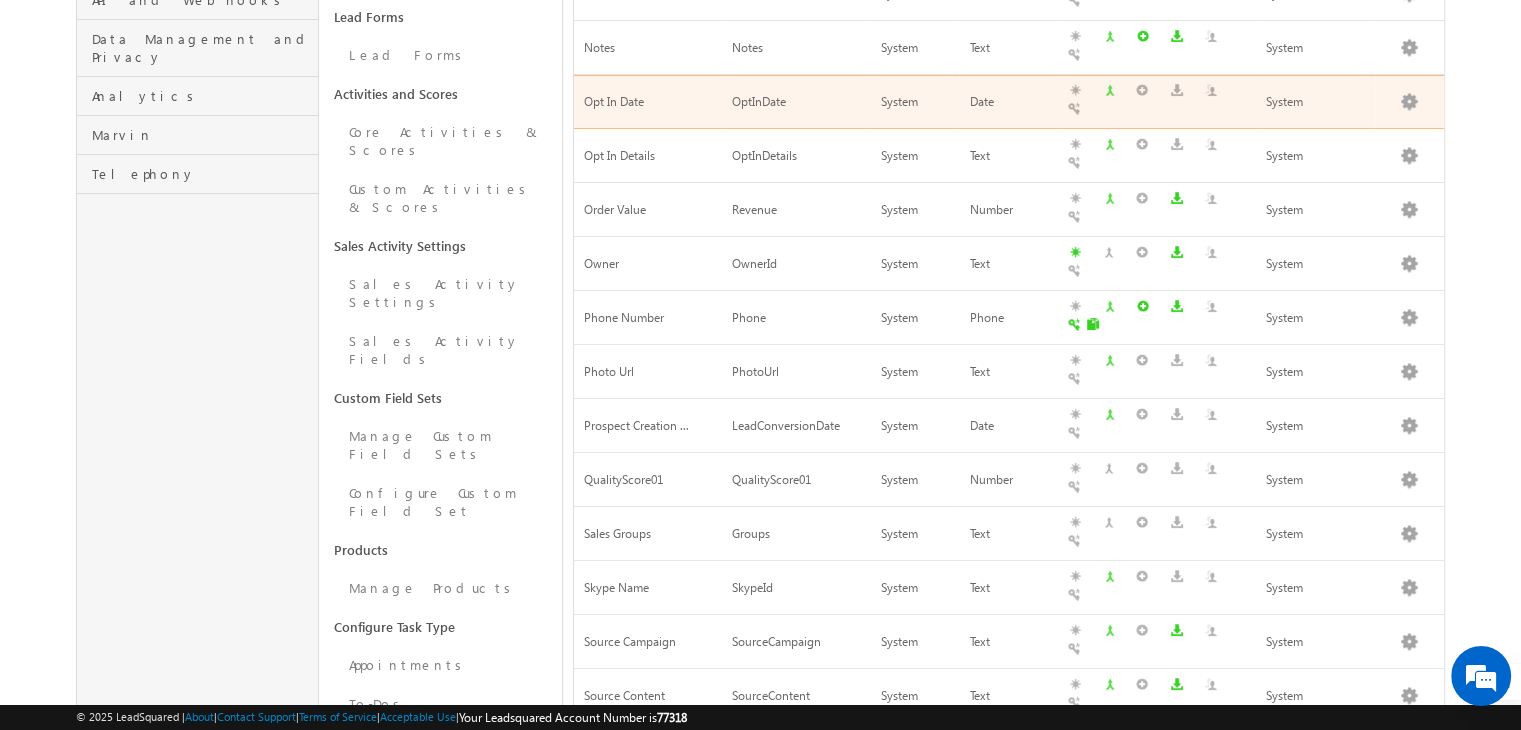 scroll, scrollTop: 566, scrollLeft: 0, axis: vertical 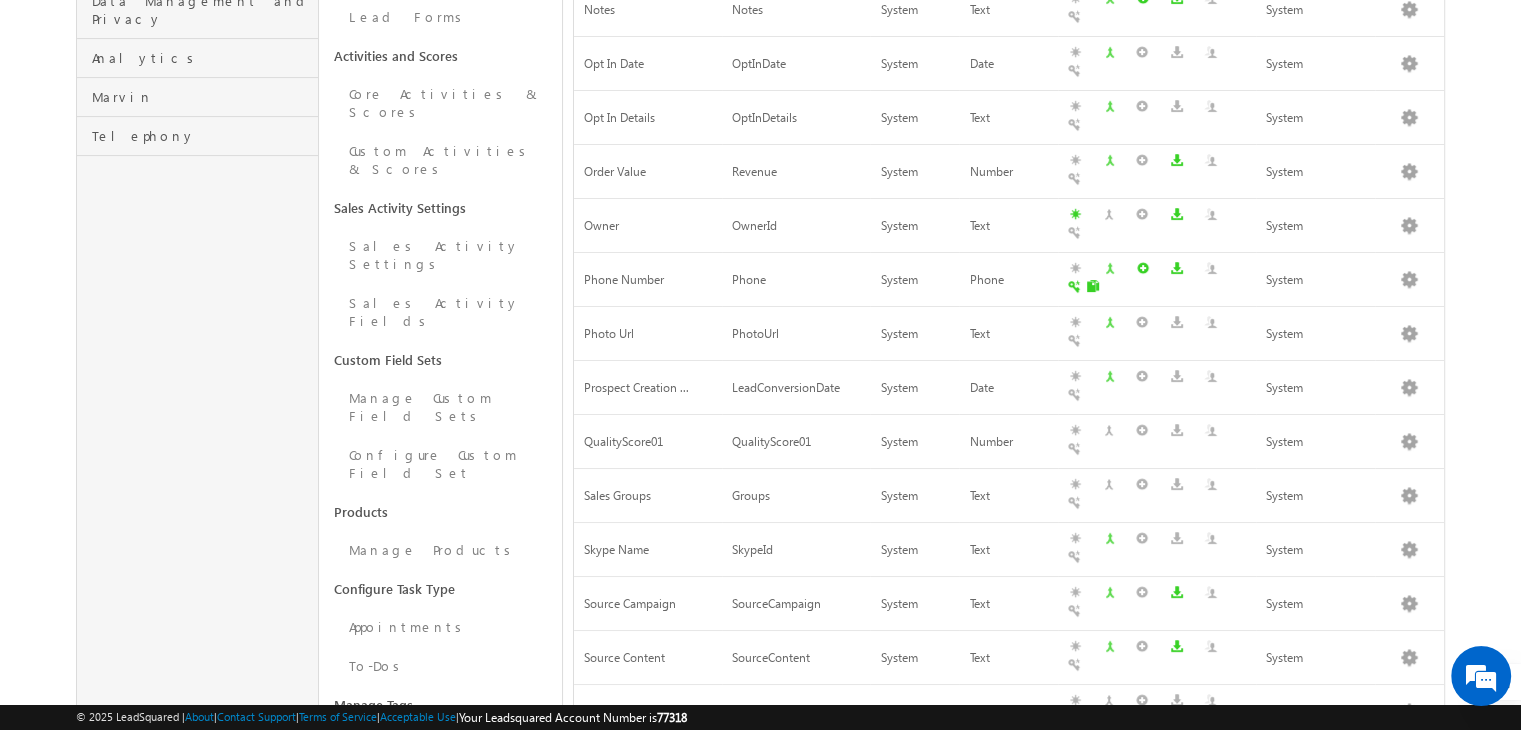 click on "3" at bounding box center (1294, 1092) 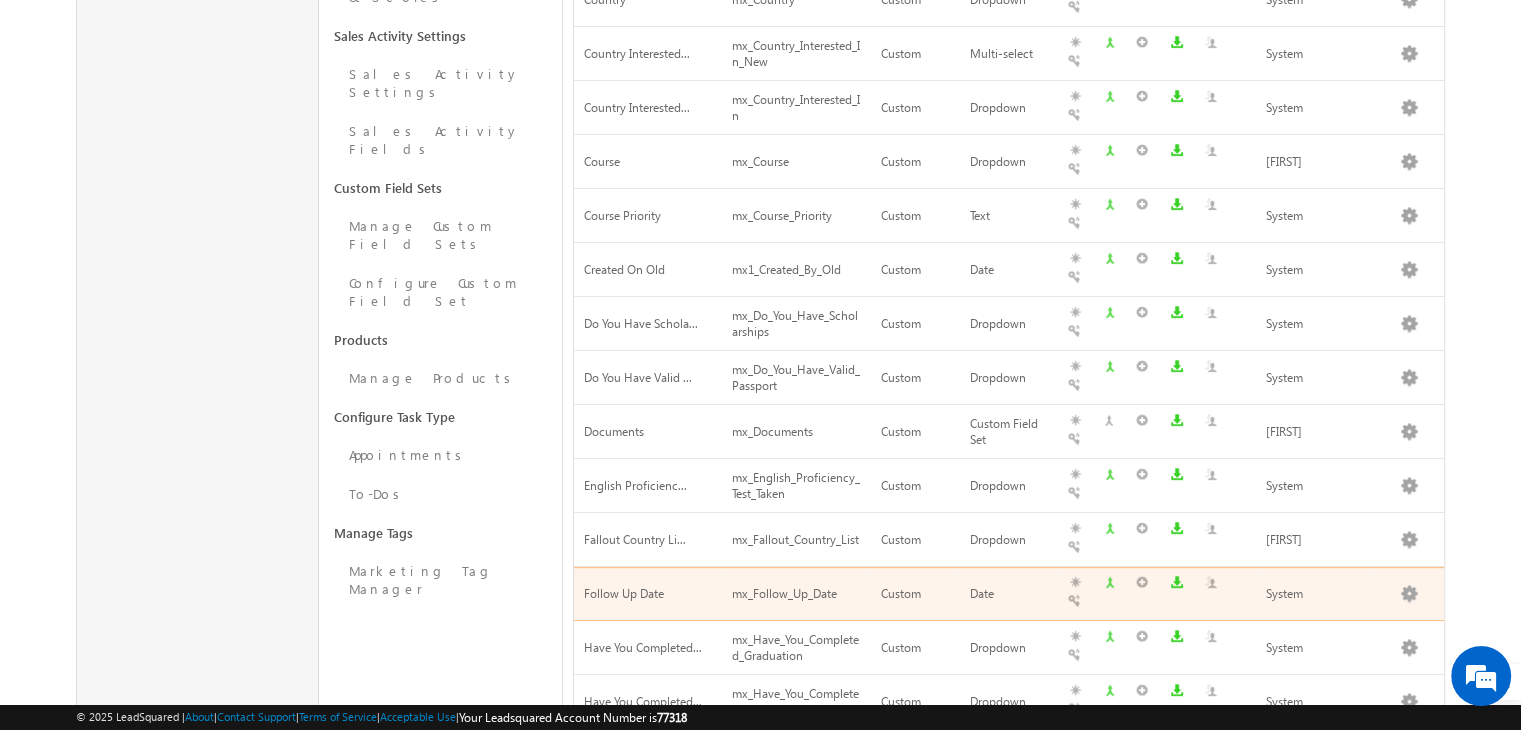 scroll, scrollTop: 743, scrollLeft: 0, axis: vertical 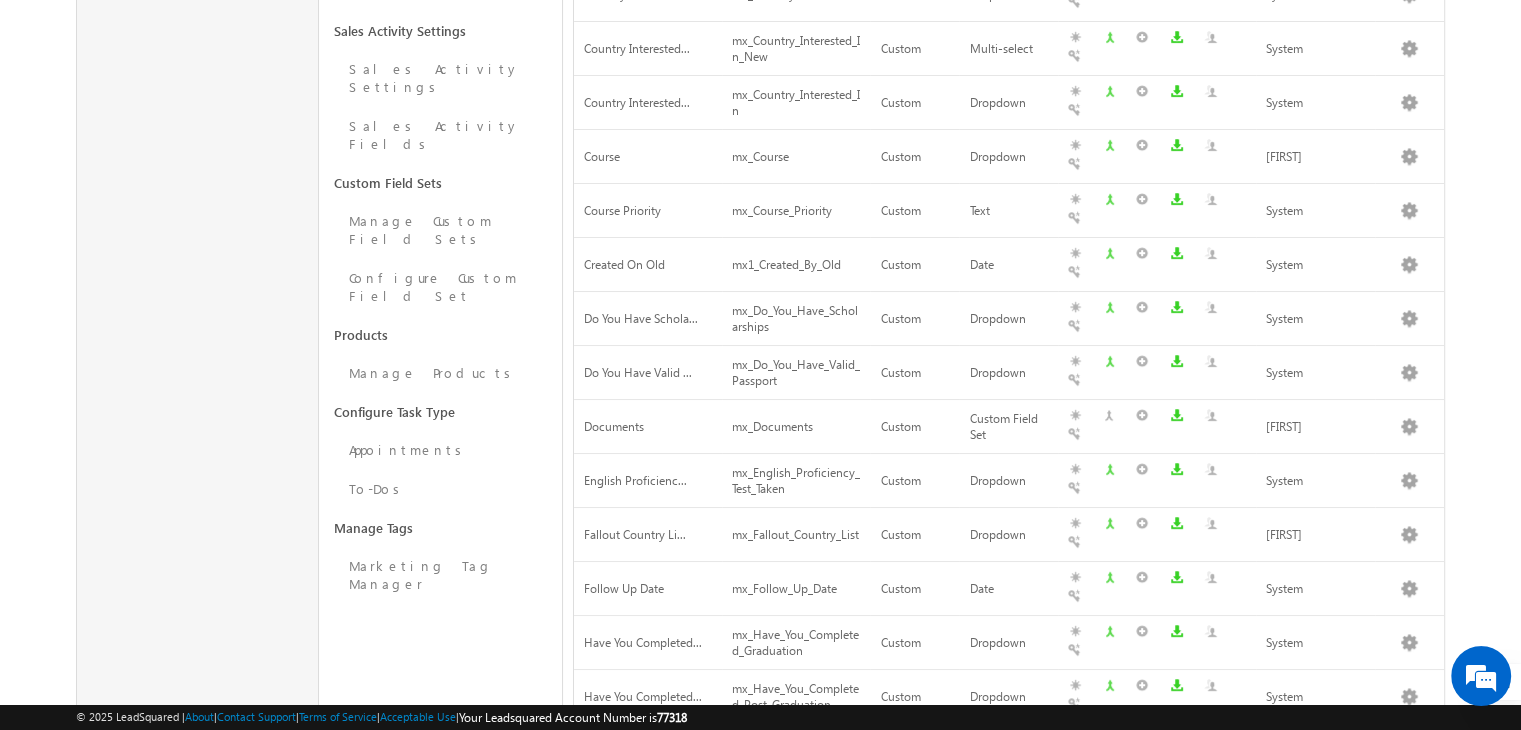 click on "4" at bounding box center [1335, 915] 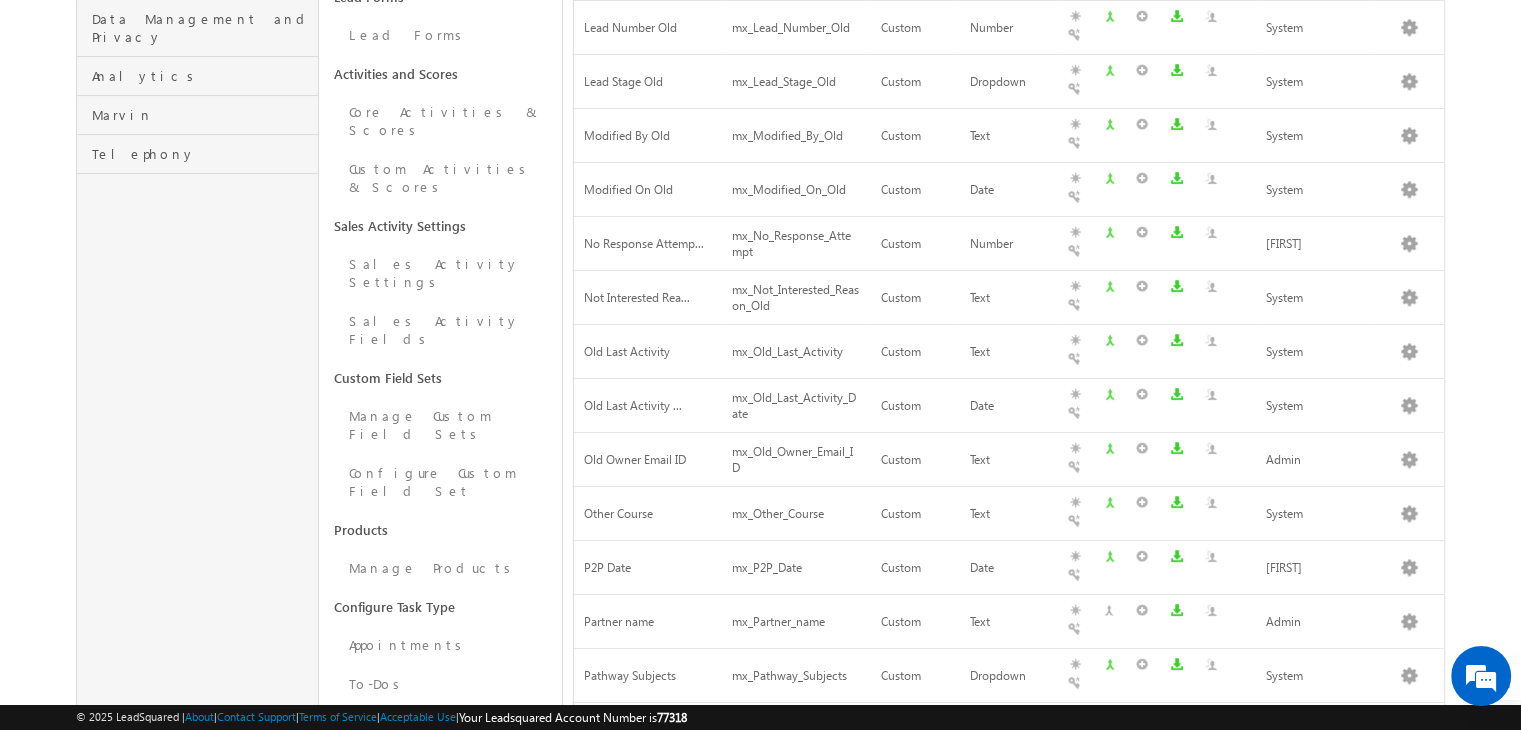 scroll, scrollTop: 710, scrollLeft: 0, axis: vertical 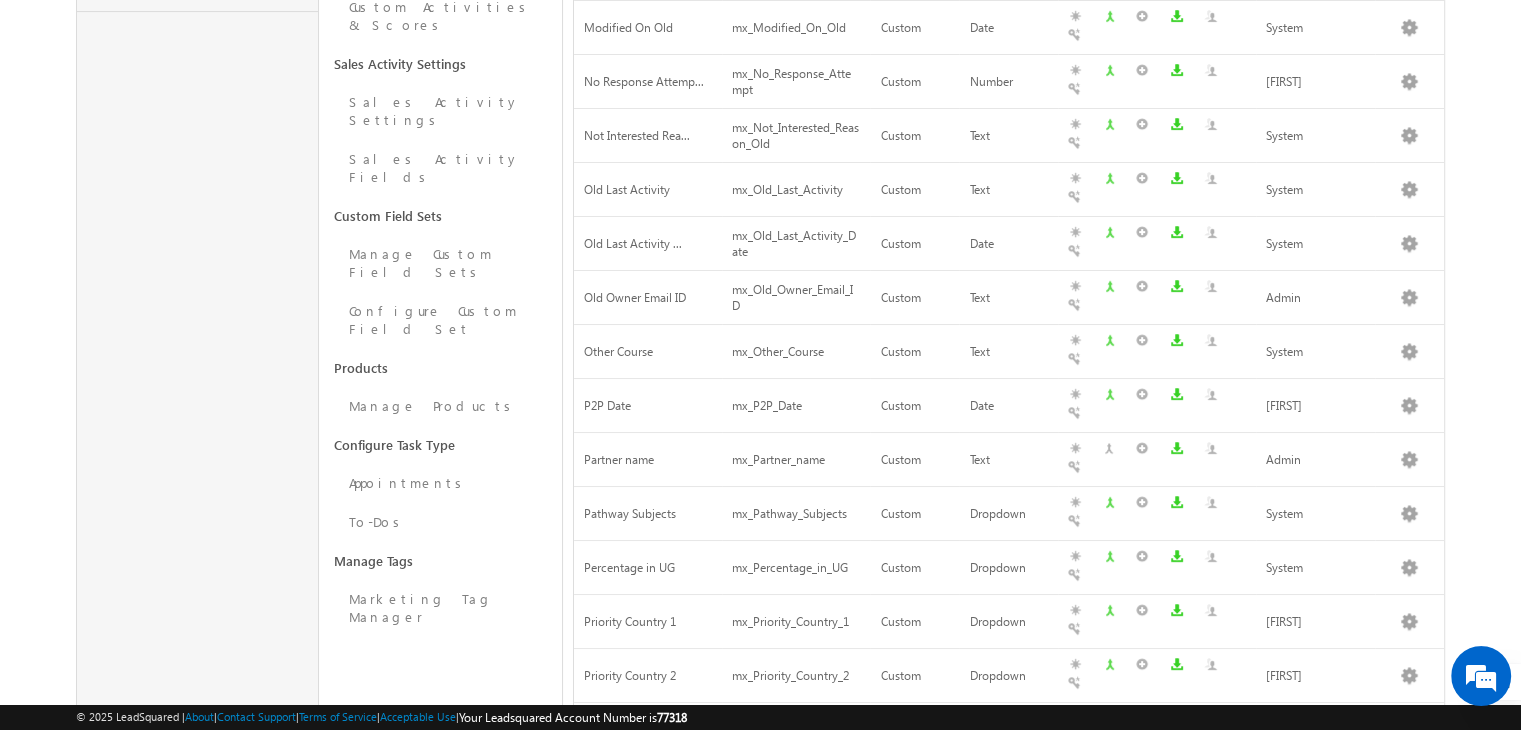 click on "5" at bounding box center [1376, 948] 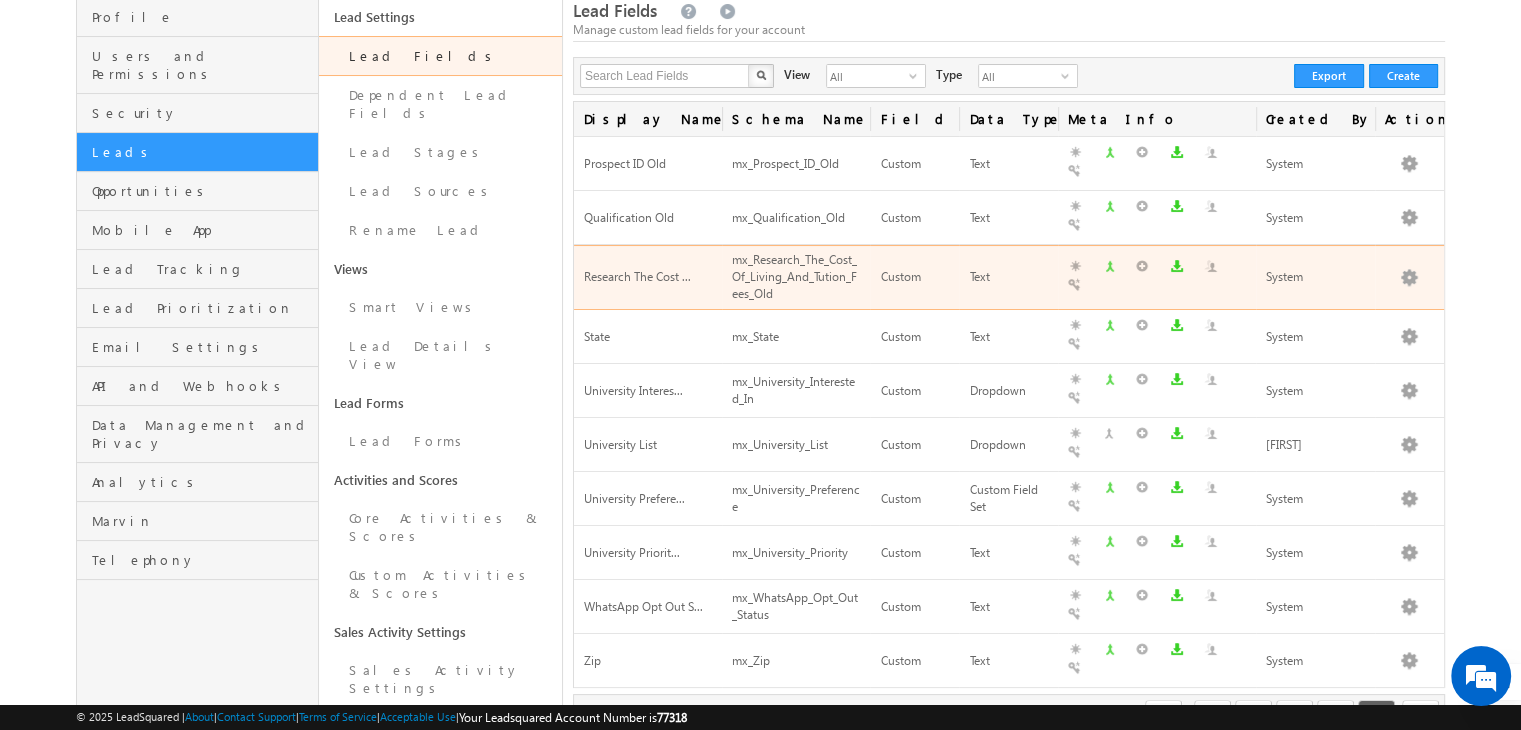 scroll, scrollTop: 104, scrollLeft: 0, axis: vertical 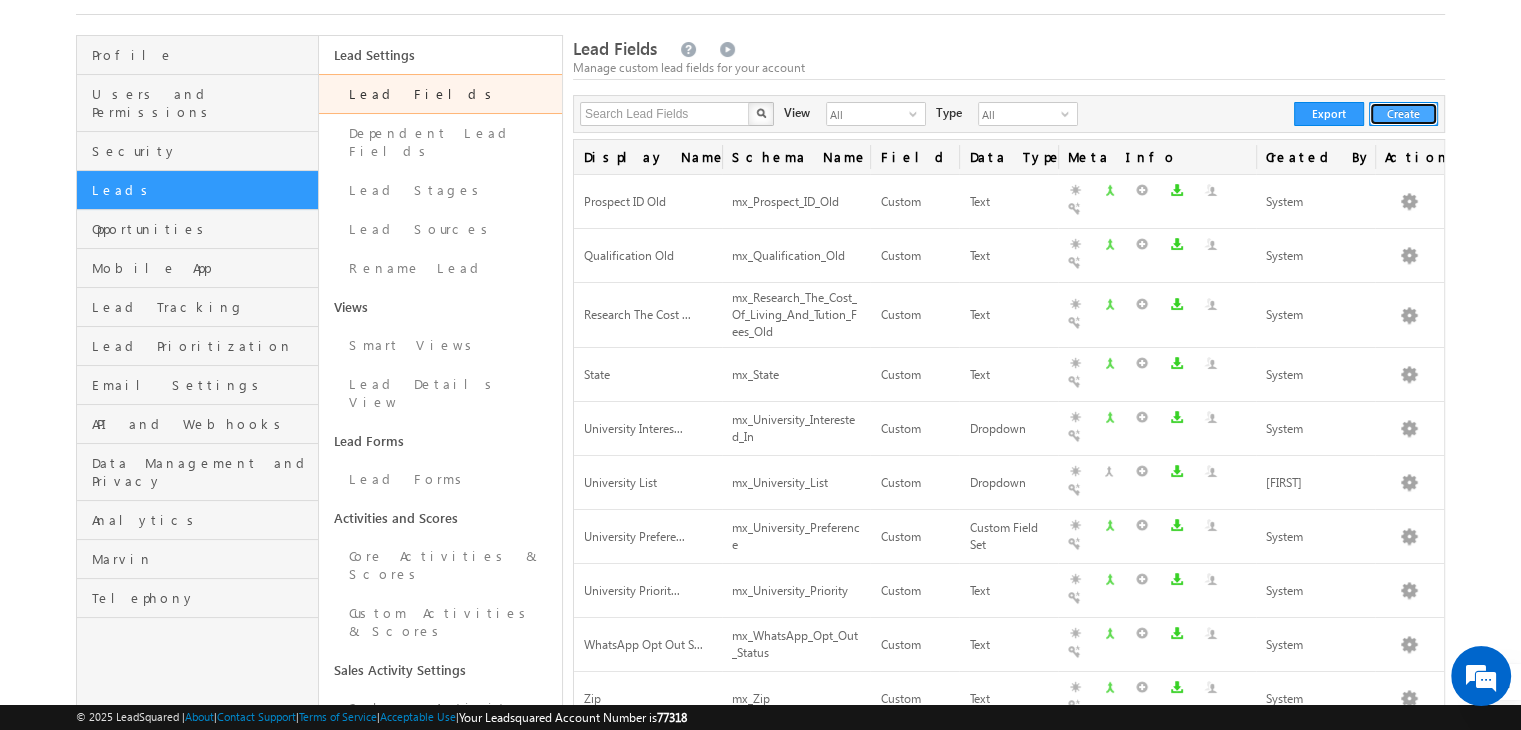 click on "Create" at bounding box center [1403, 114] 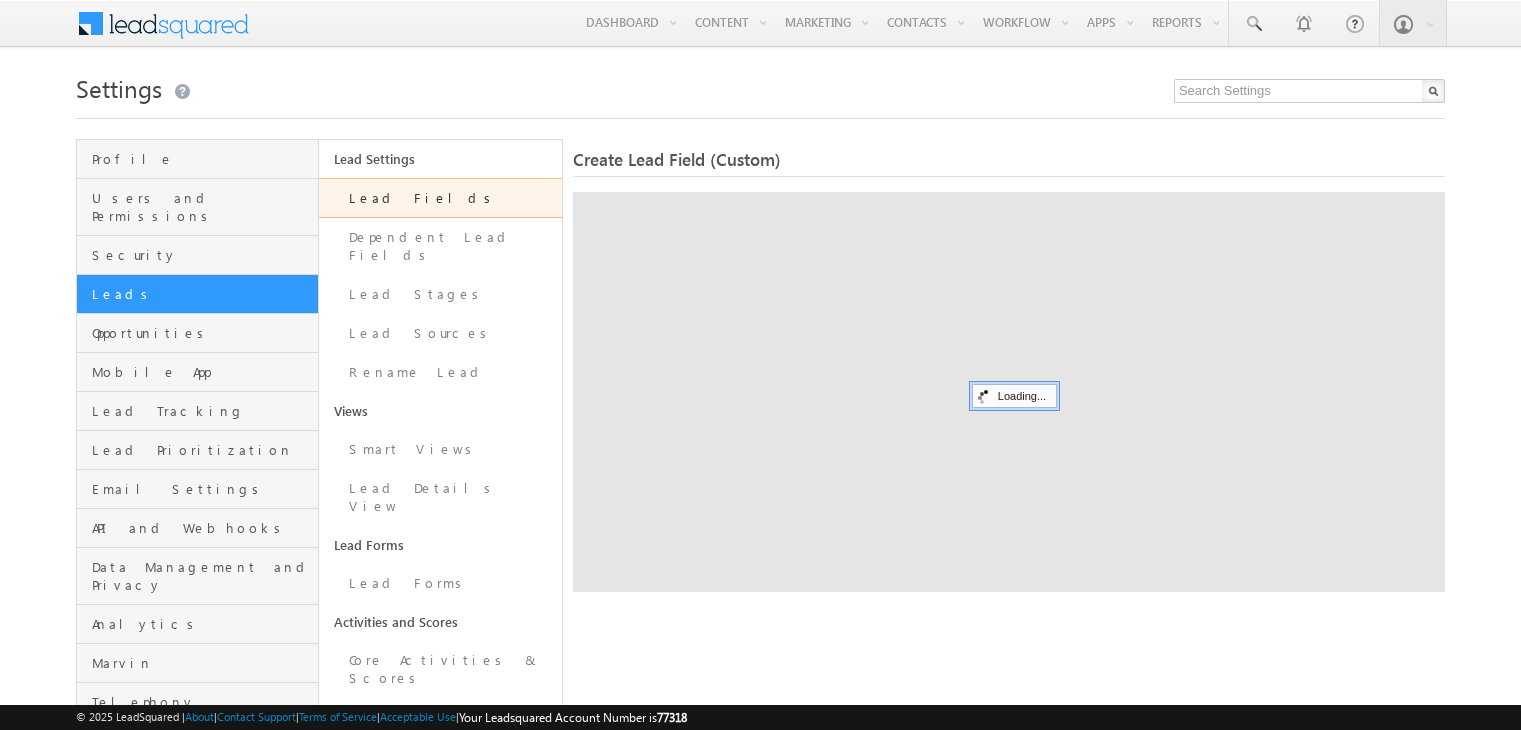 scroll, scrollTop: 0, scrollLeft: 0, axis: both 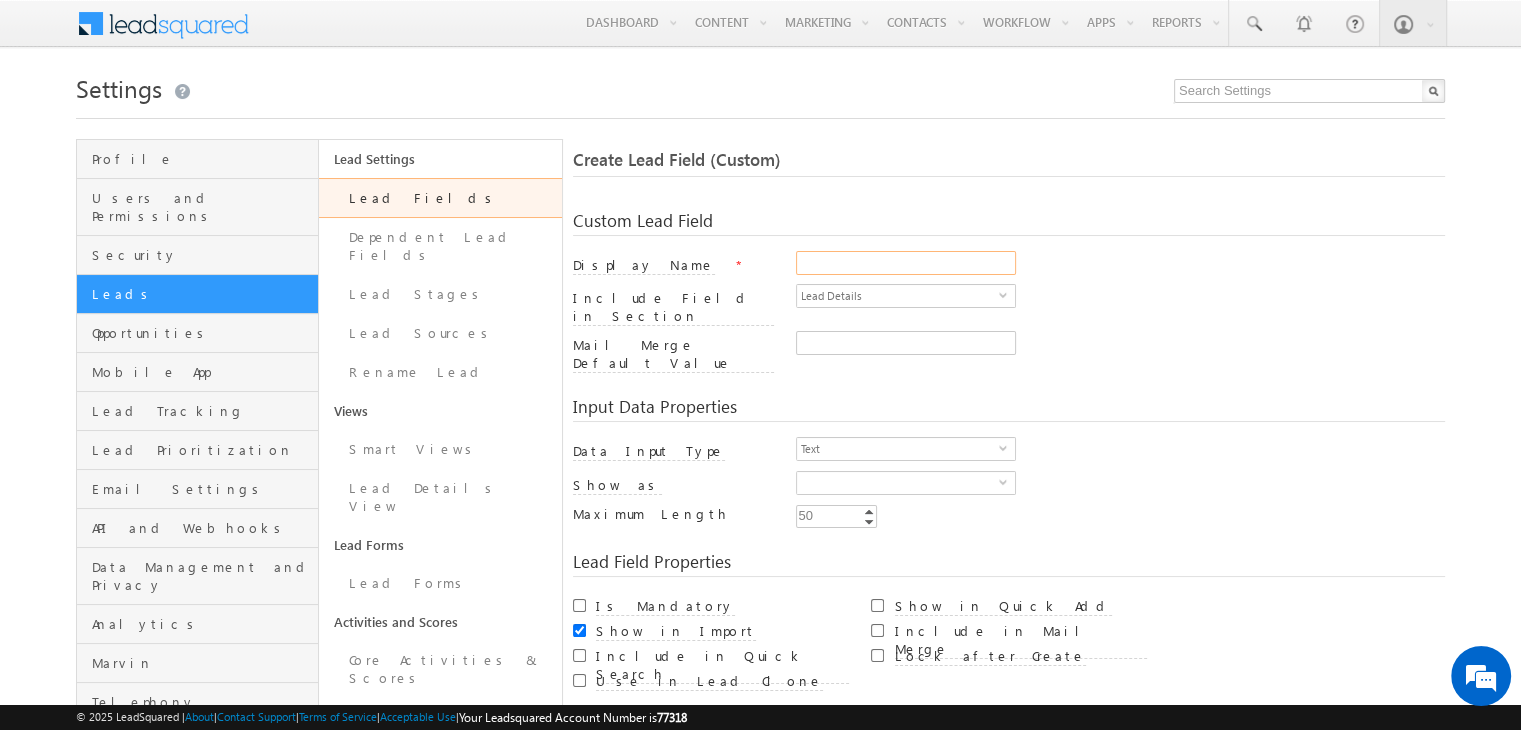 click on "Display Name" at bounding box center [906, 263] 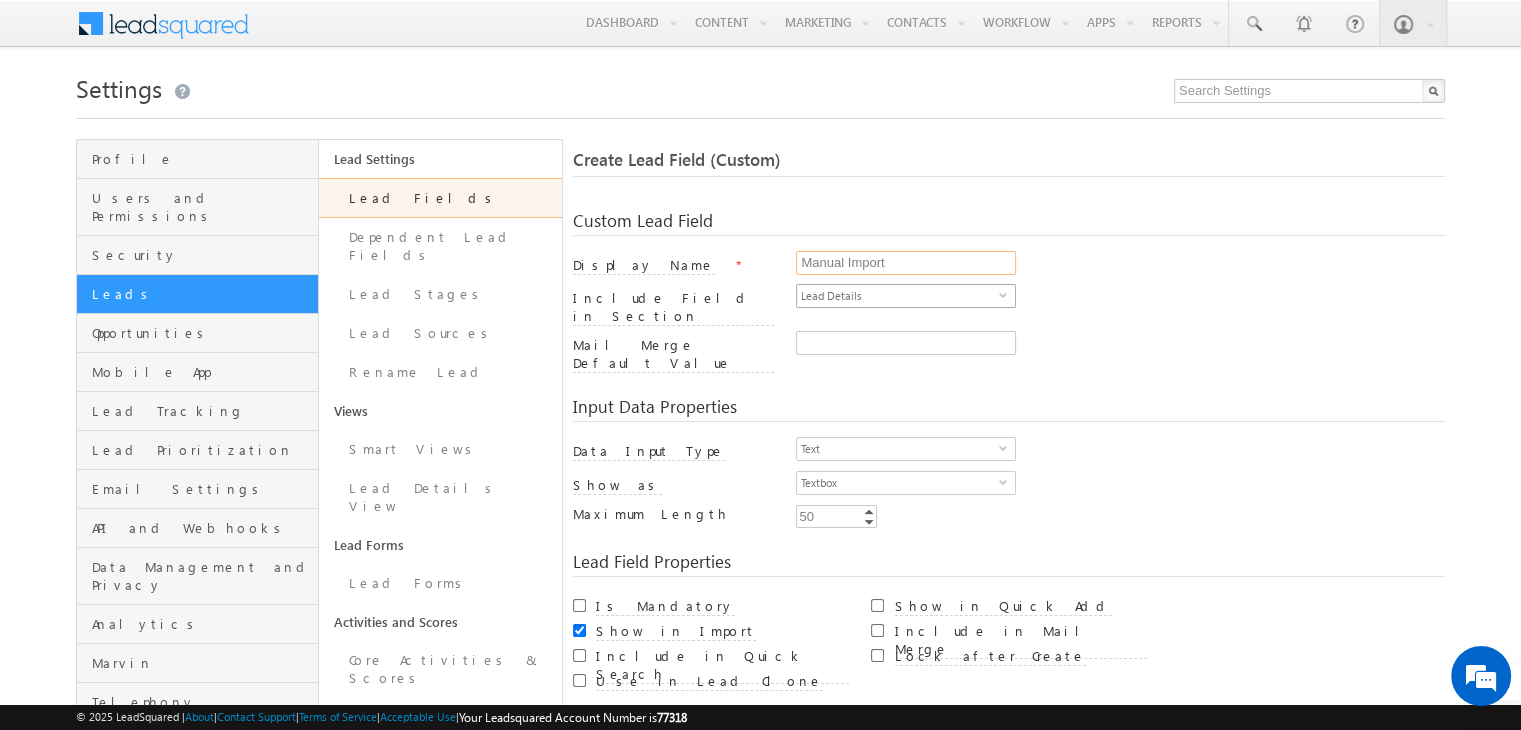 type on "Manual Import" 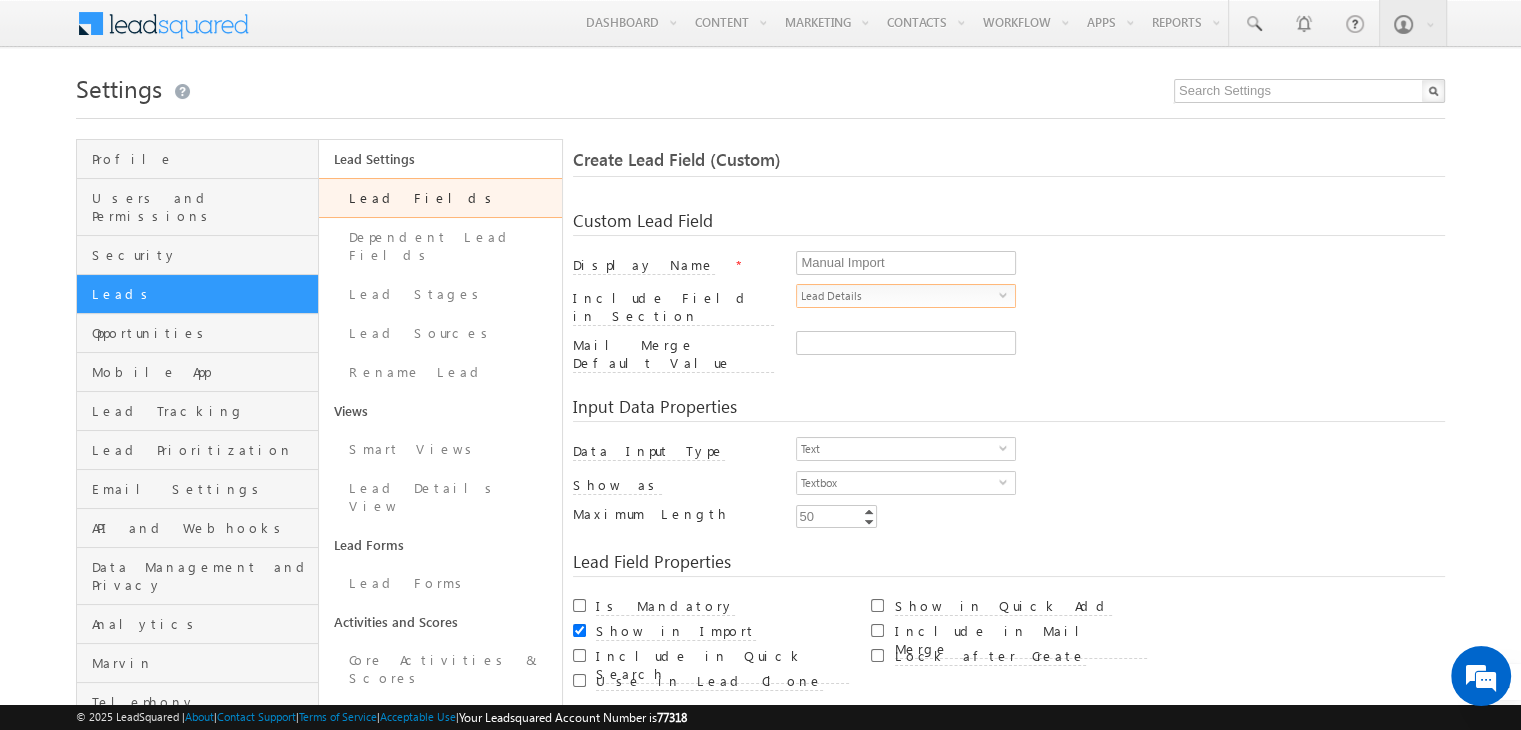 click on "Lead Details" at bounding box center [898, 296] 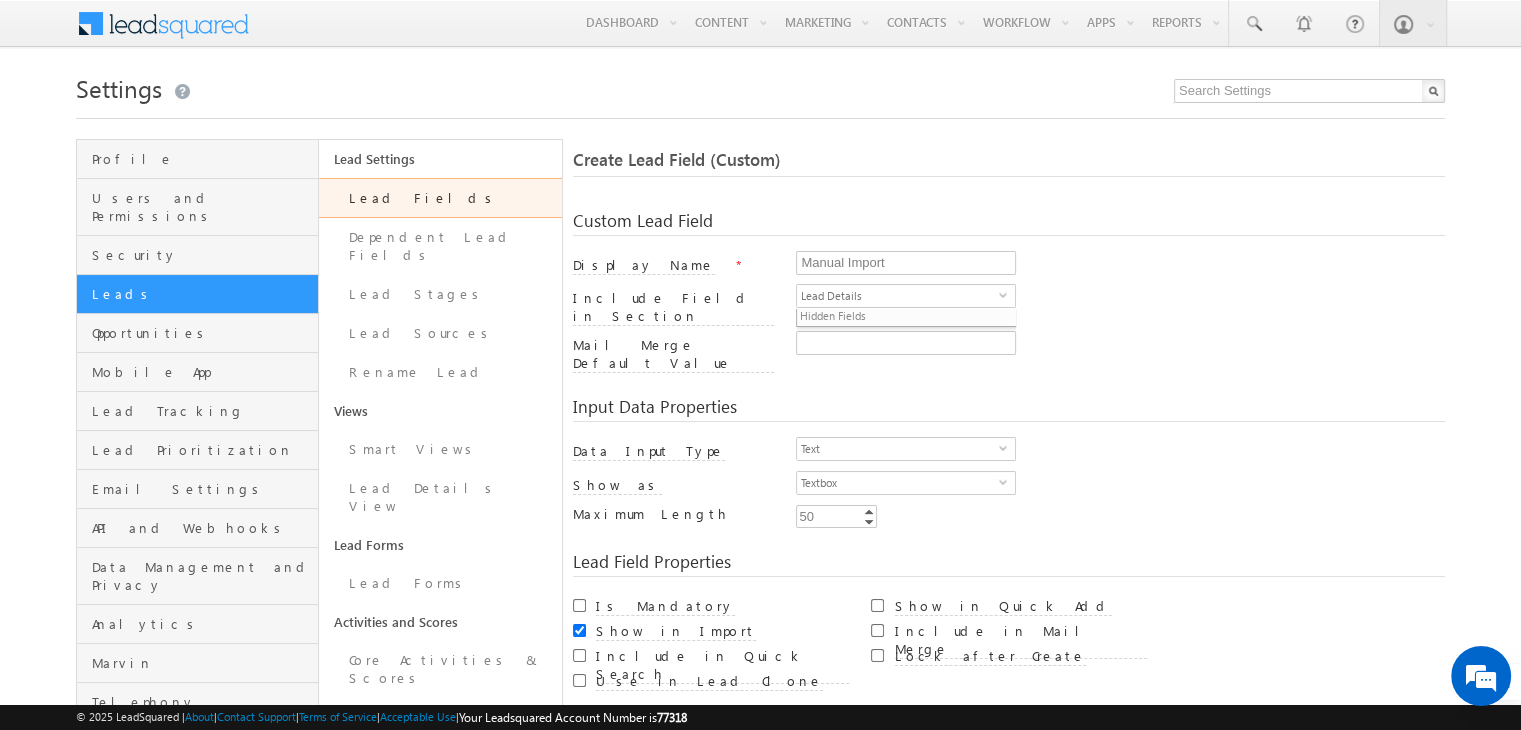 click on "Mail Merge Default Value" at bounding box center [673, 357] 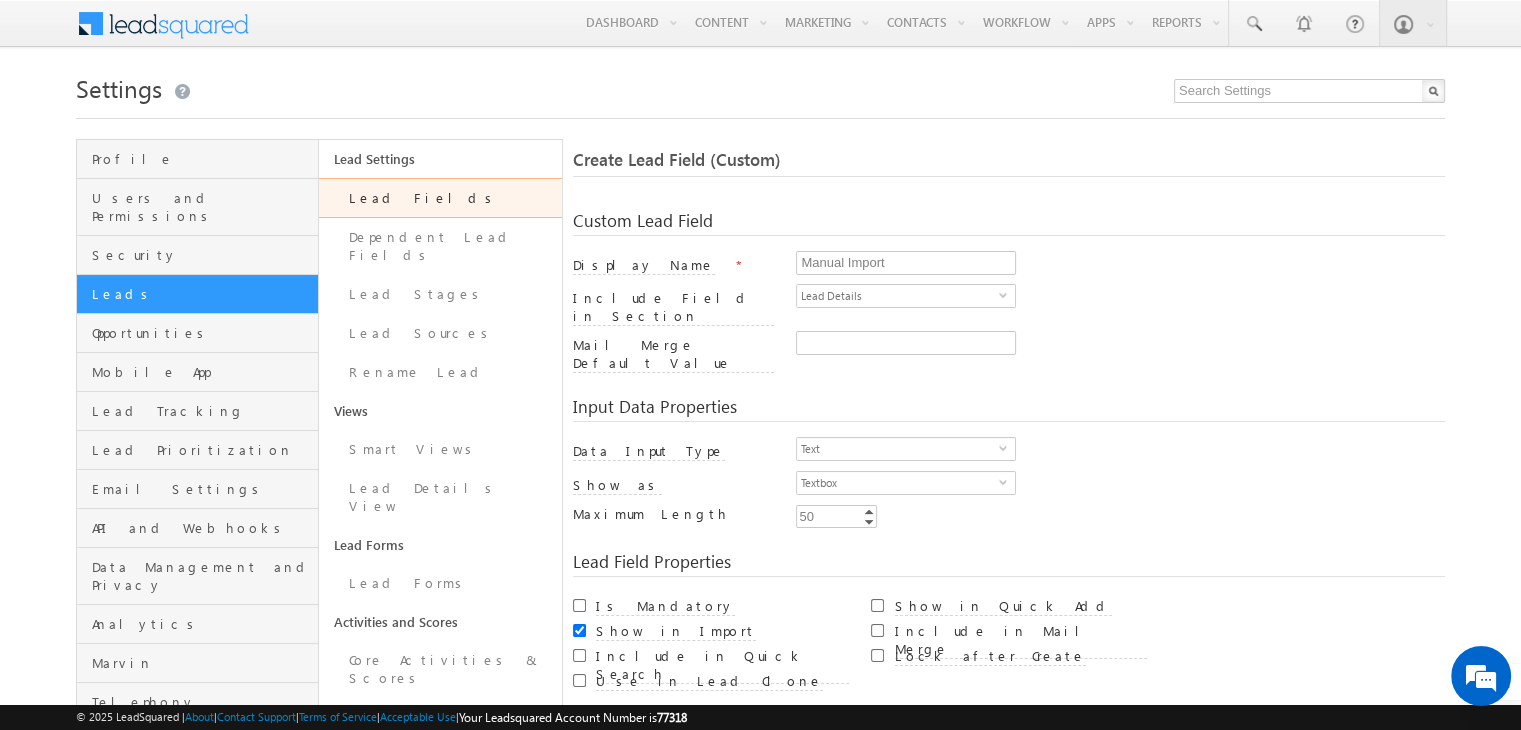 scroll, scrollTop: 0, scrollLeft: 0, axis: both 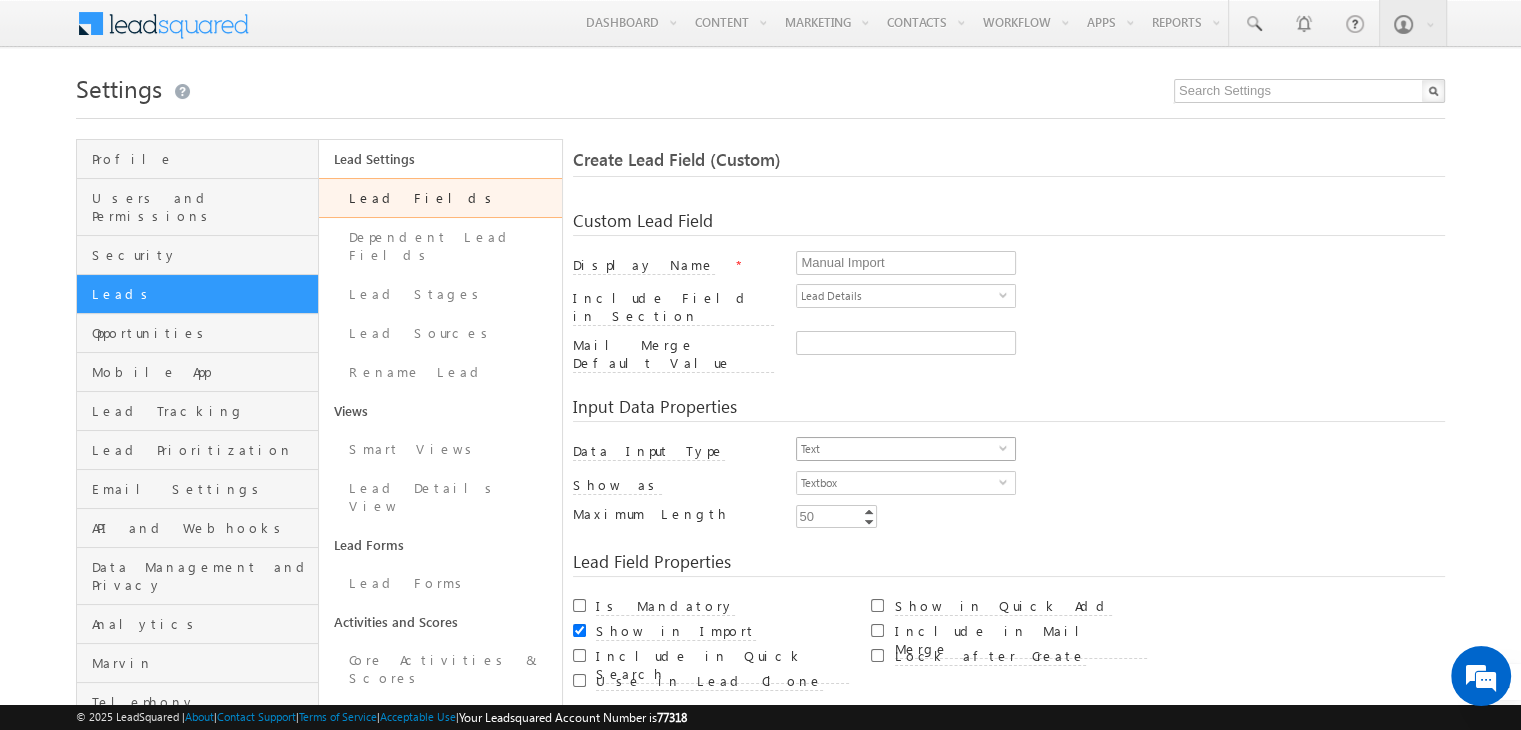 click on "Text" at bounding box center [898, 449] 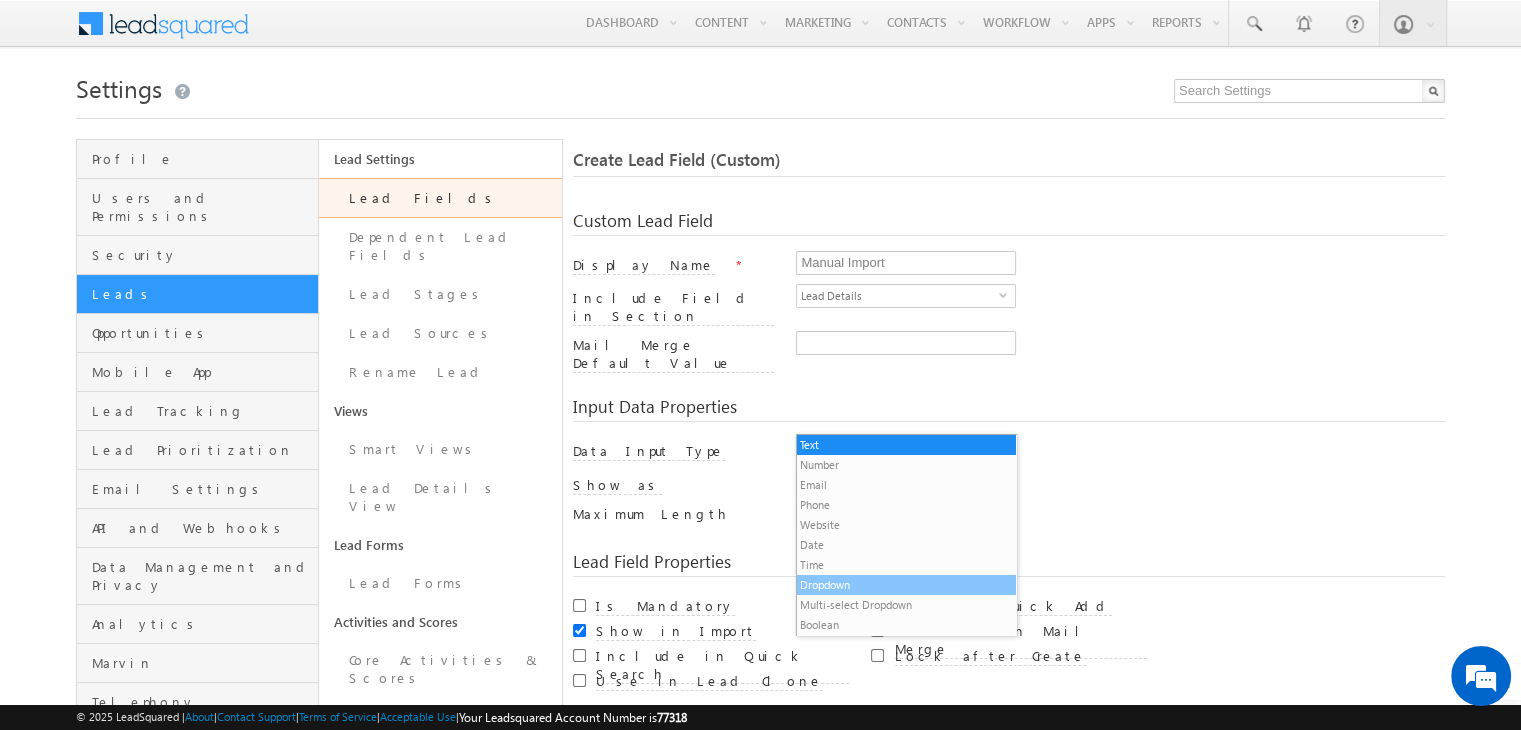 click on "Dropdown" at bounding box center (906, 585) 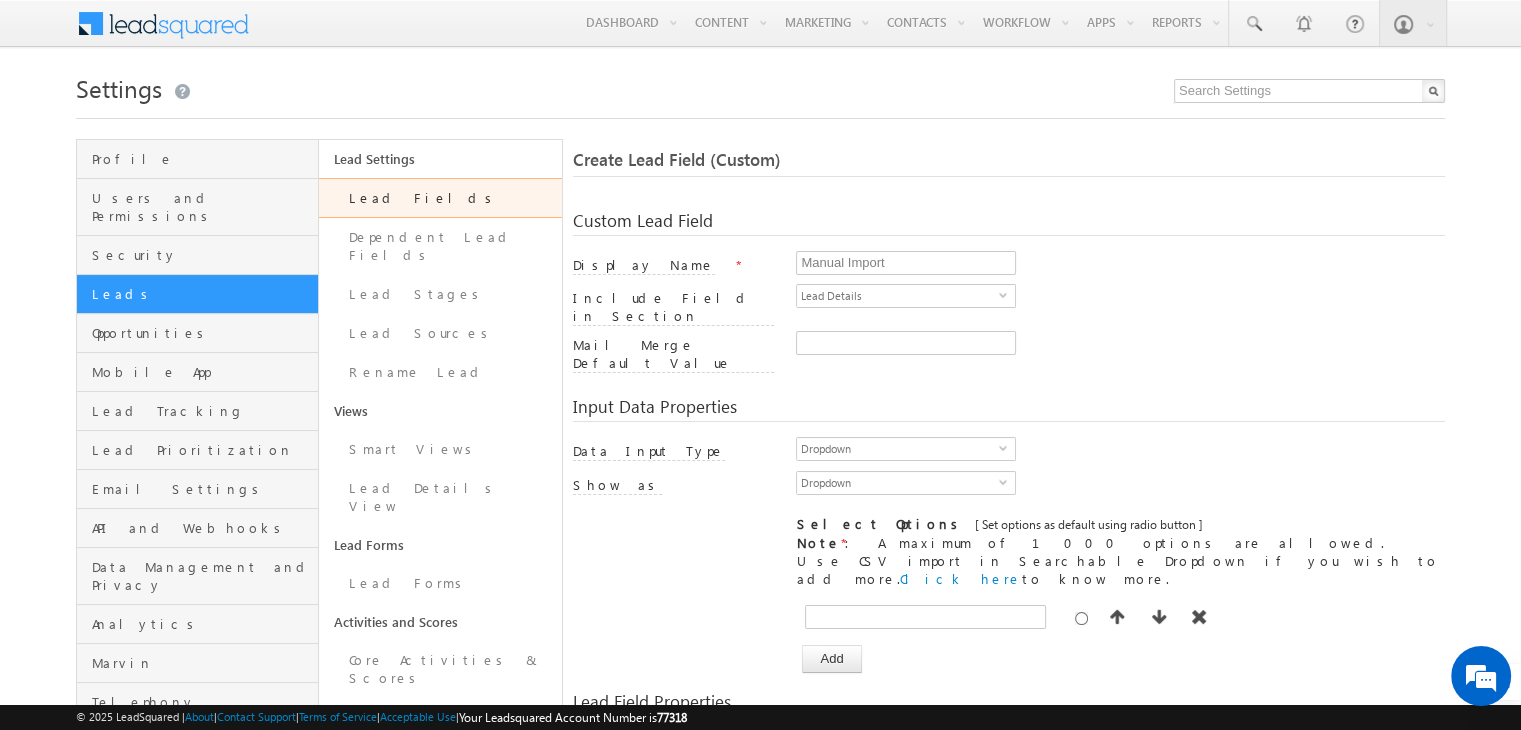scroll, scrollTop: 118, scrollLeft: 0, axis: vertical 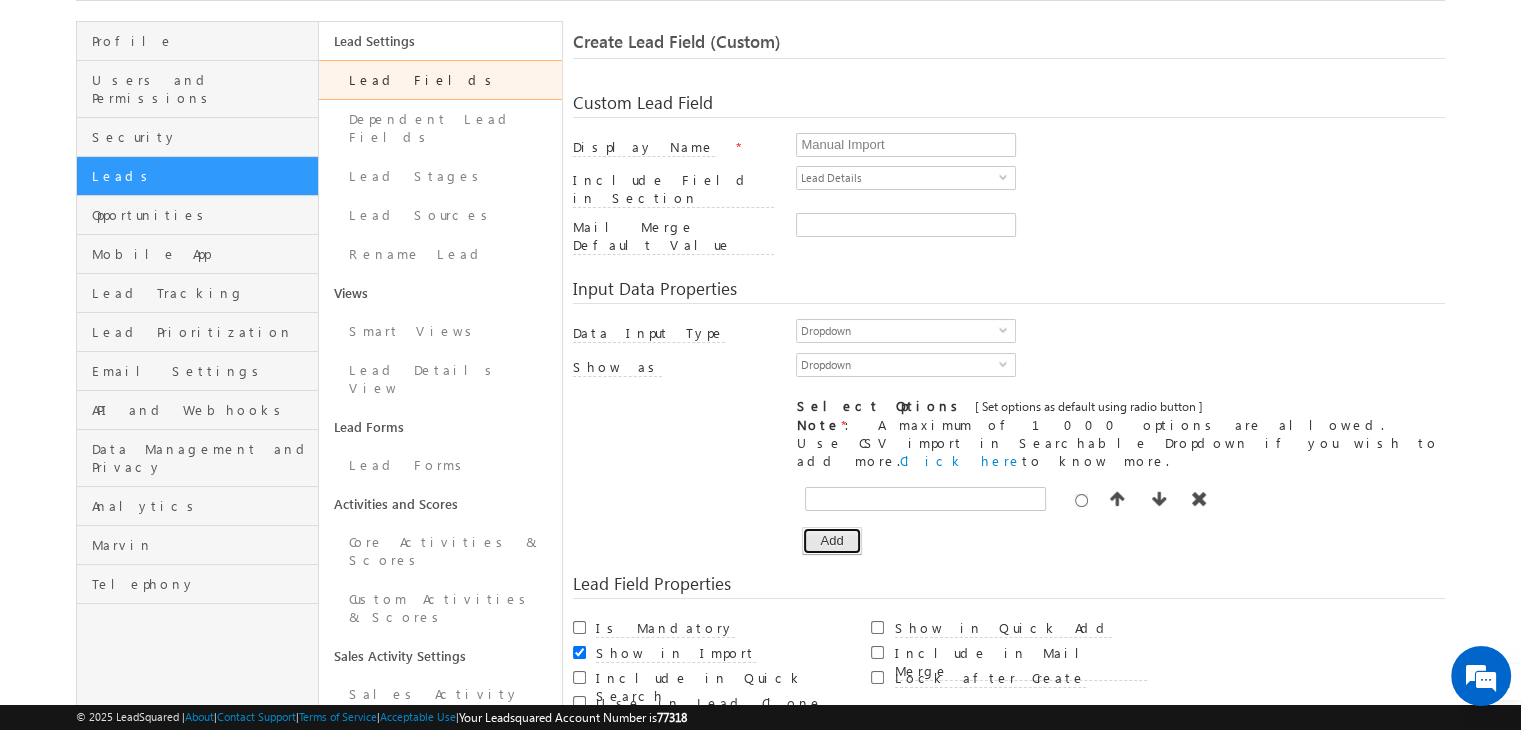 click on "Add" at bounding box center [831, 541] 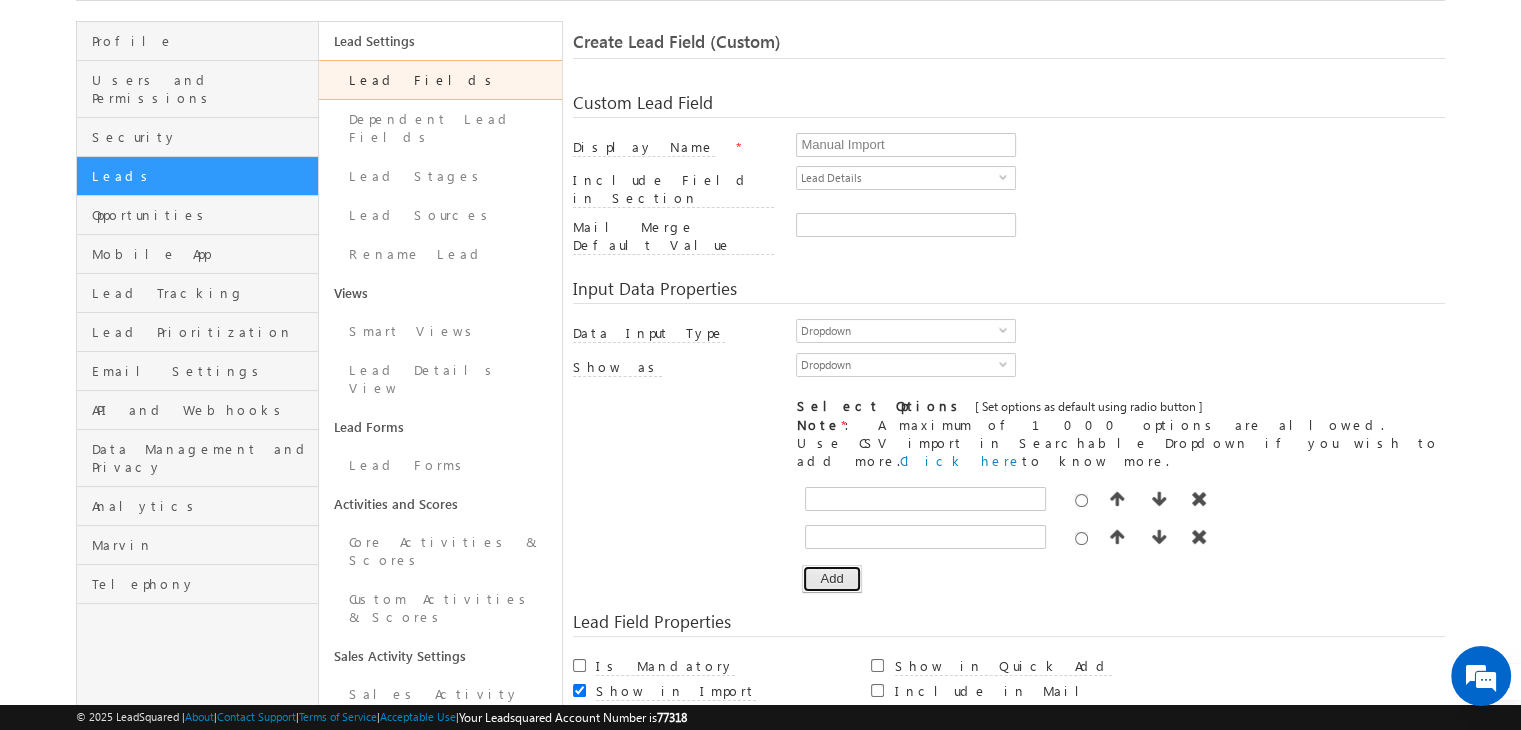click on "Add" at bounding box center (831, 579) 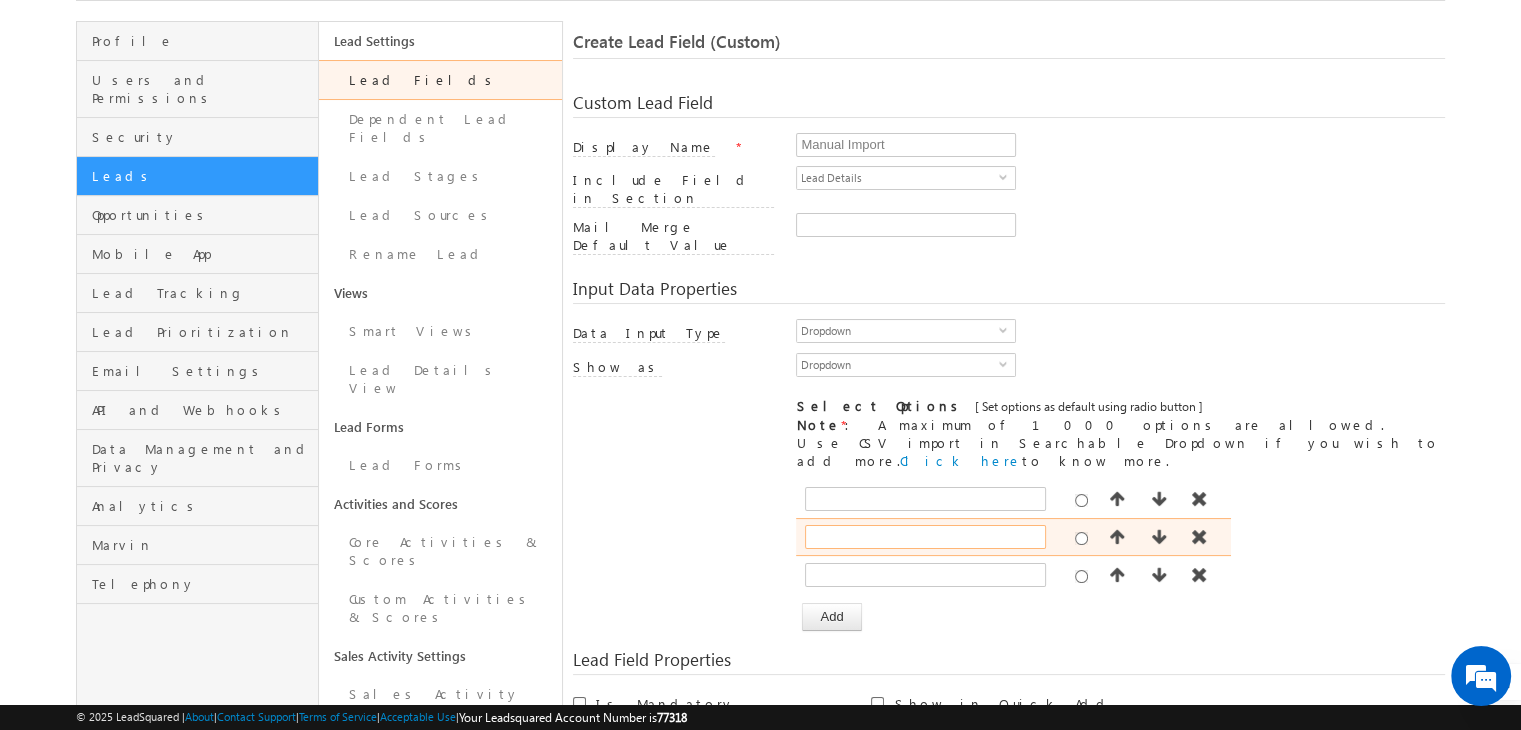 click at bounding box center (925, 537) 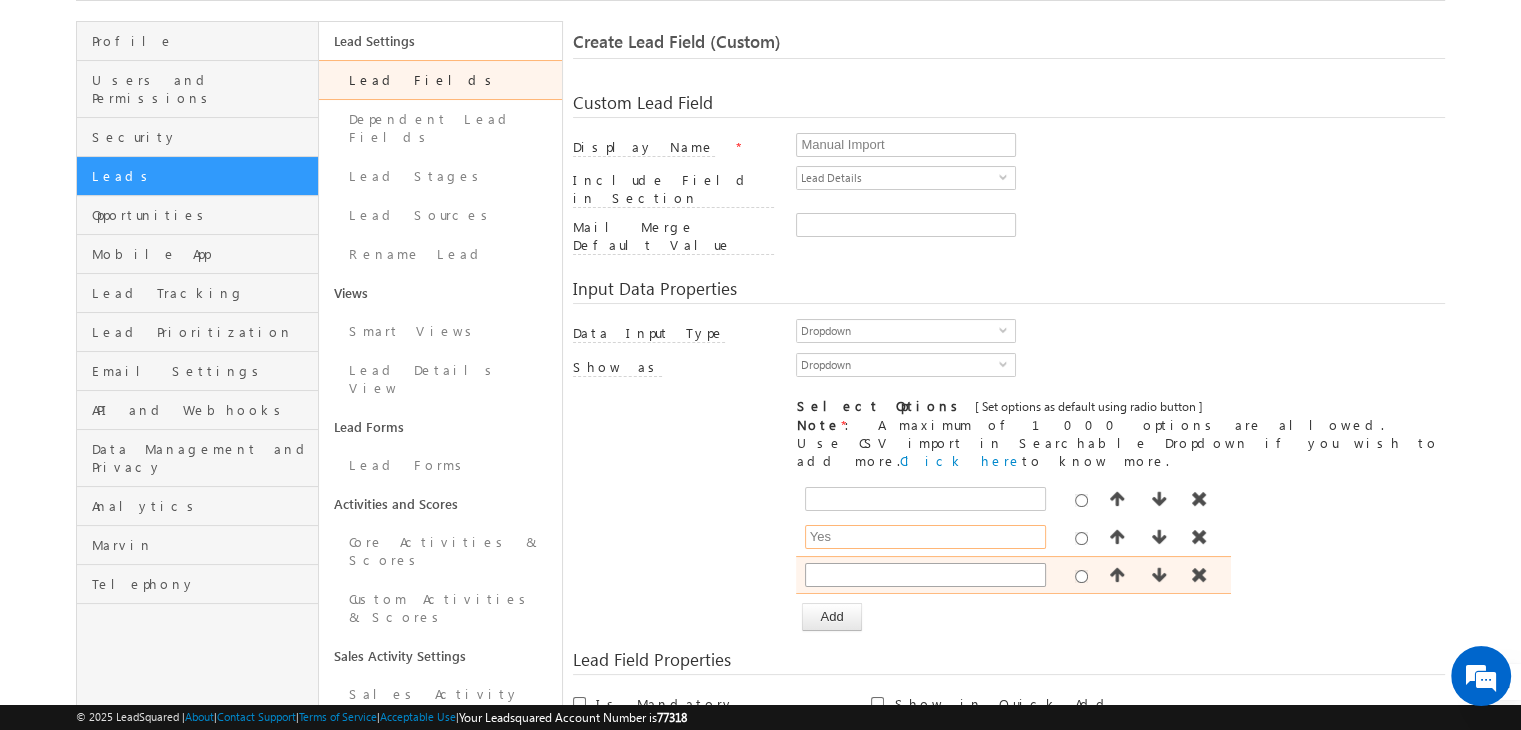 type on "Yes" 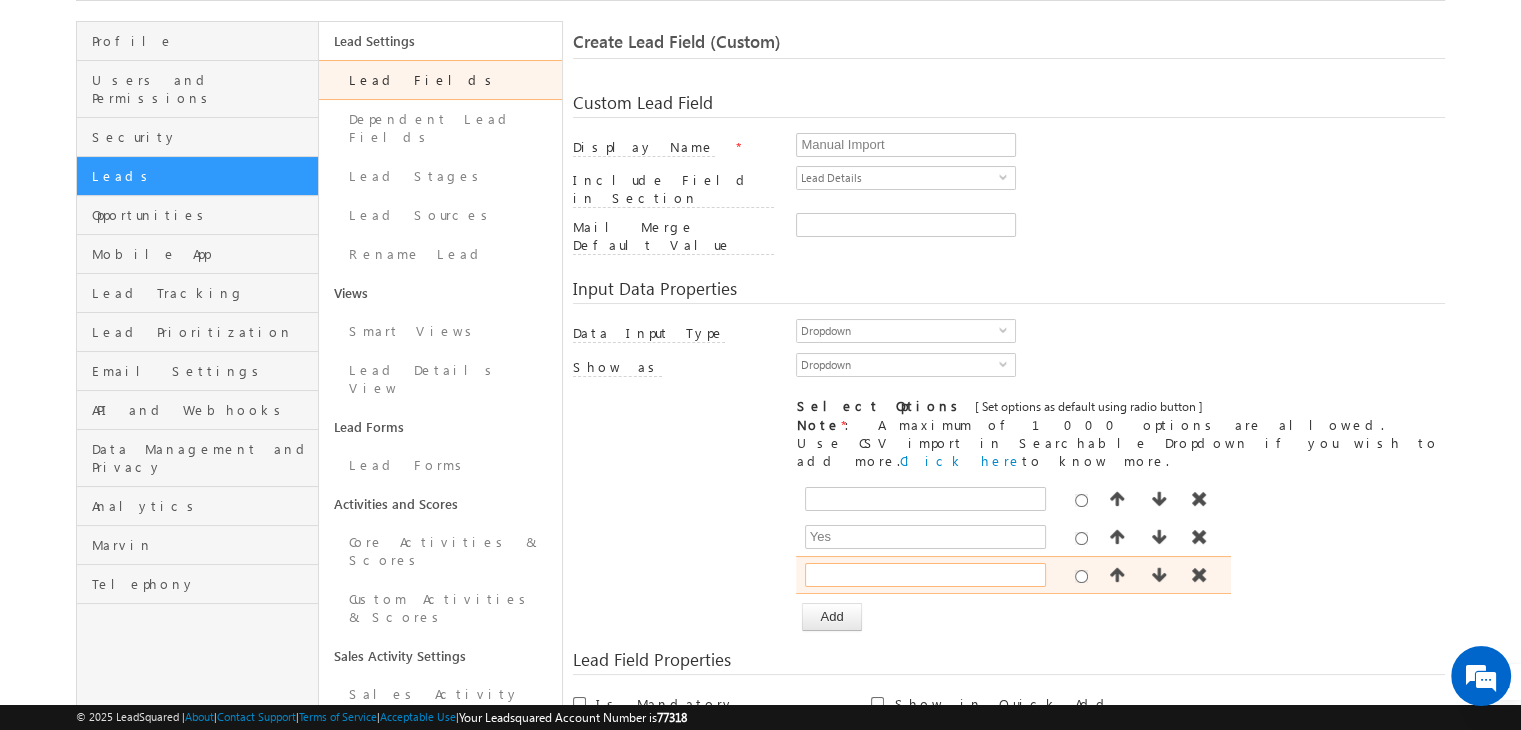 click at bounding box center (925, 575) 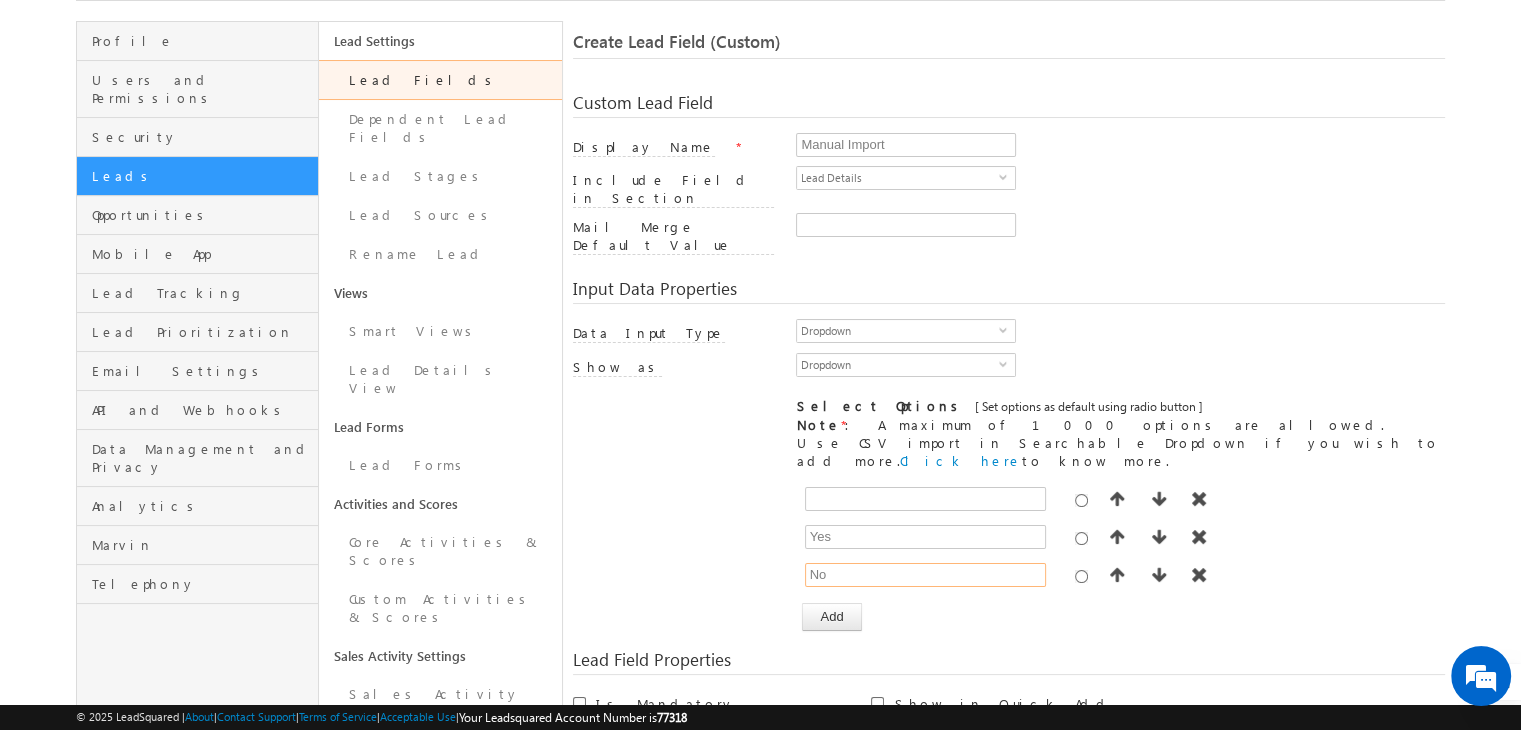 type on "No" 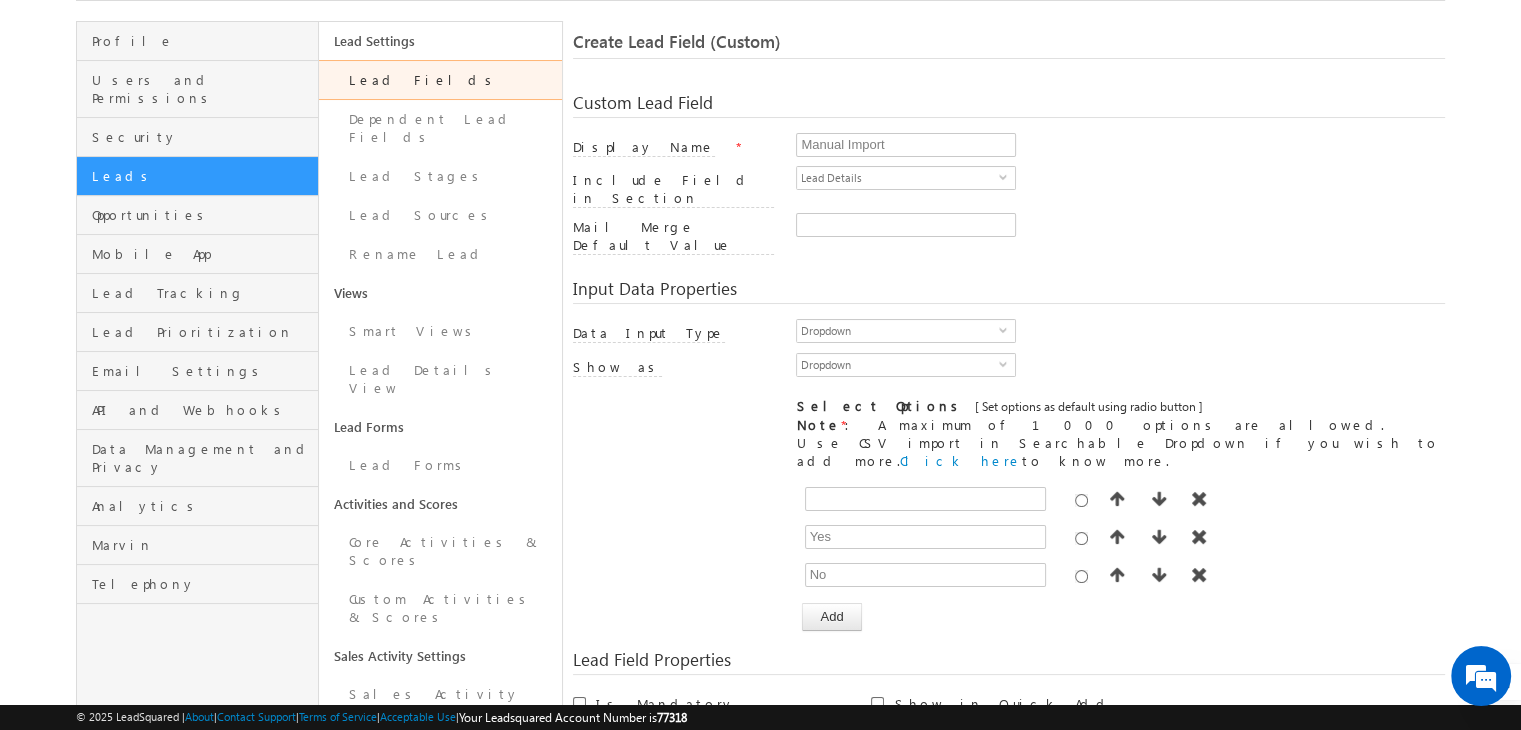 click on "[ Provide atleast one option to proceed further.
]
Show Value as Text         Get Options     Set Options                                 Yes                         No                         Add
Timezone options are not configurable" at bounding box center [1009, 555] 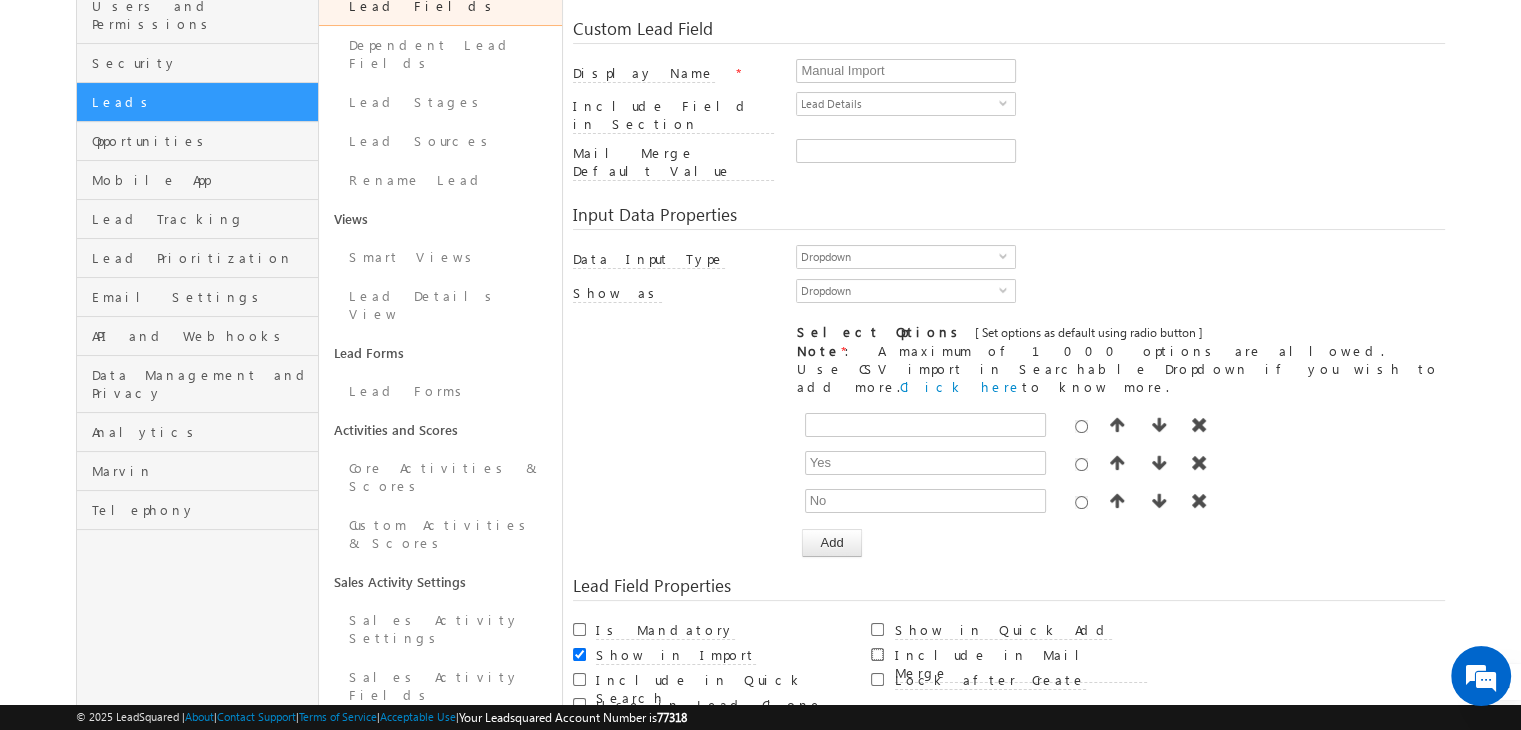 click on "Include in Mail Merge" at bounding box center [877, 654] 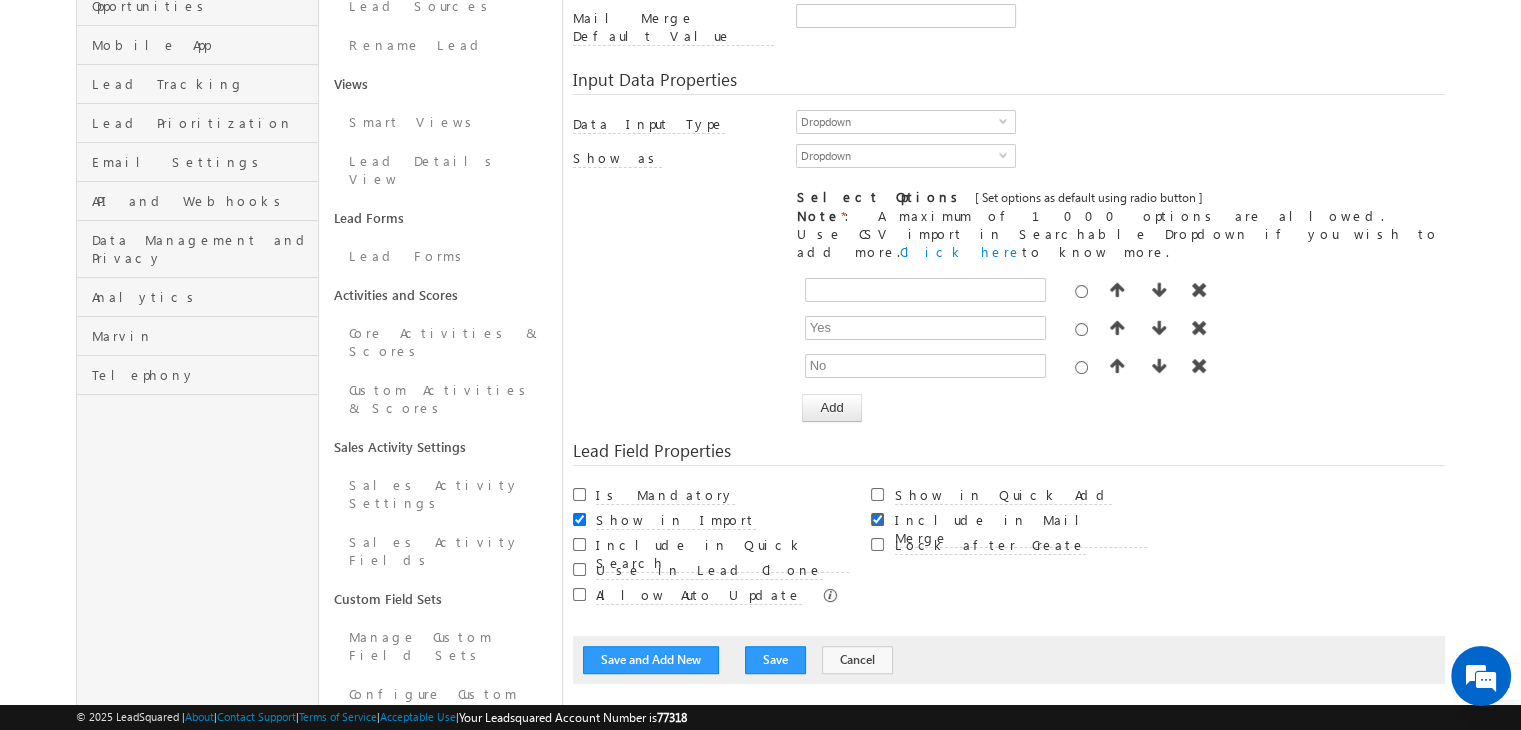 scroll, scrollTop: 328, scrollLeft: 0, axis: vertical 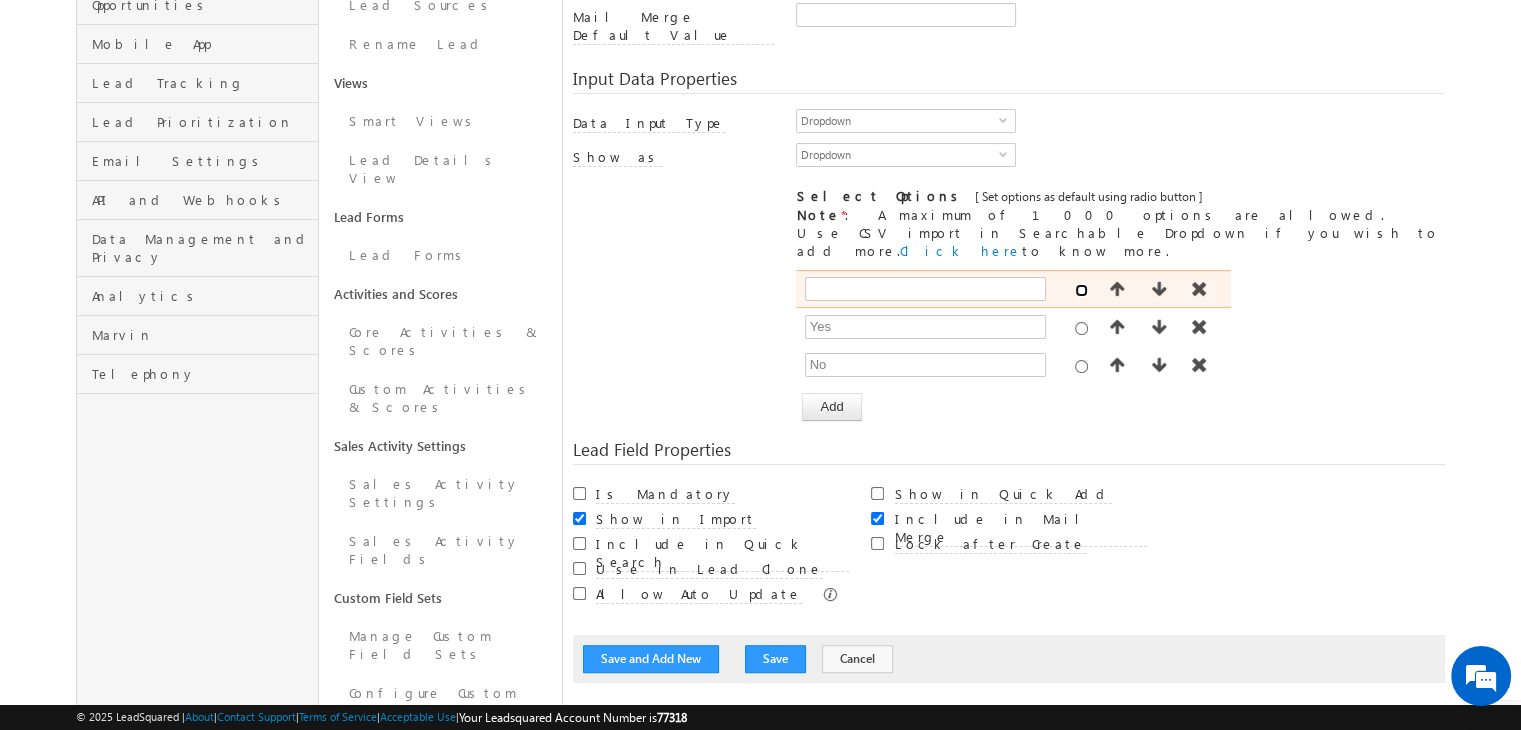 click at bounding box center (1081, 290) 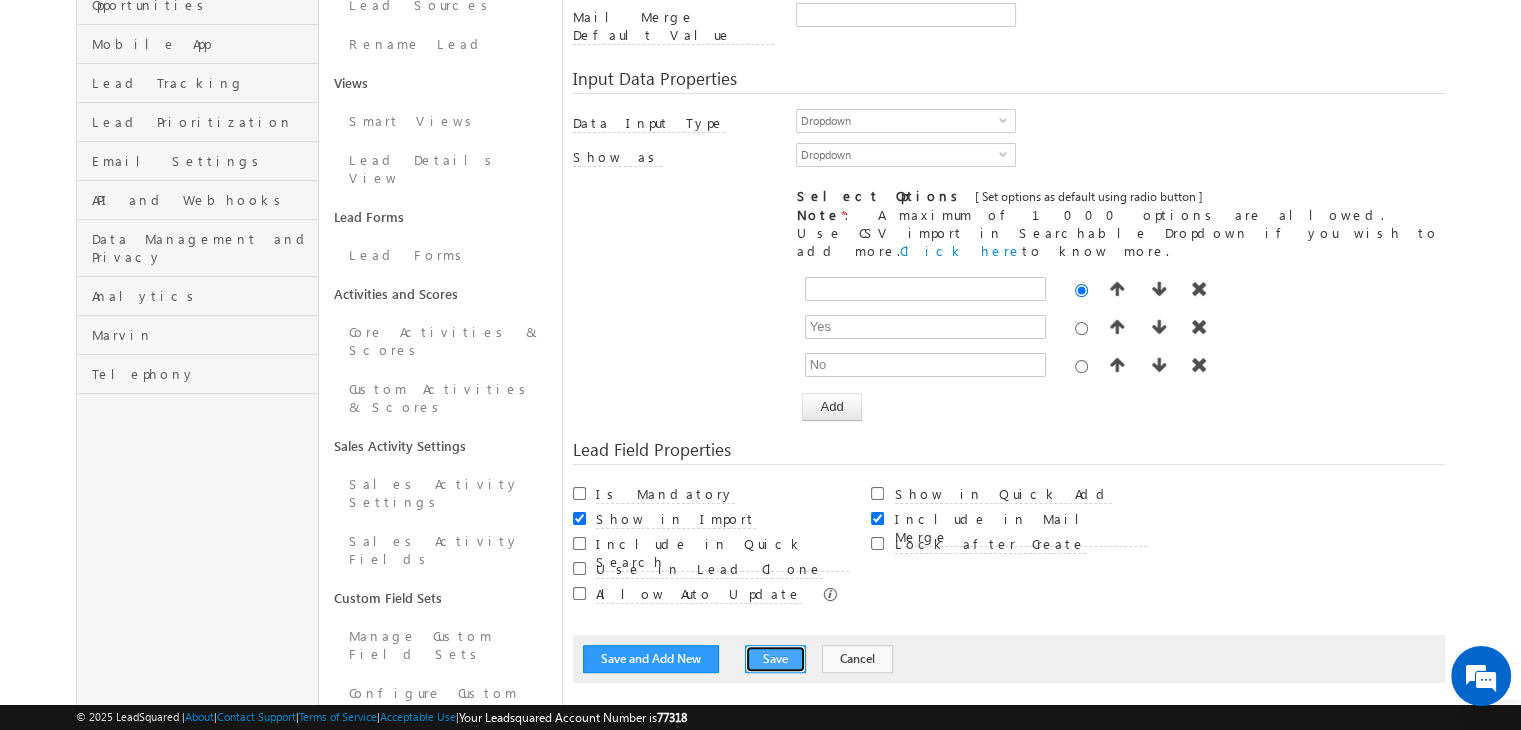 click on "Save" at bounding box center (775, 659) 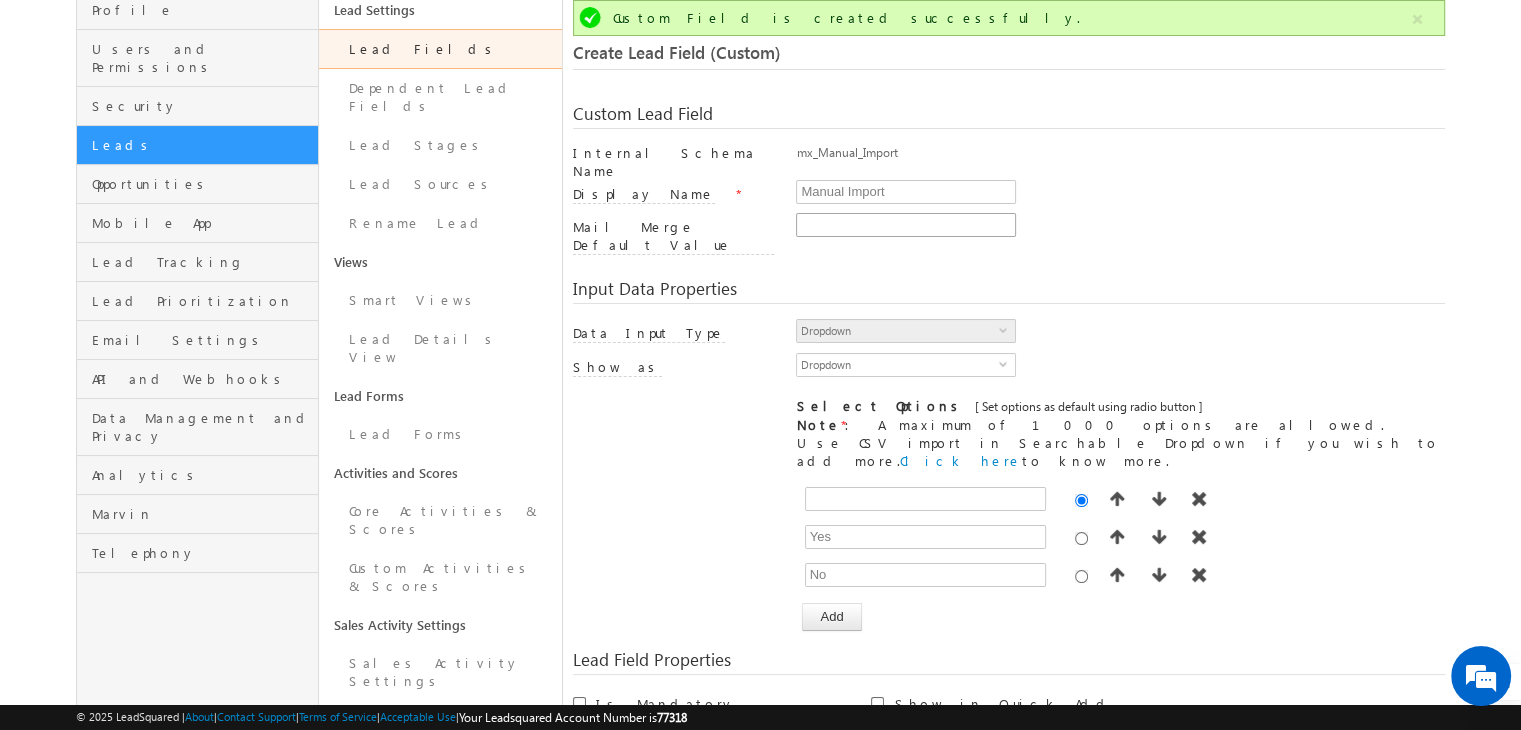 scroll, scrollTop: 0, scrollLeft: 0, axis: both 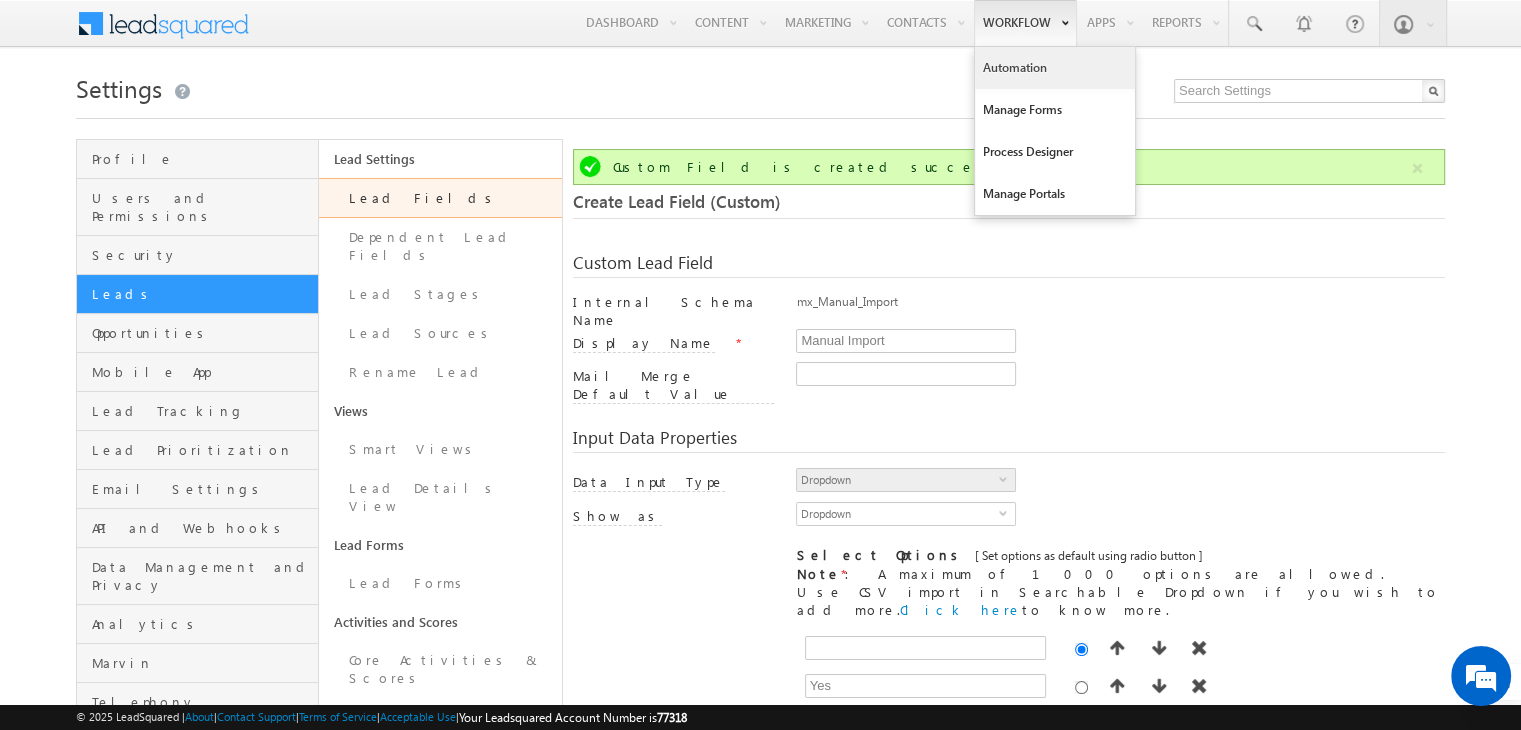 click on "Automation" at bounding box center (1055, 68) 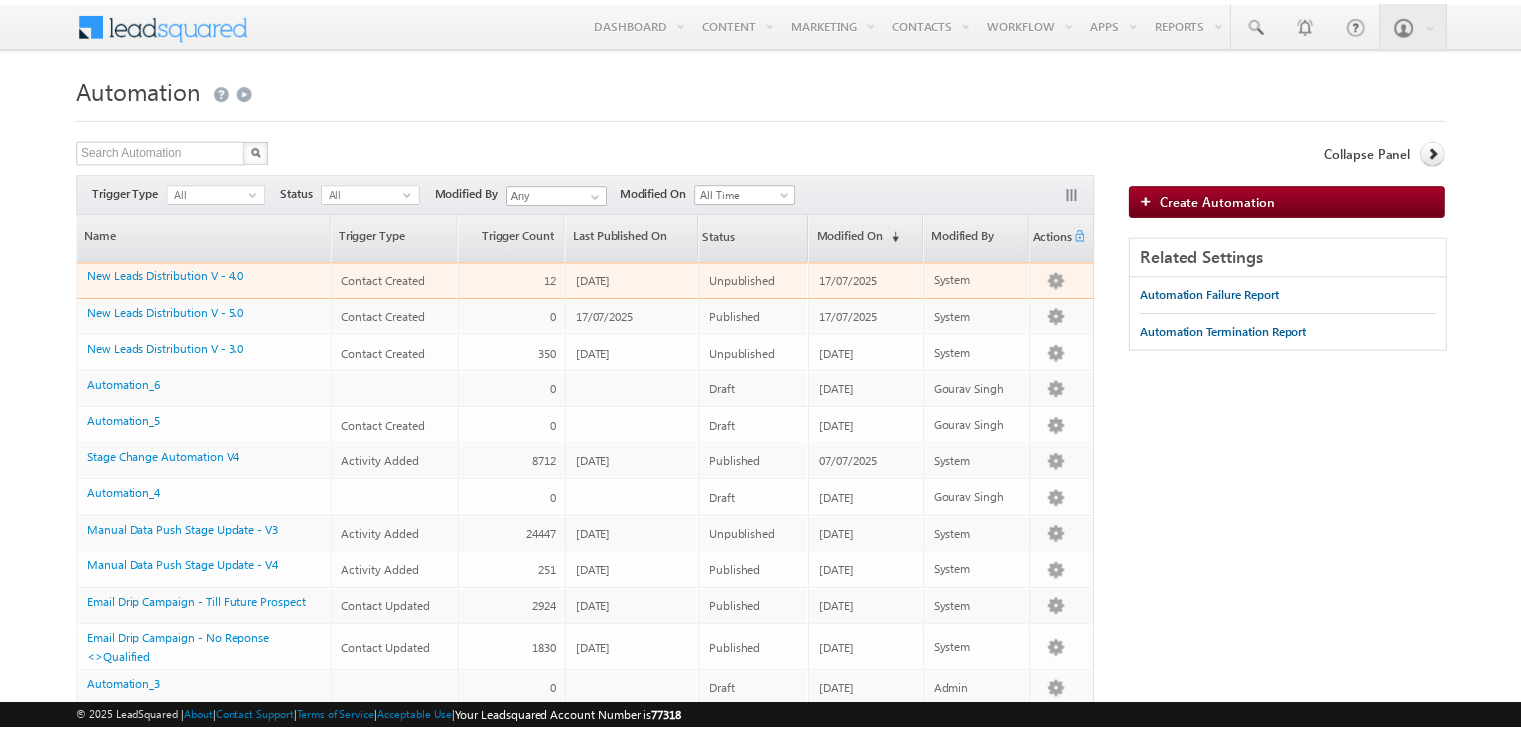 scroll, scrollTop: 0, scrollLeft: 0, axis: both 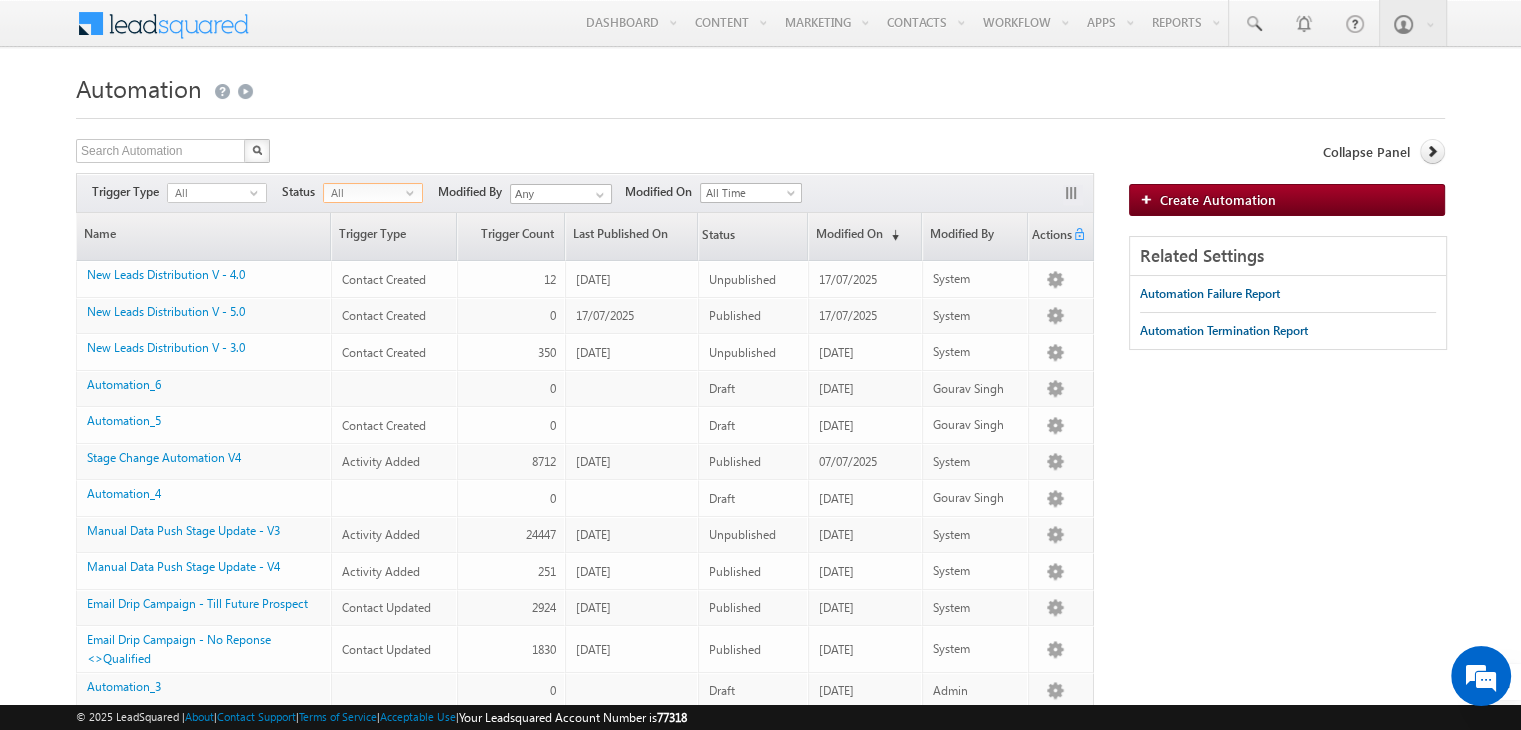click on "All" at bounding box center (365, 193) 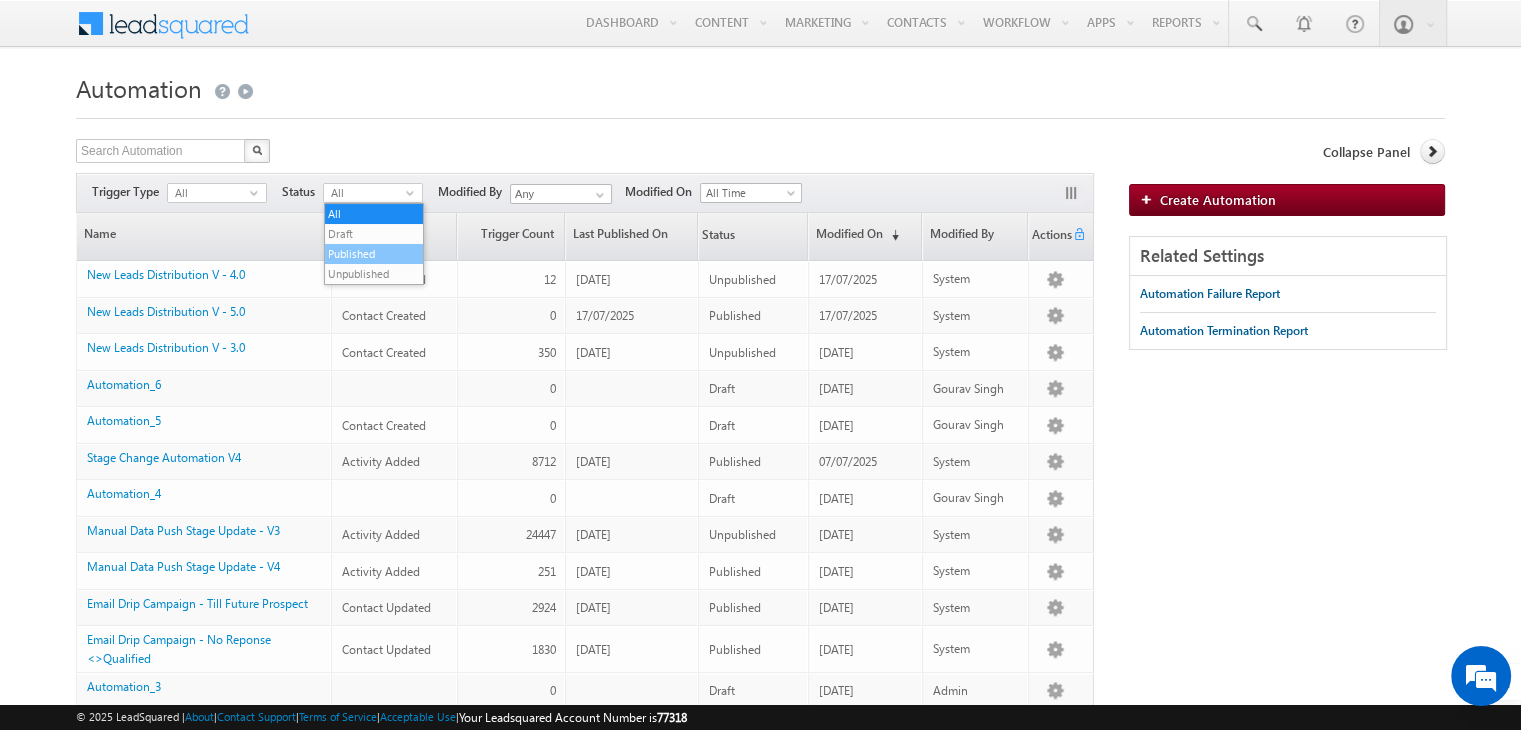 click on "Published" at bounding box center (374, 254) 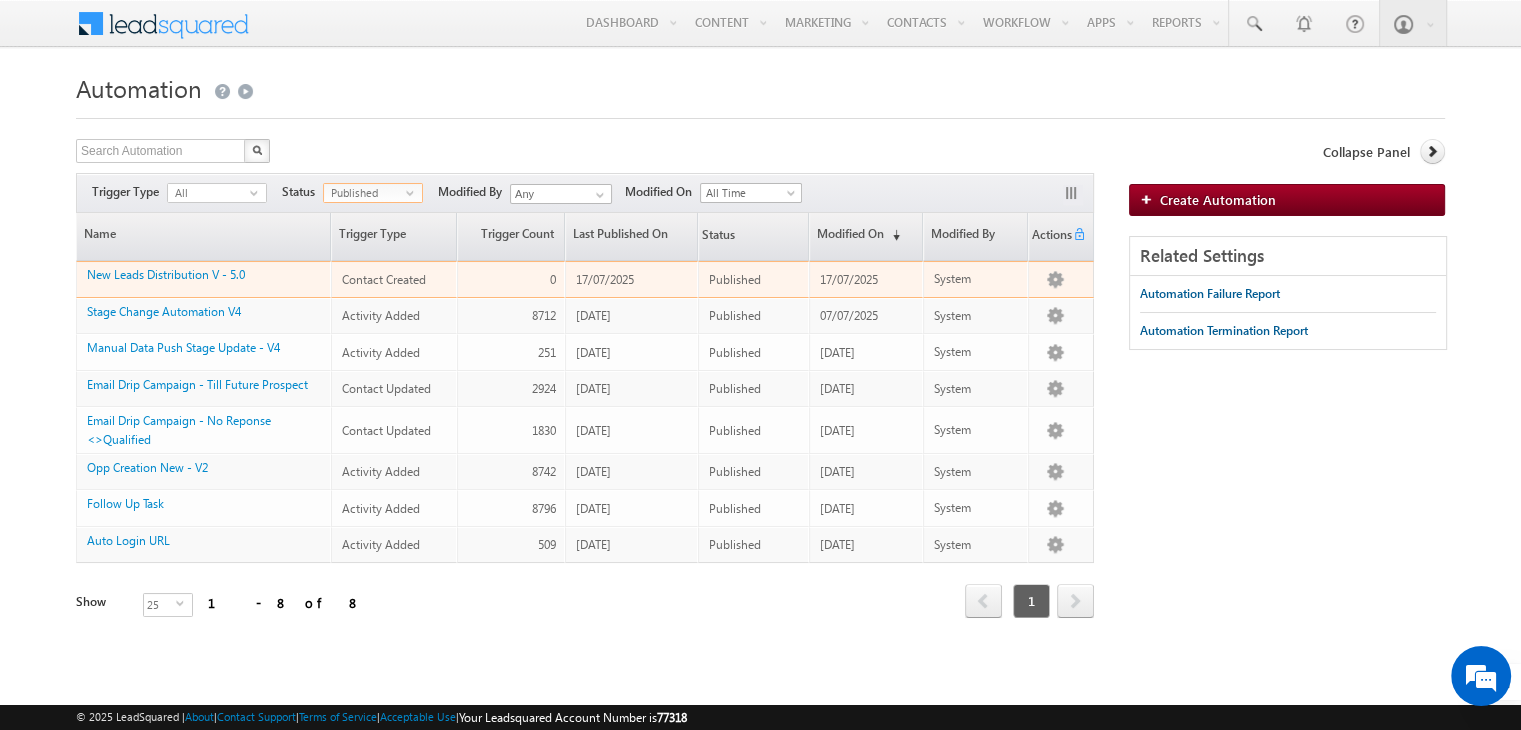 scroll, scrollTop: 0, scrollLeft: 0, axis: both 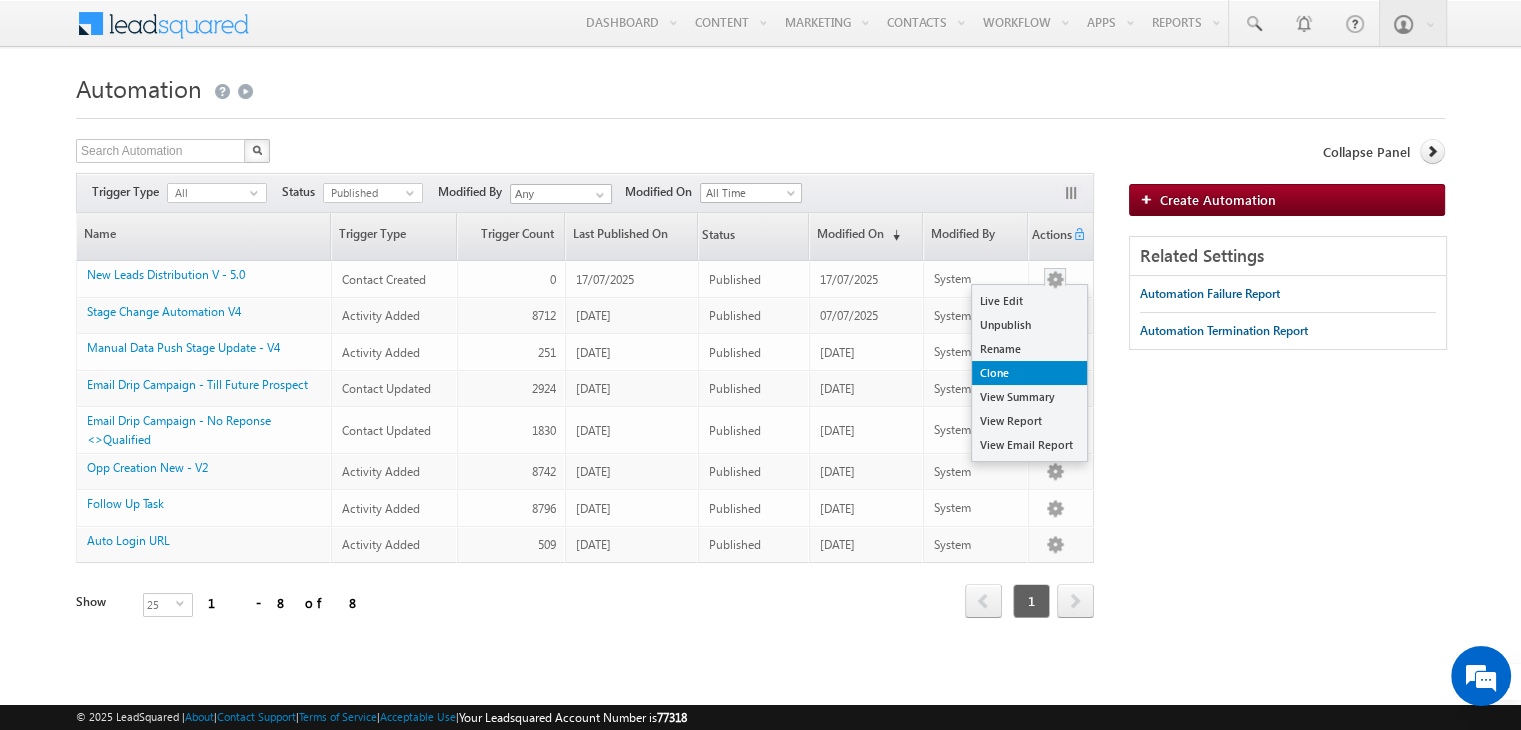 click on "Clone" at bounding box center [1029, 373] 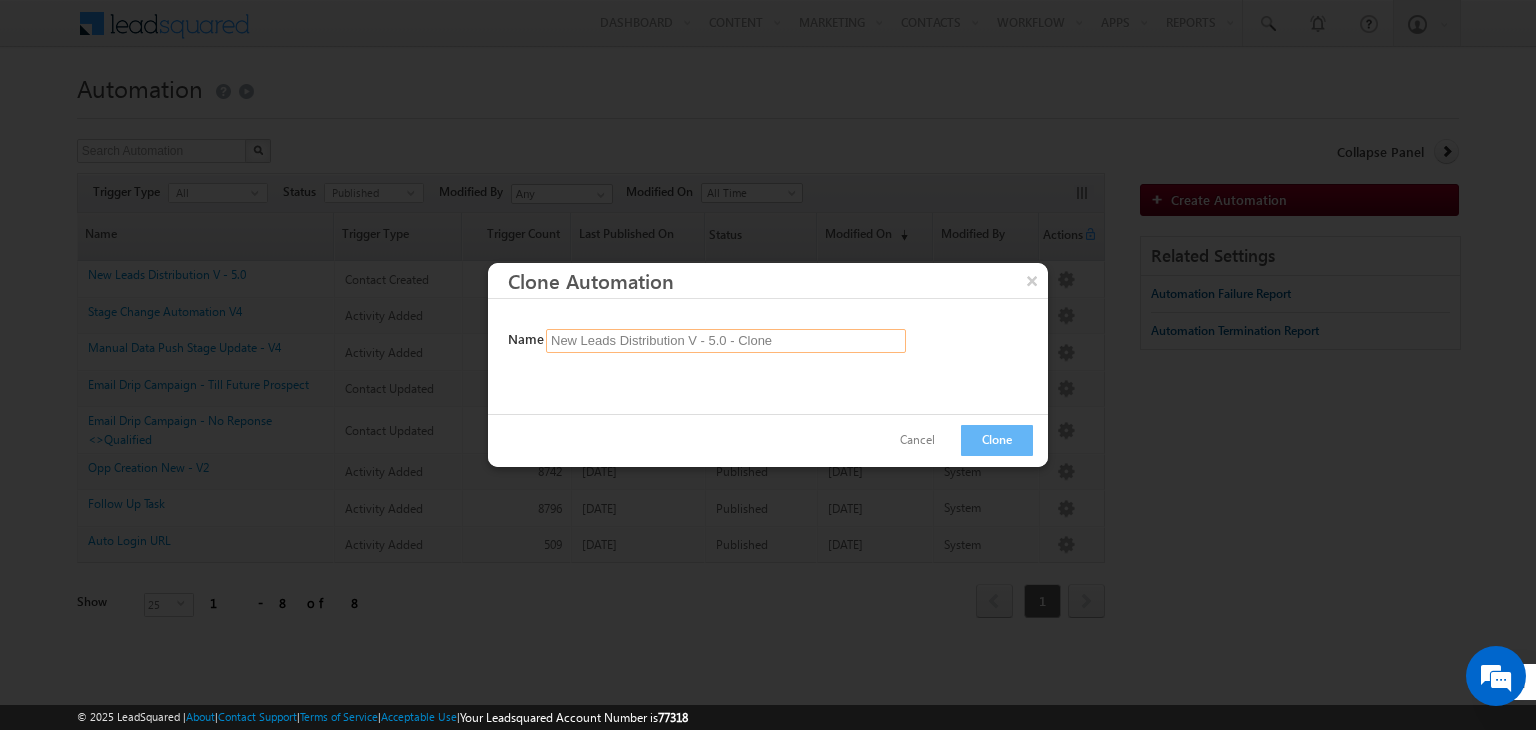 click on "New Leads Distribution V - 5.0 - Clone" at bounding box center [726, 341] 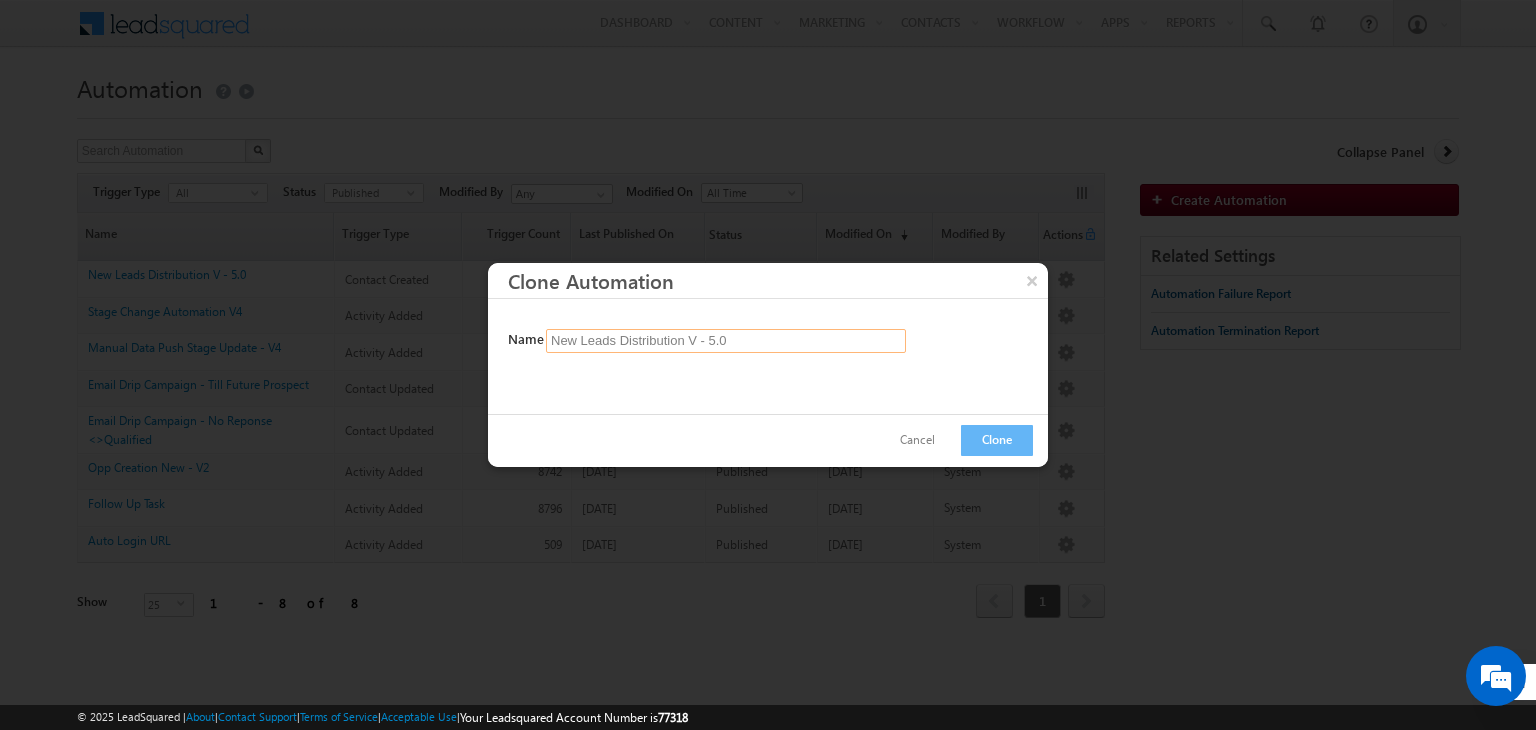 click on "New Leads Distribution V - 5.0" at bounding box center (726, 341) 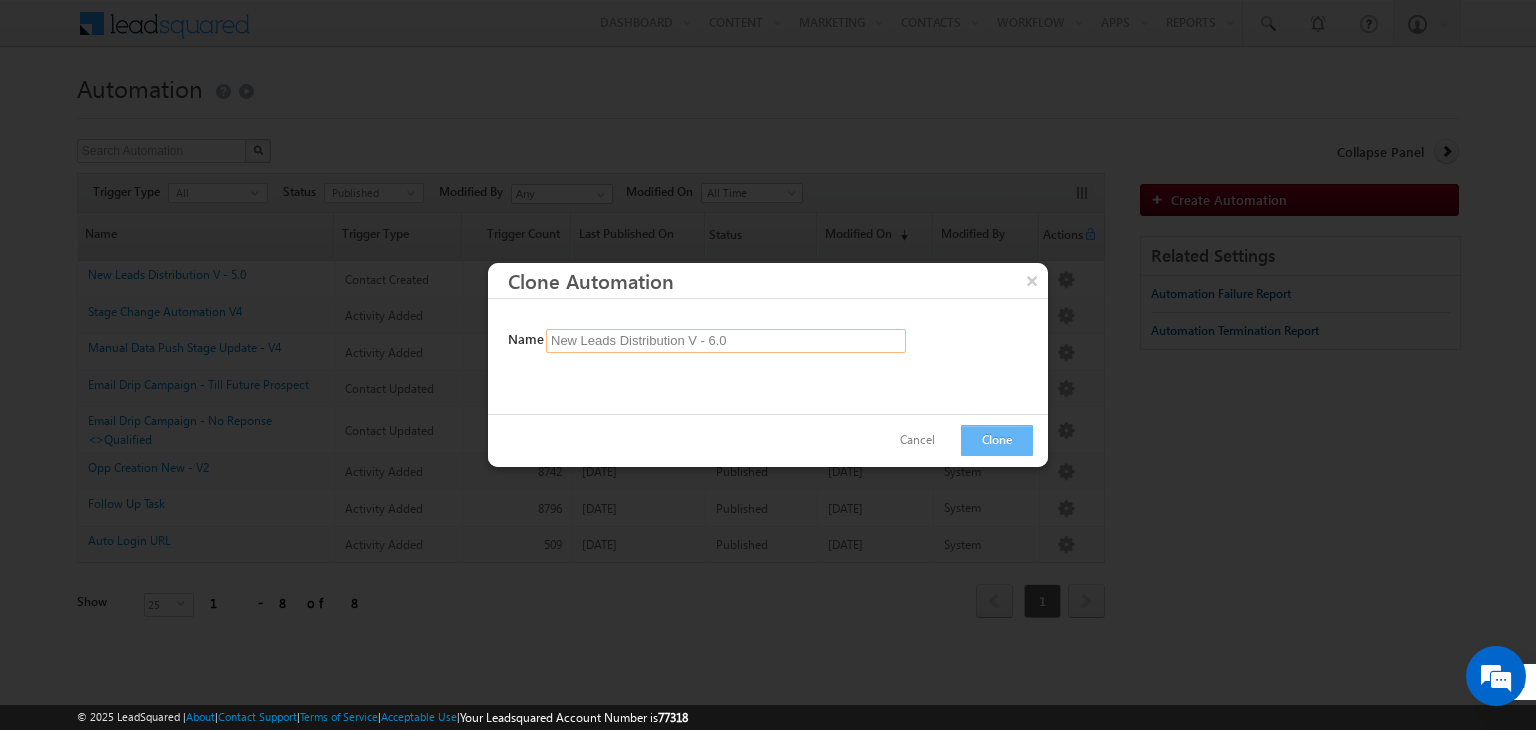 type on "New Leads Distribution V - 6.0" 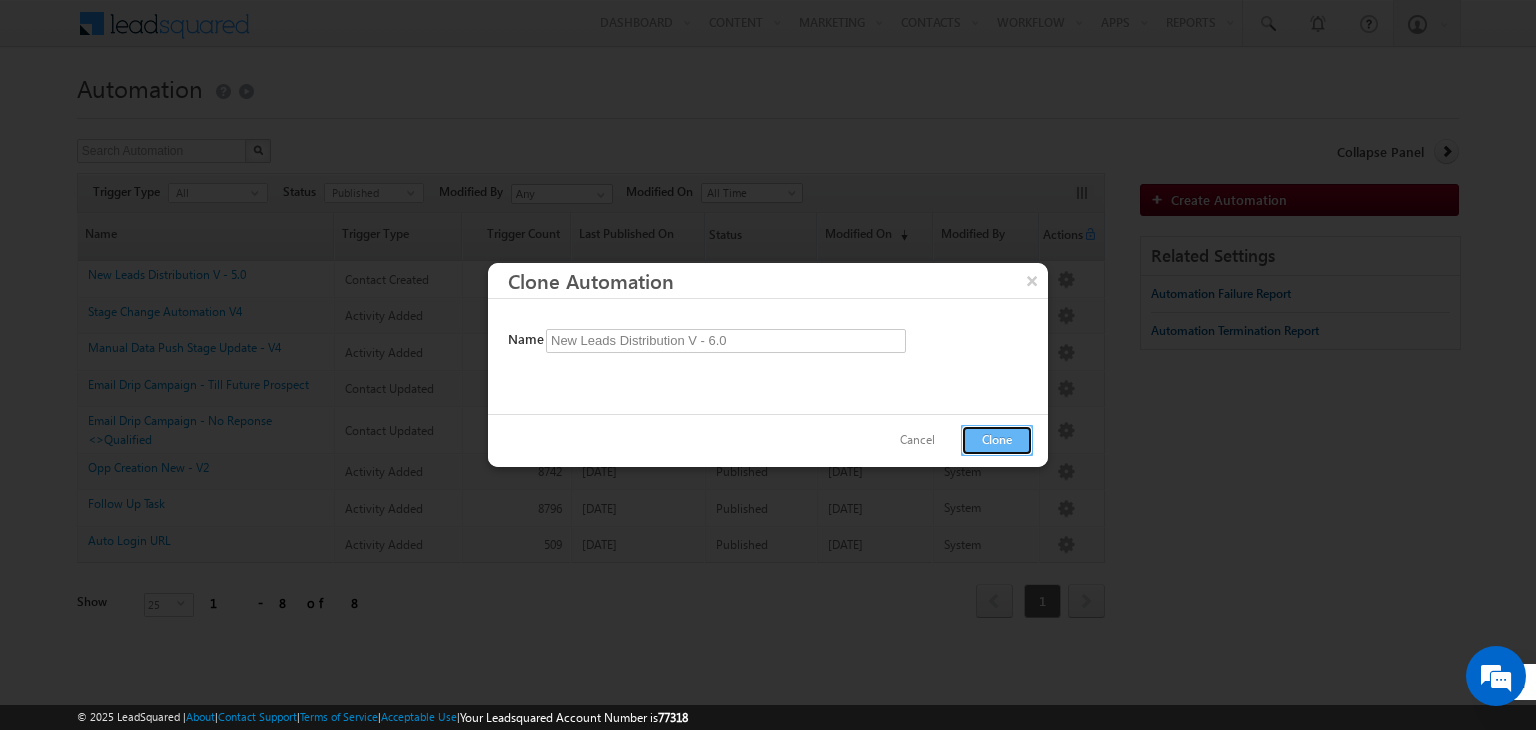 click on "Clone" at bounding box center (997, 440) 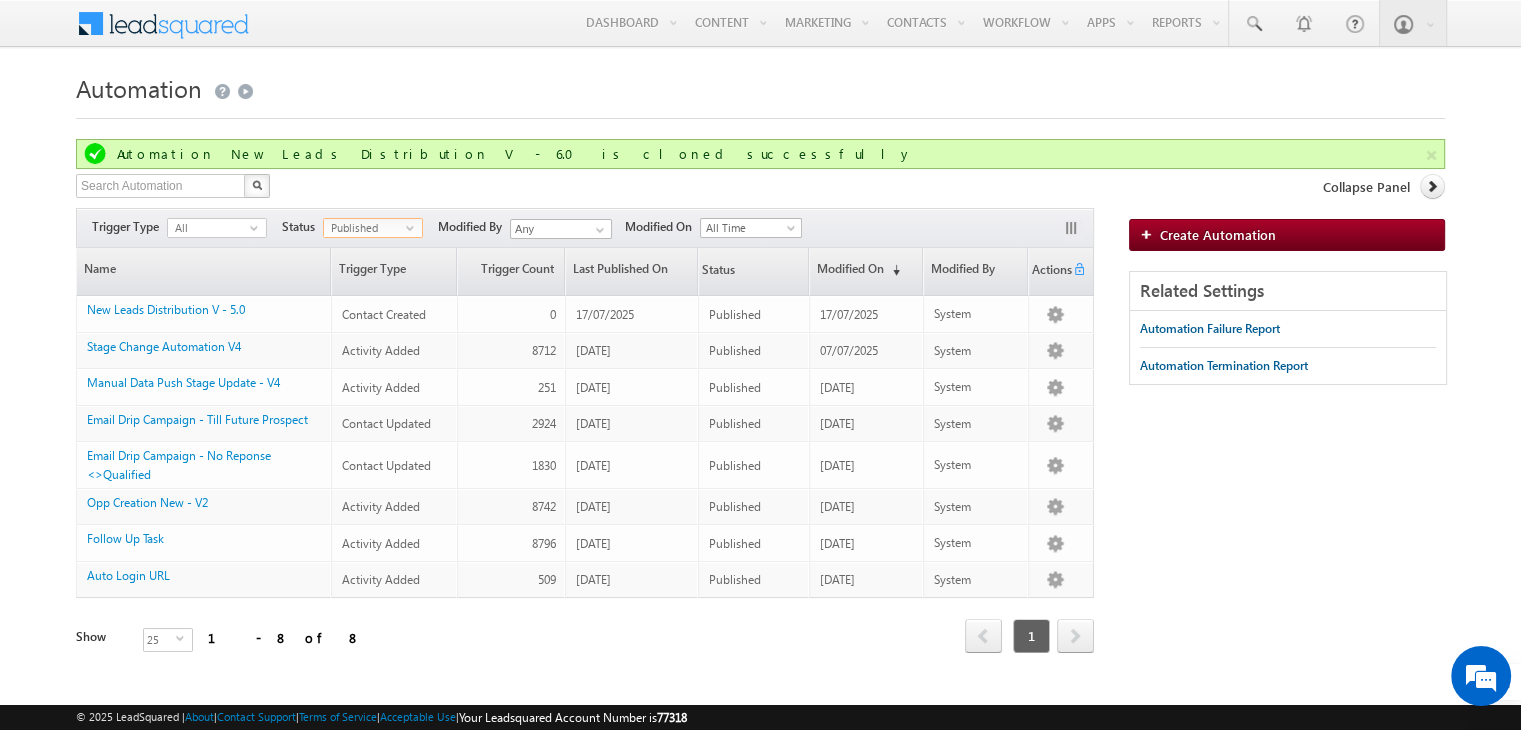 click on "Published" at bounding box center (365, 228) 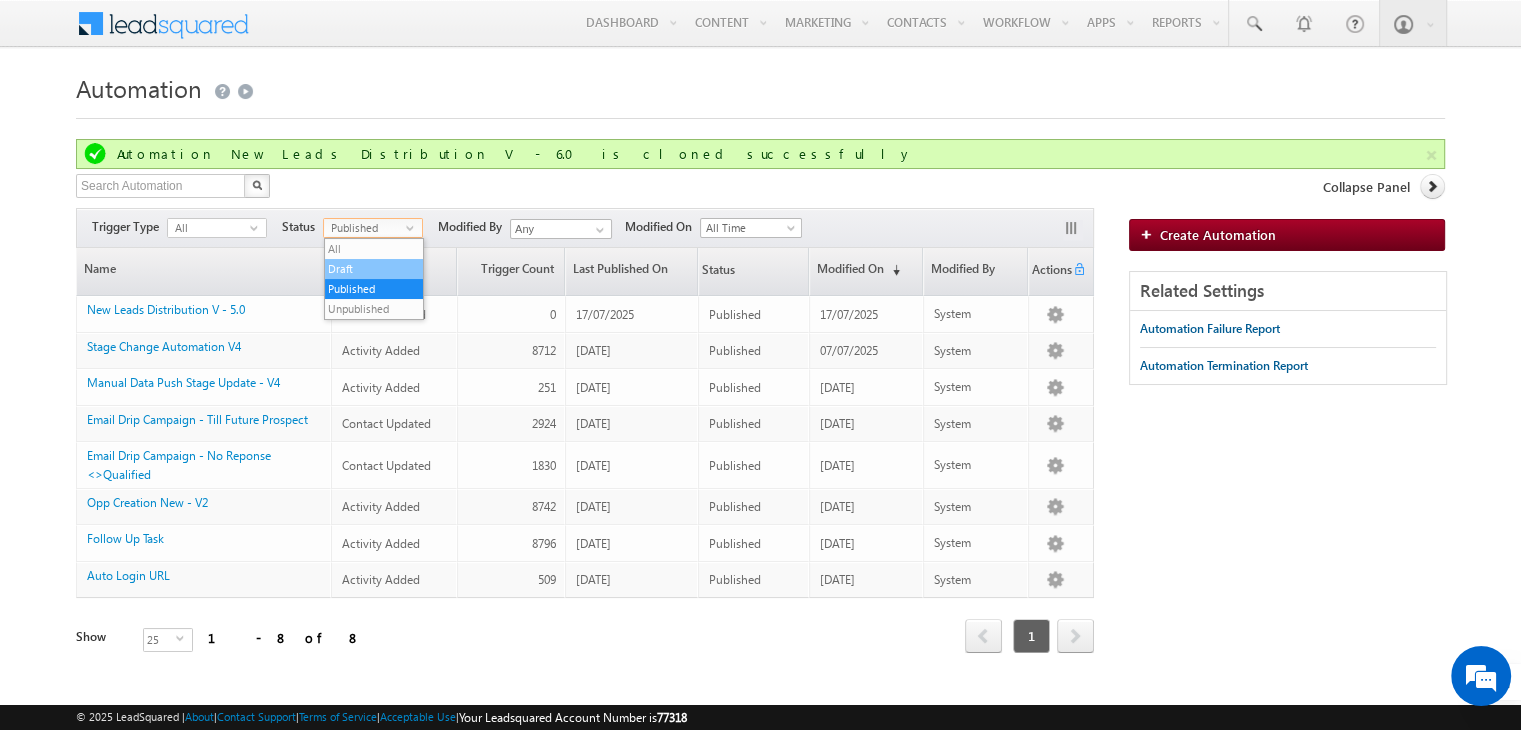 click on "Draft" at bounding box center (374, 269) 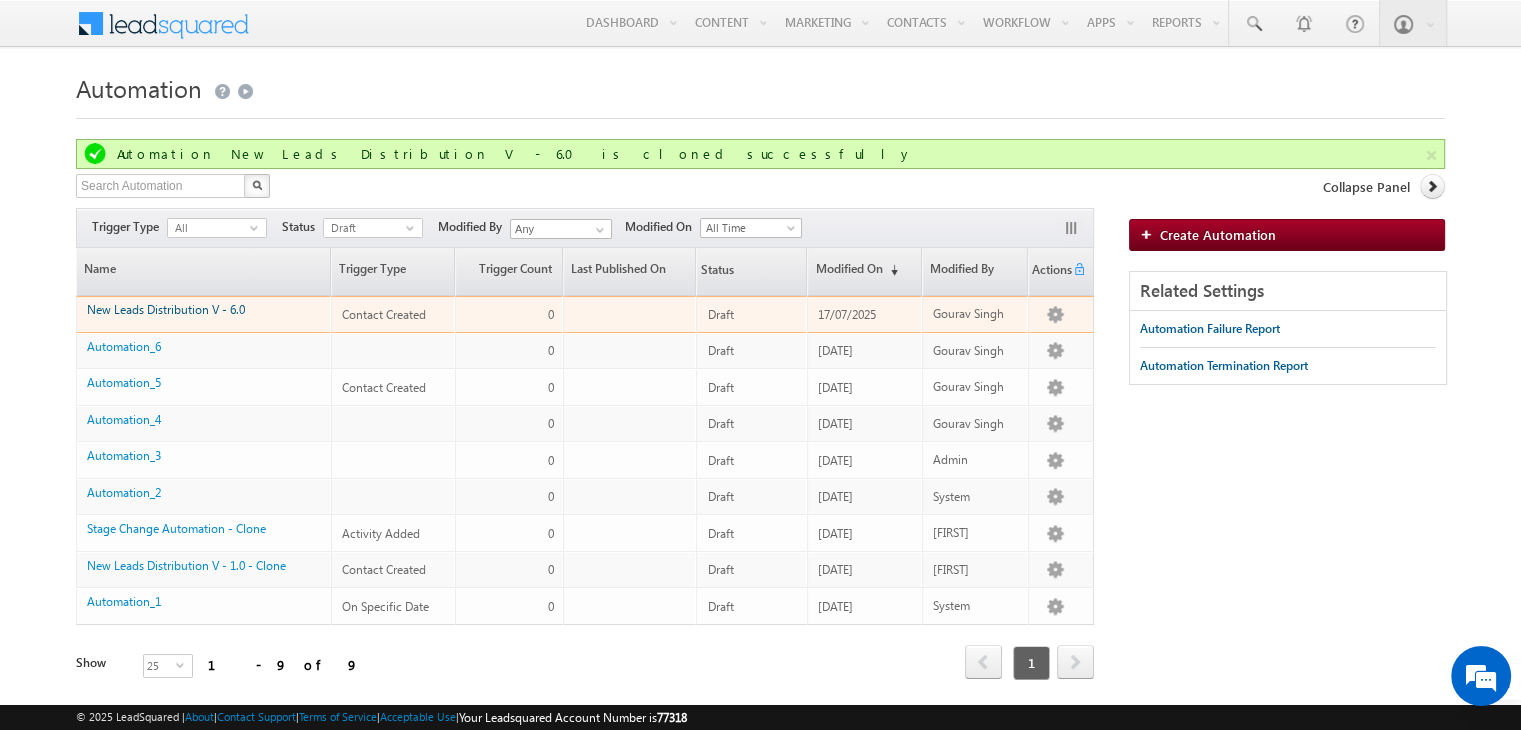click on "New Leads Distribution V - 6.0" at bounding box center [166, 309] 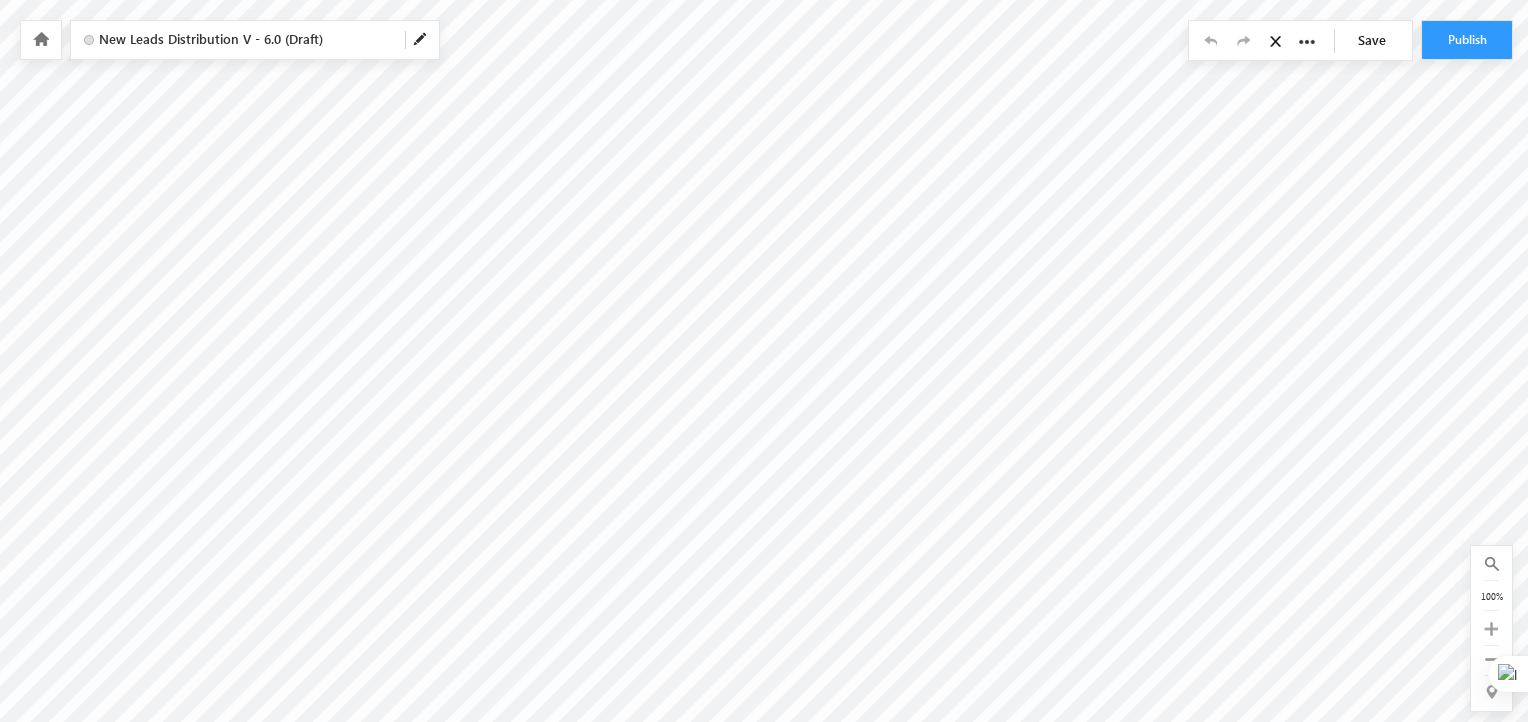 scroll, scrollTop: 0, scrollLeft: 440, axis: horizontal 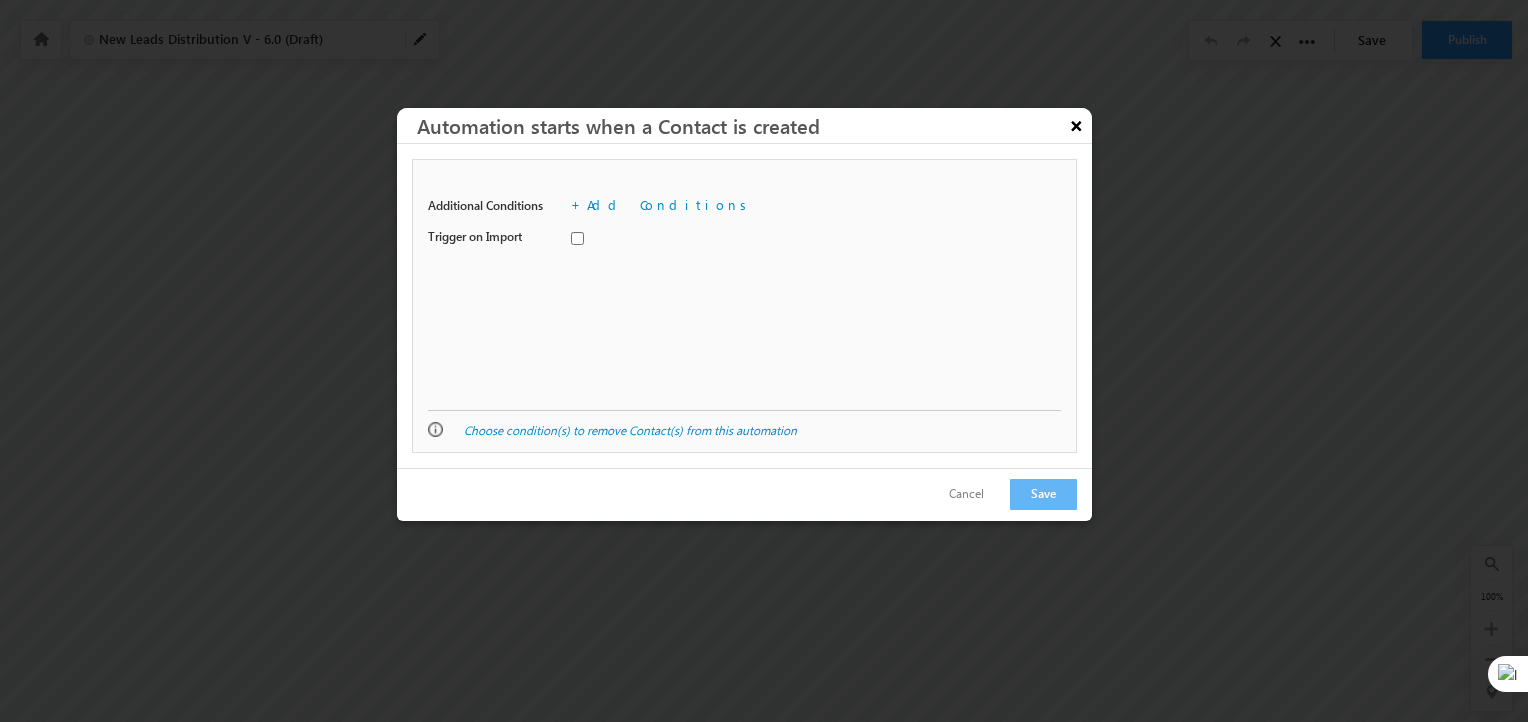 click on "×" at bounding box center [1077, 125] 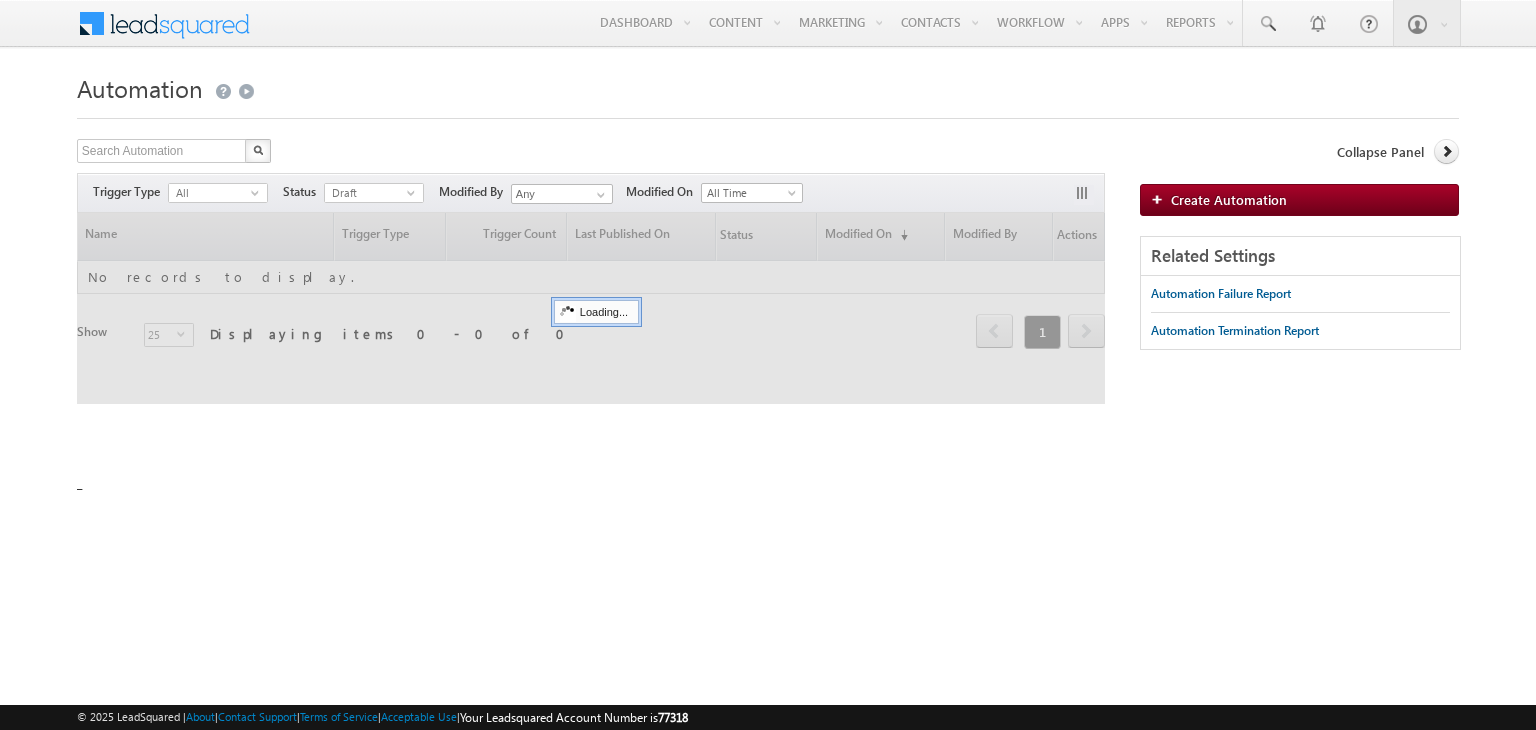 click on "Create Automation" at bounding box center [1299, 200] 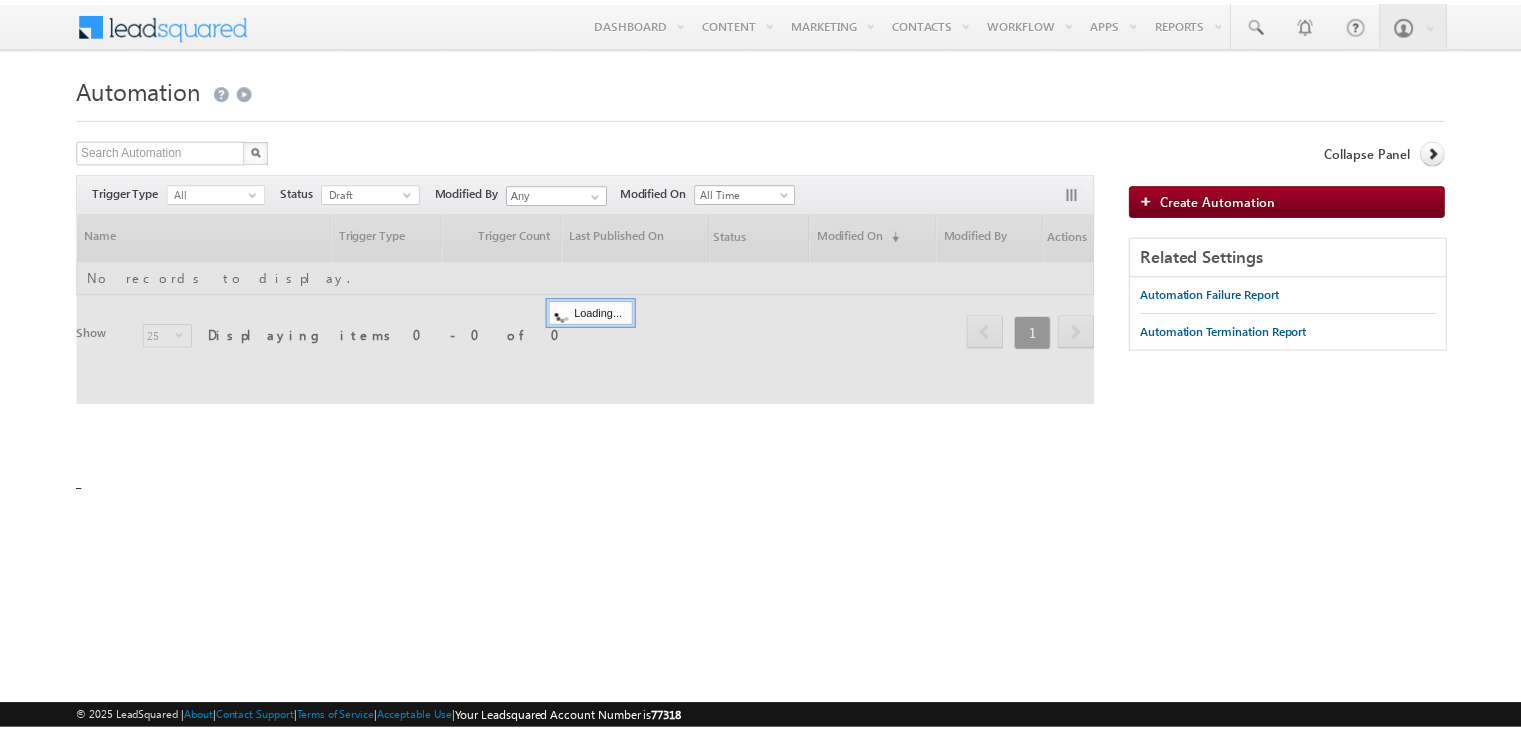 scroll, scrollTop: 0, scrollLeft: 0, axis: both 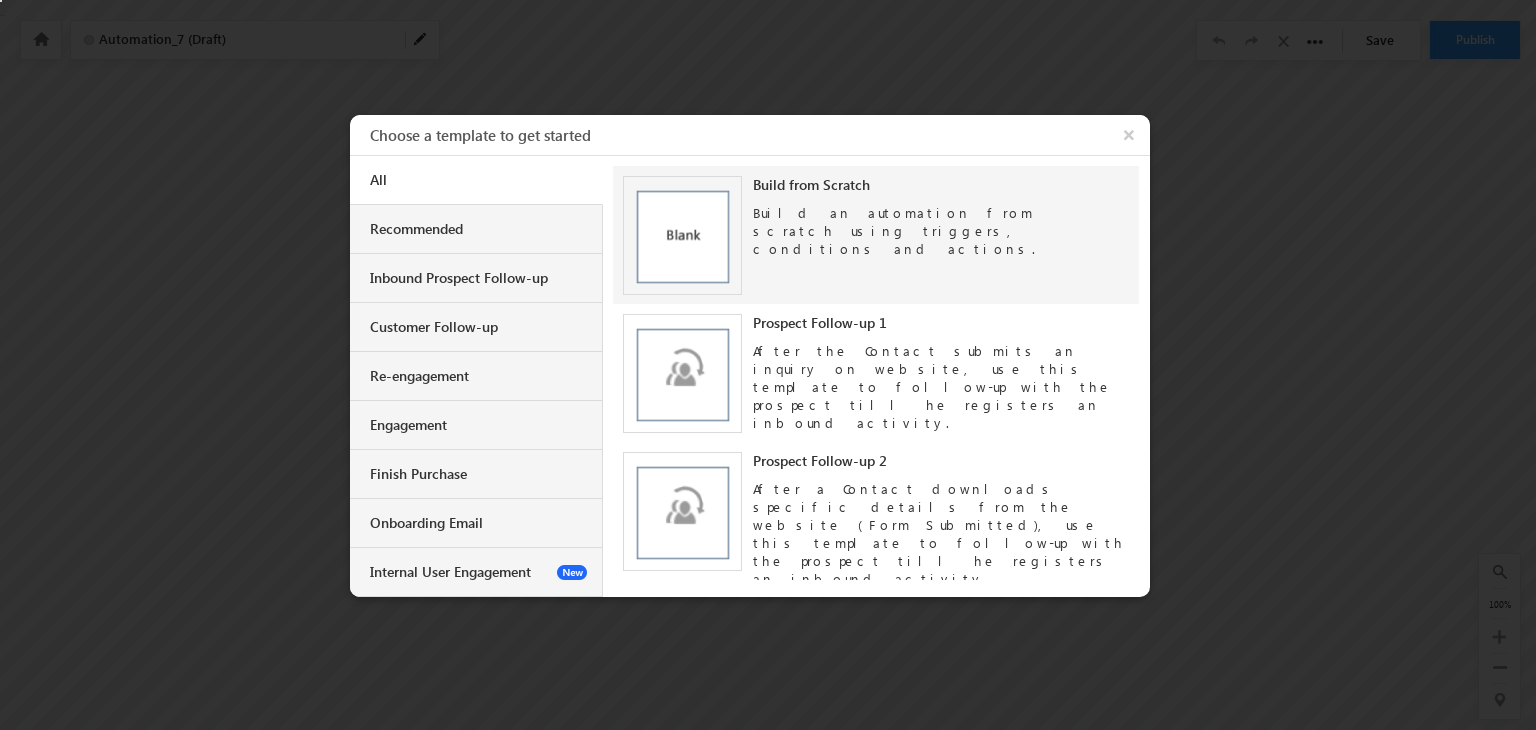 click on "Build an automation from scratch using triggers, conditions and actions." at bounding box center (941, 226) 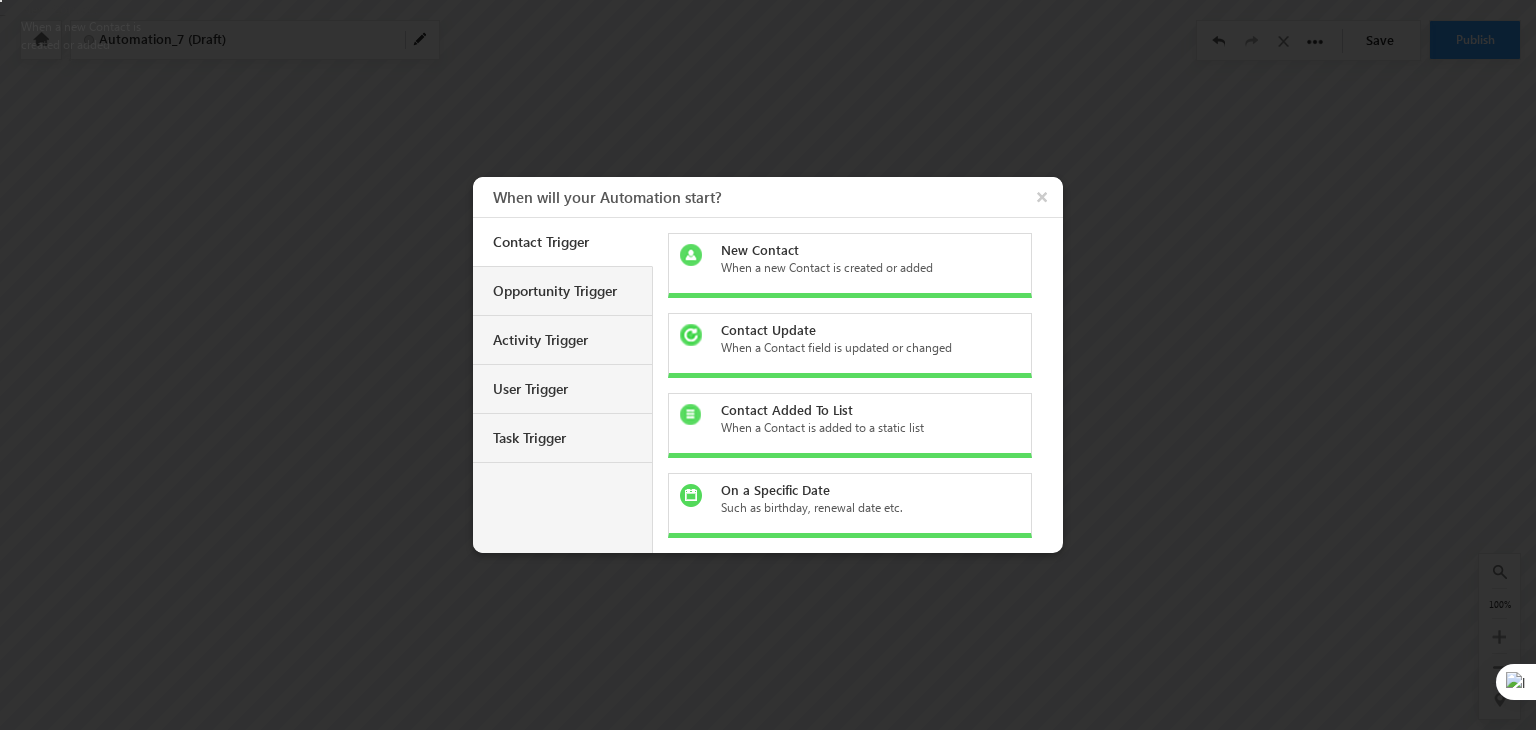 click on "New Contact" at bounding box center [862, 250] 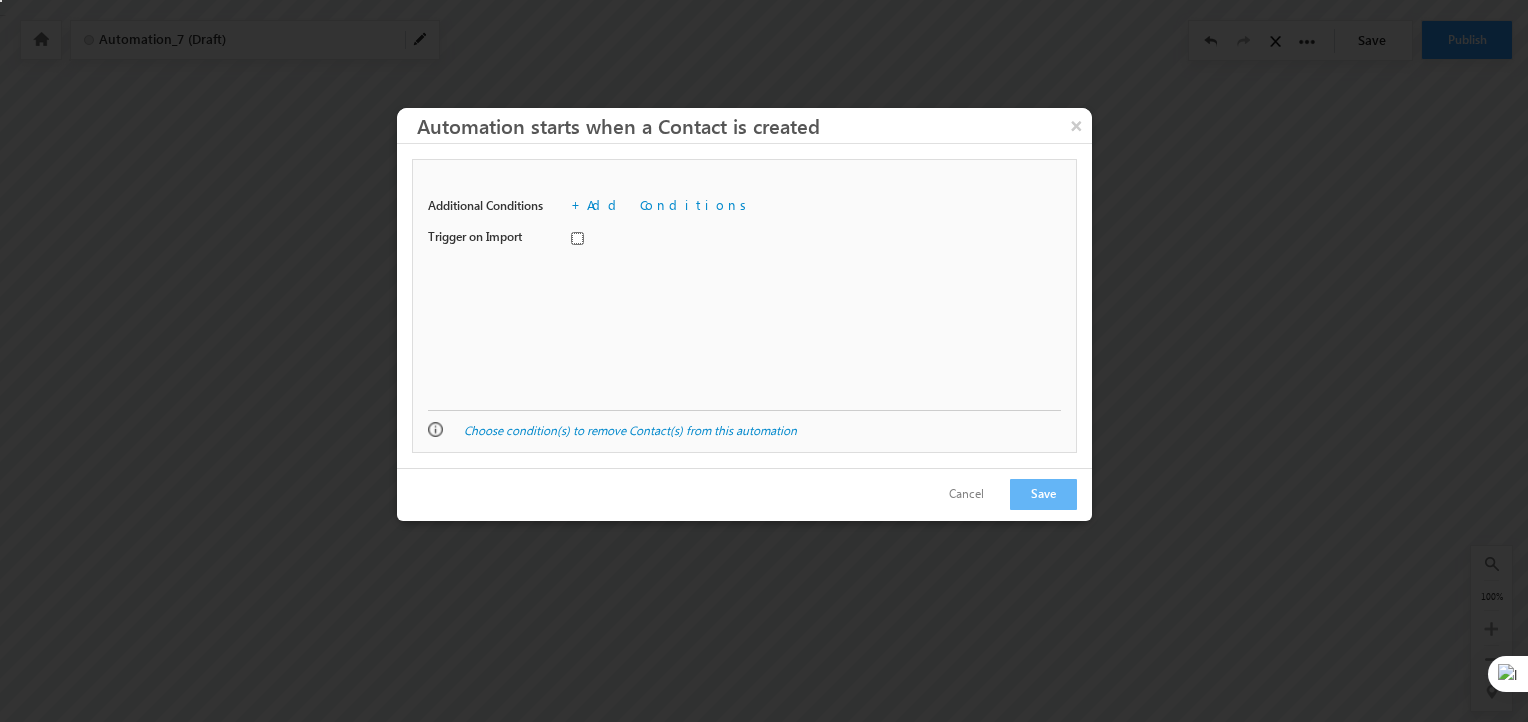 click at bounding box center (577, 238) 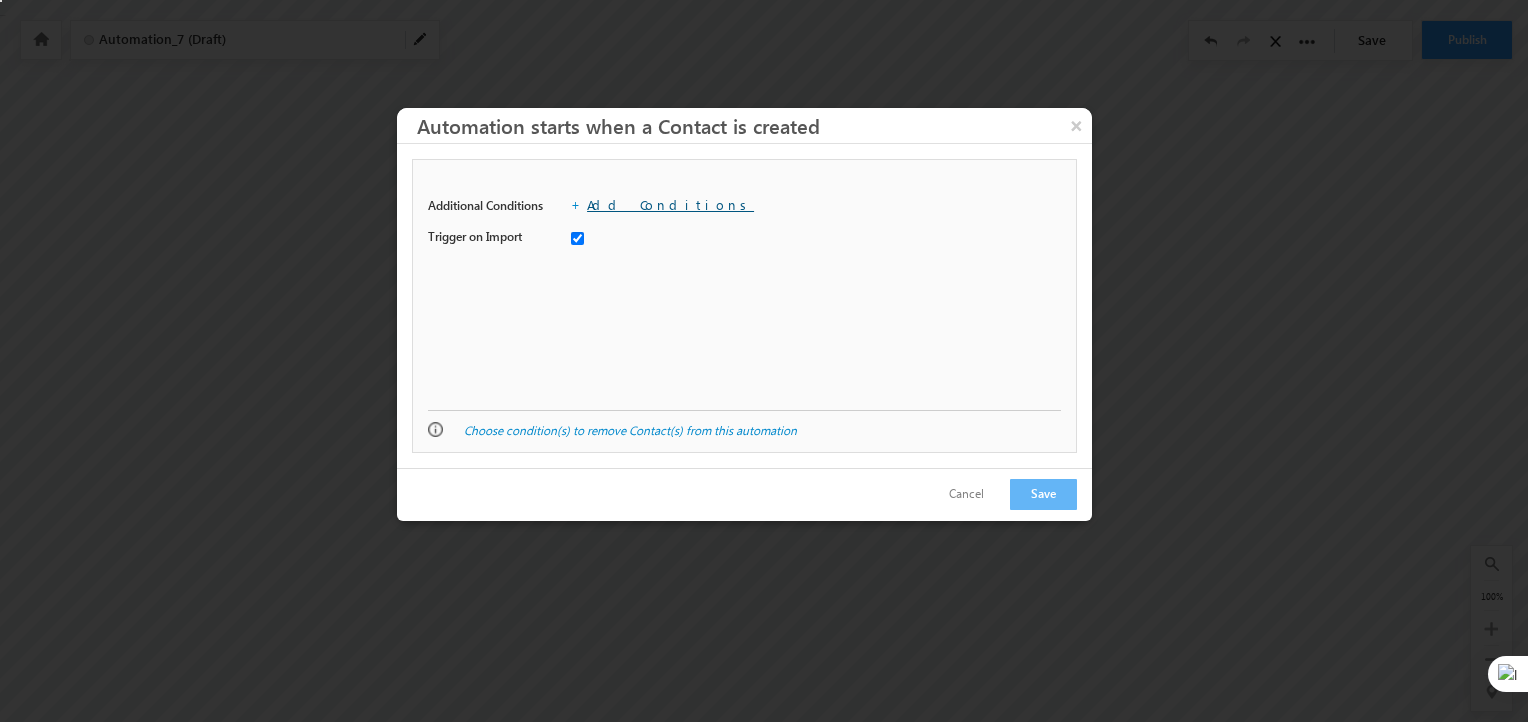 click on "Add Conditions" at bounding box center [670, 204] 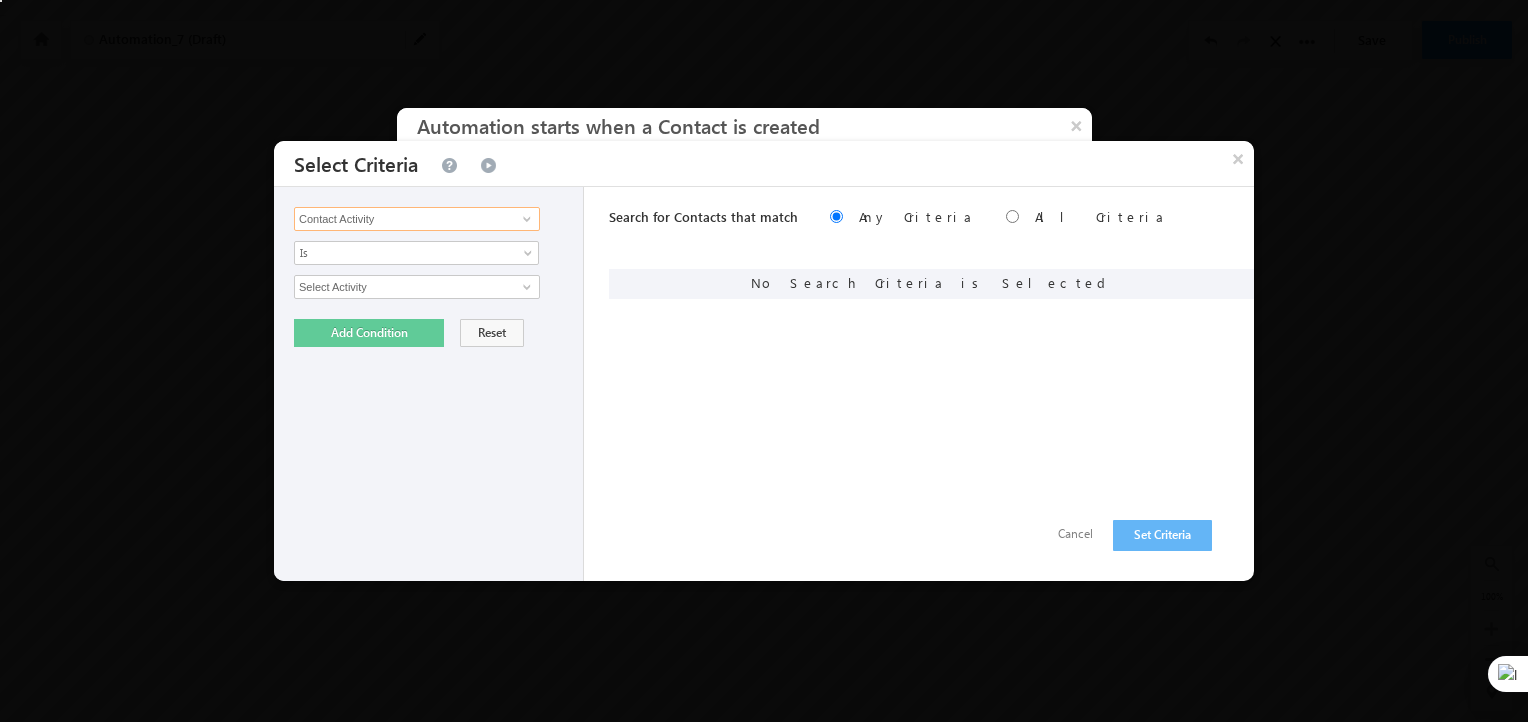 click on "Contact Activity" at bounding box center (417, 219) 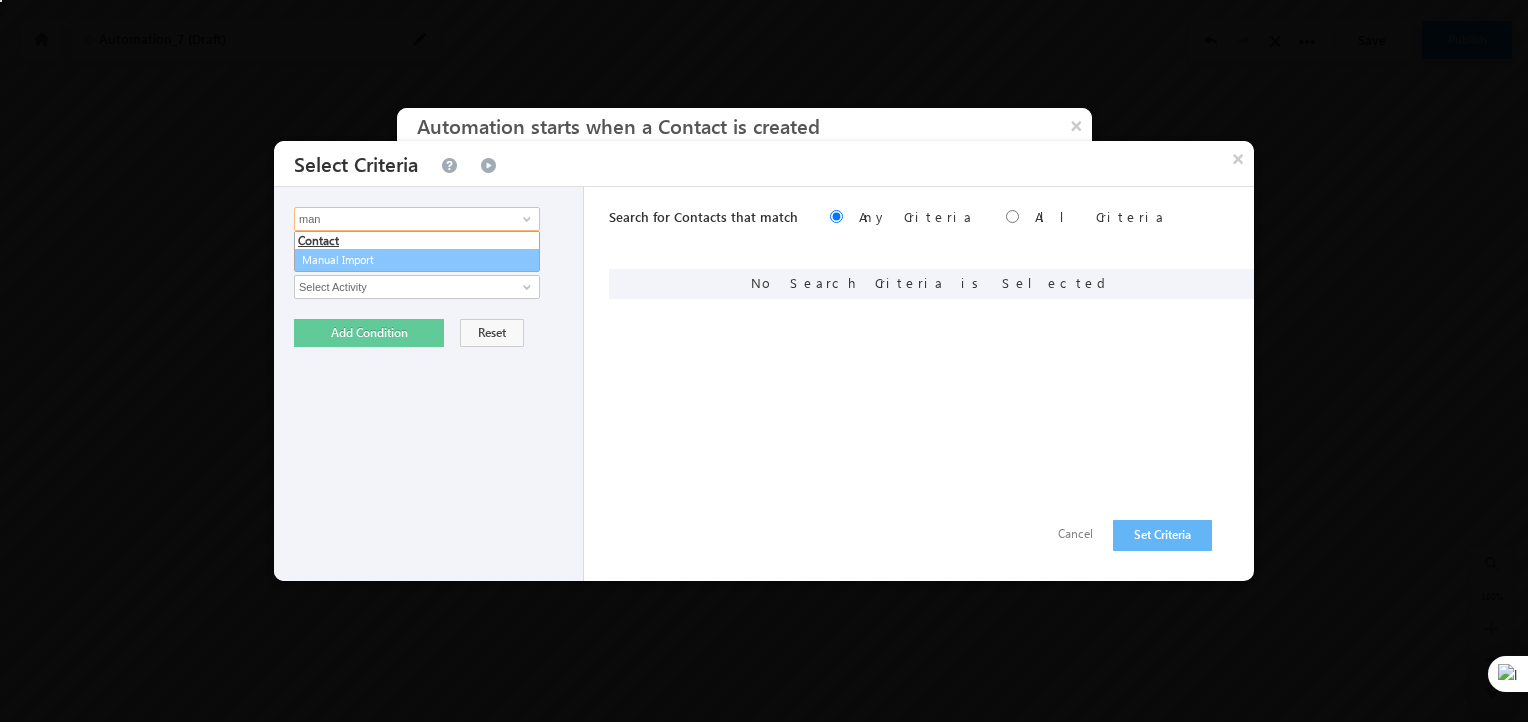 click on "Manual Import" at bounding box center (417, 260) 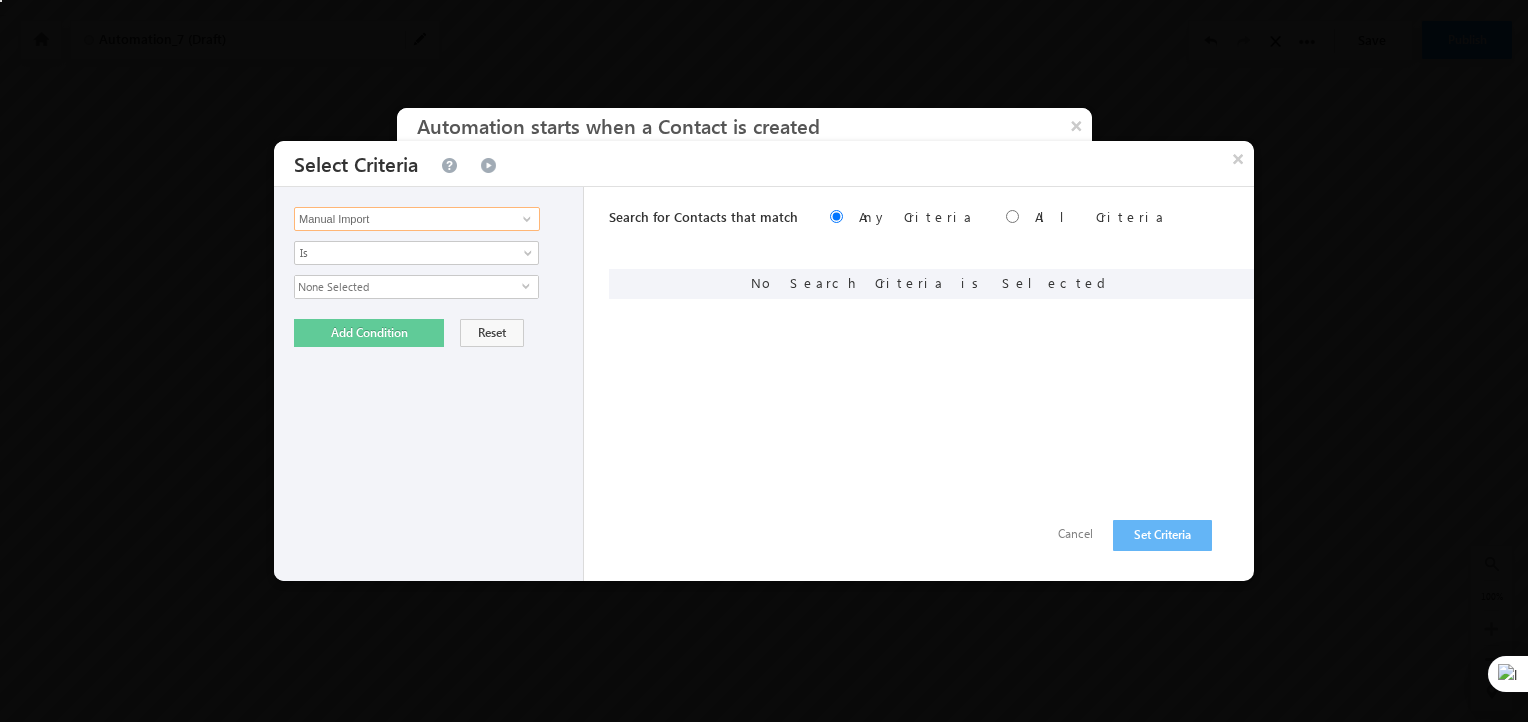 type on "Manual Import" 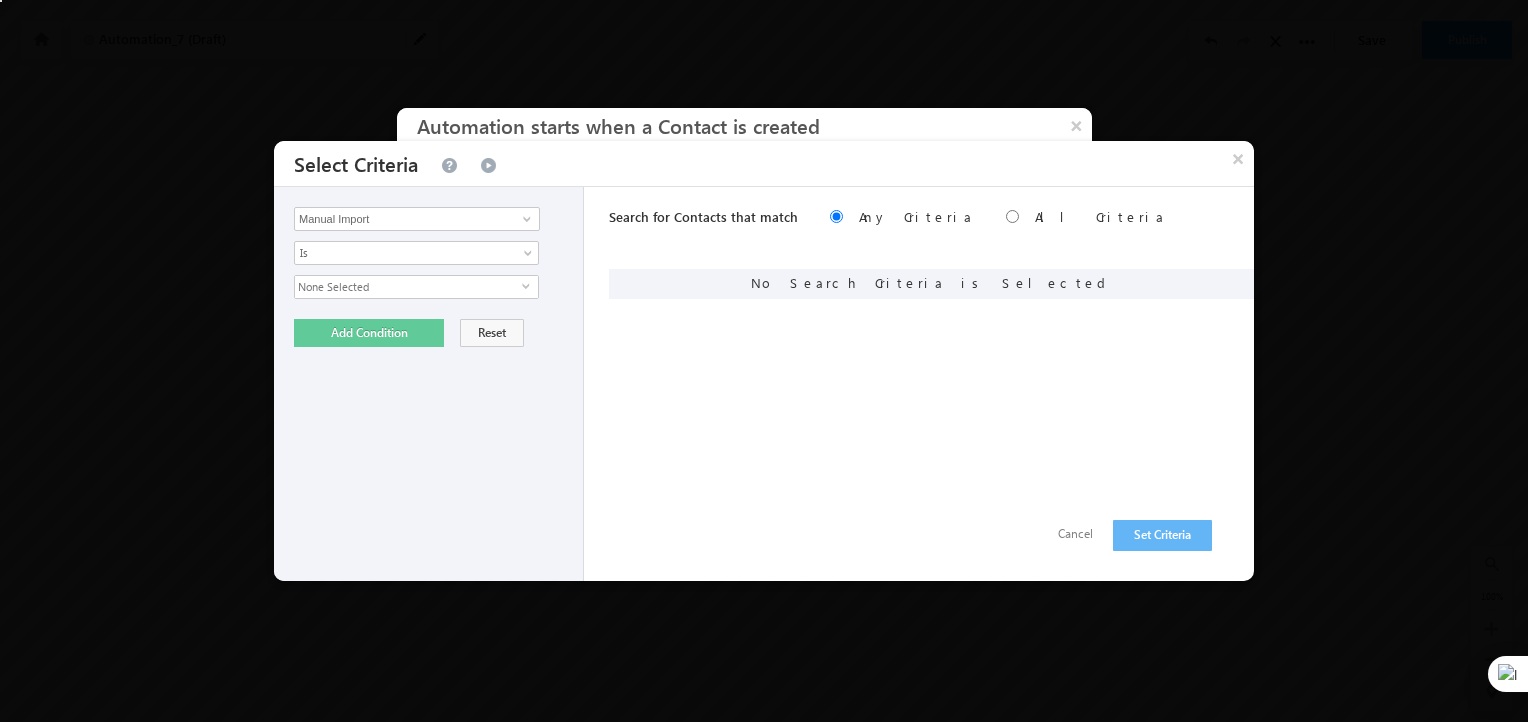 click on "None Selected" at bounding box center [408, 287] 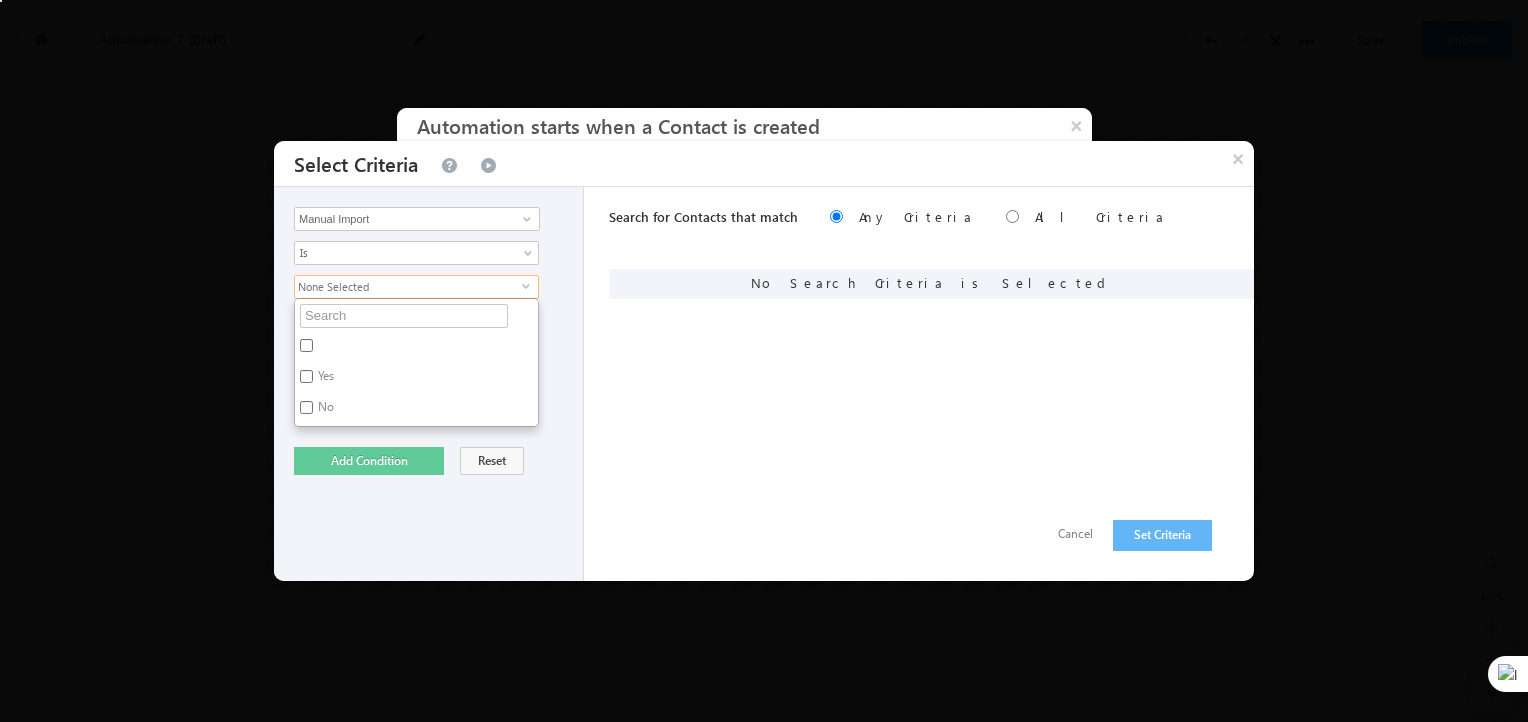click on "Yes" at bounding box center (324, 379) 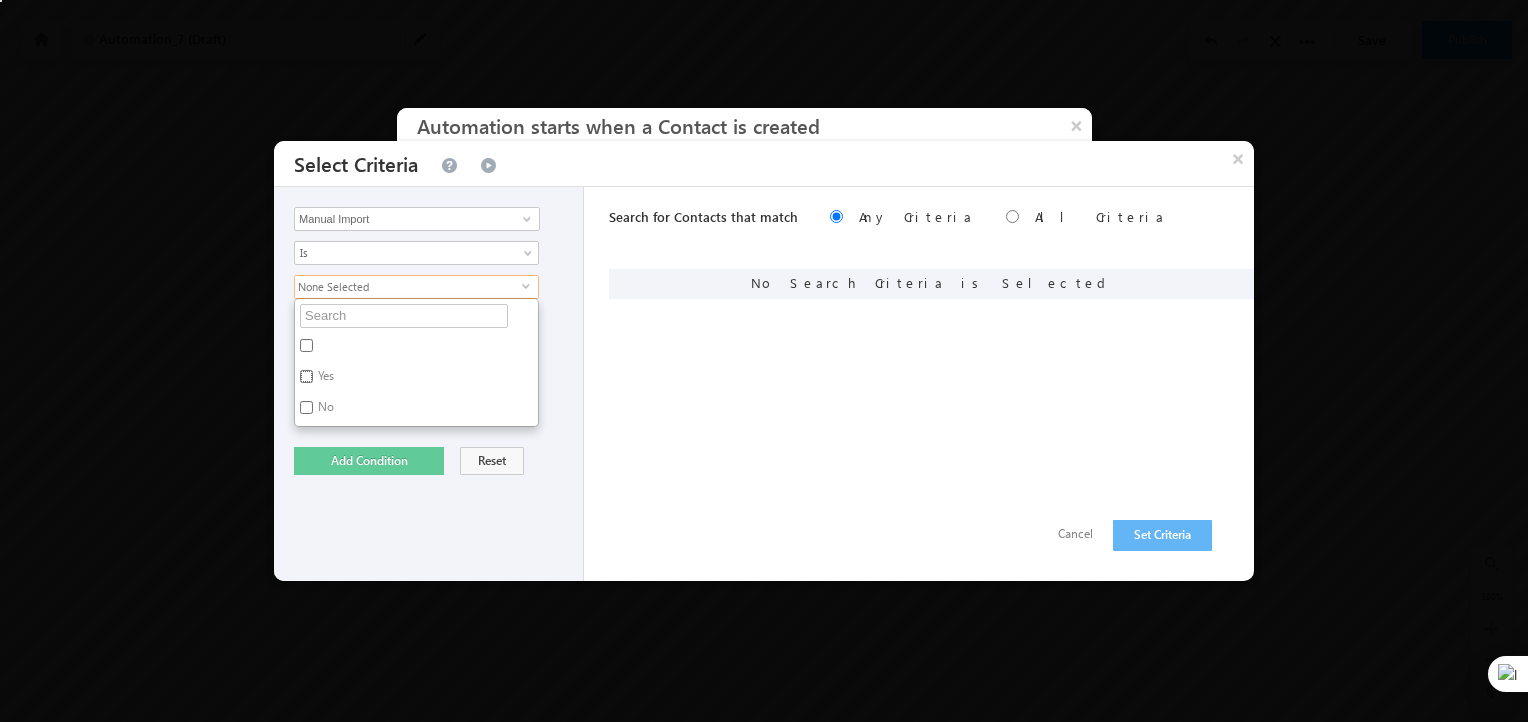 click on "Yes" at bounding box center (306, 376) 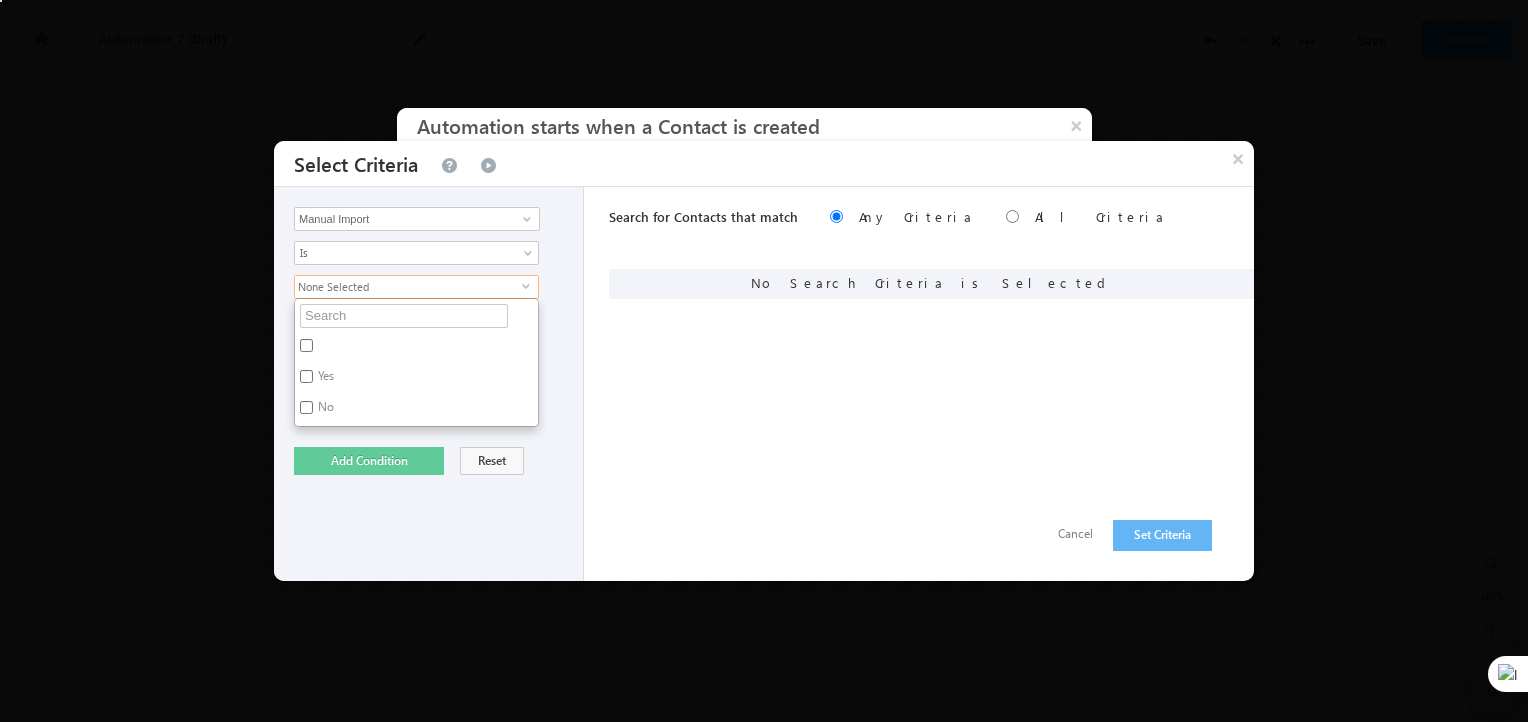 checkbox on "true" 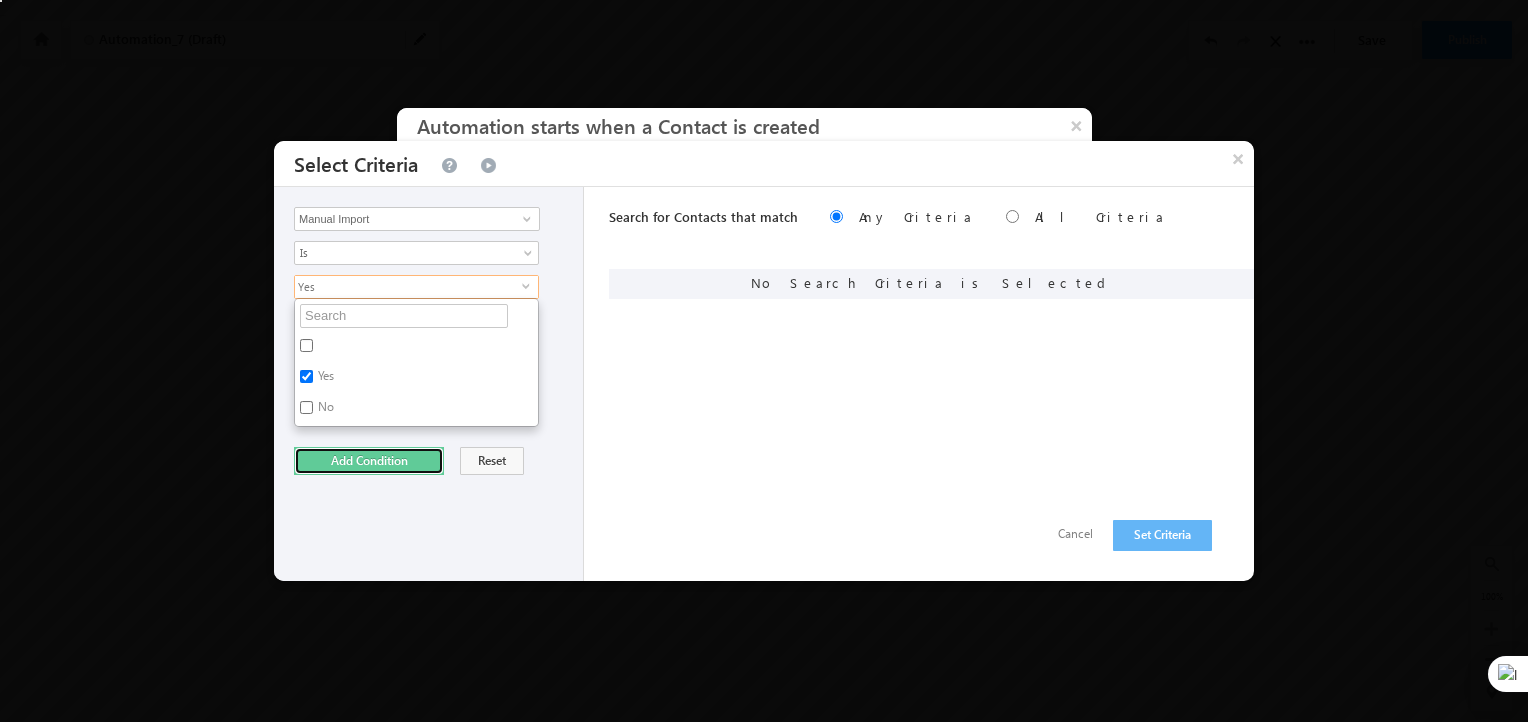 click on "Add Condition" at bounding box center (369, 461) 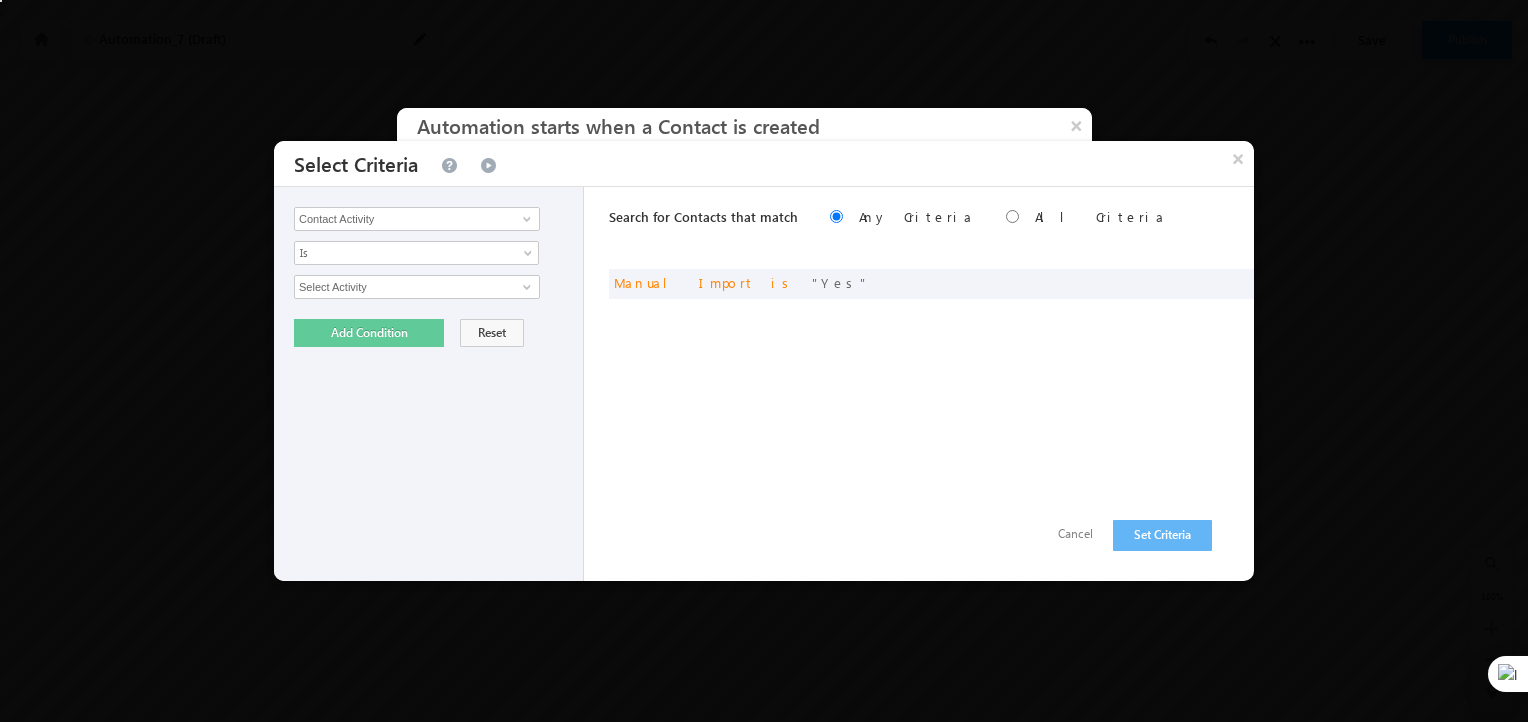 click on "Contact Activity Task Sales Group  Prospect Id Address 1 Address 2 Any Specific University Or Program Application Status Auto Login URL City Class XII Marks Company Concentration Contact Number Contact Origin Contact Score Contact Source Contact Stage Conversion Referrer URL Country Country Interested In New Country Interested In Old Course Course Priority Created By Id Created On Created On Old Current Opt In Status Do Not Call Do Not Email Do Not SMS Do Not Track Do You Have Scholarships Do You Have Valid Passport Email Engagement Score English Proficiency Test Taken Fallout Country List First Name Follow Up Date Have You Completed Graduation Have You Completed Post Graduation  Highest Degree Intake IntProgram Is Portal User Job Title Keyword Last Activity Last Activity Date Last Disposition Last Name Last Notes Last Opt In Email Sent Date Last Sub Disposition Latitude Lead Number Old Lead Stage Old Longitude Manual Import Mobile Number Modified By Id Modified By Old Notes" at bounding box center [429, 384] 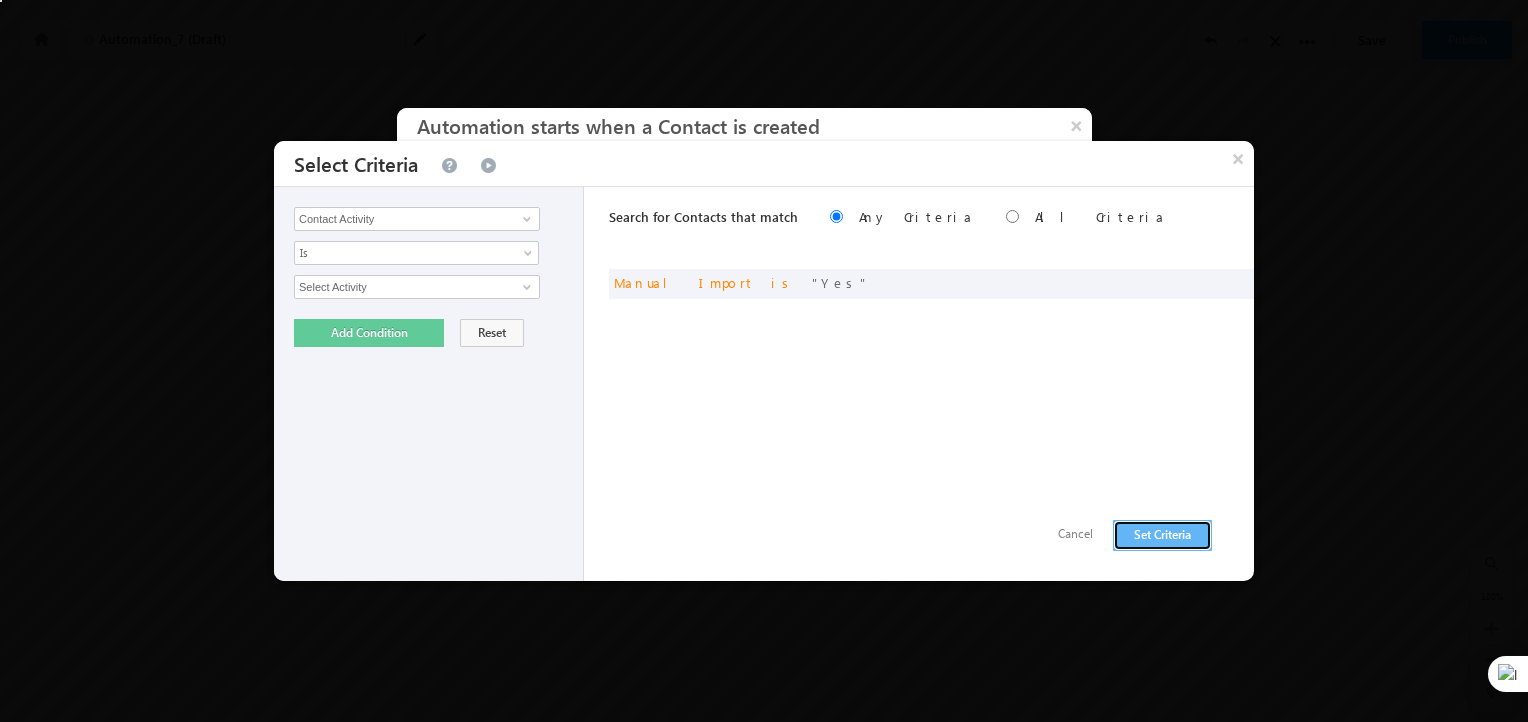 click on "Set Criteria" at bounding box center (1162, 535) 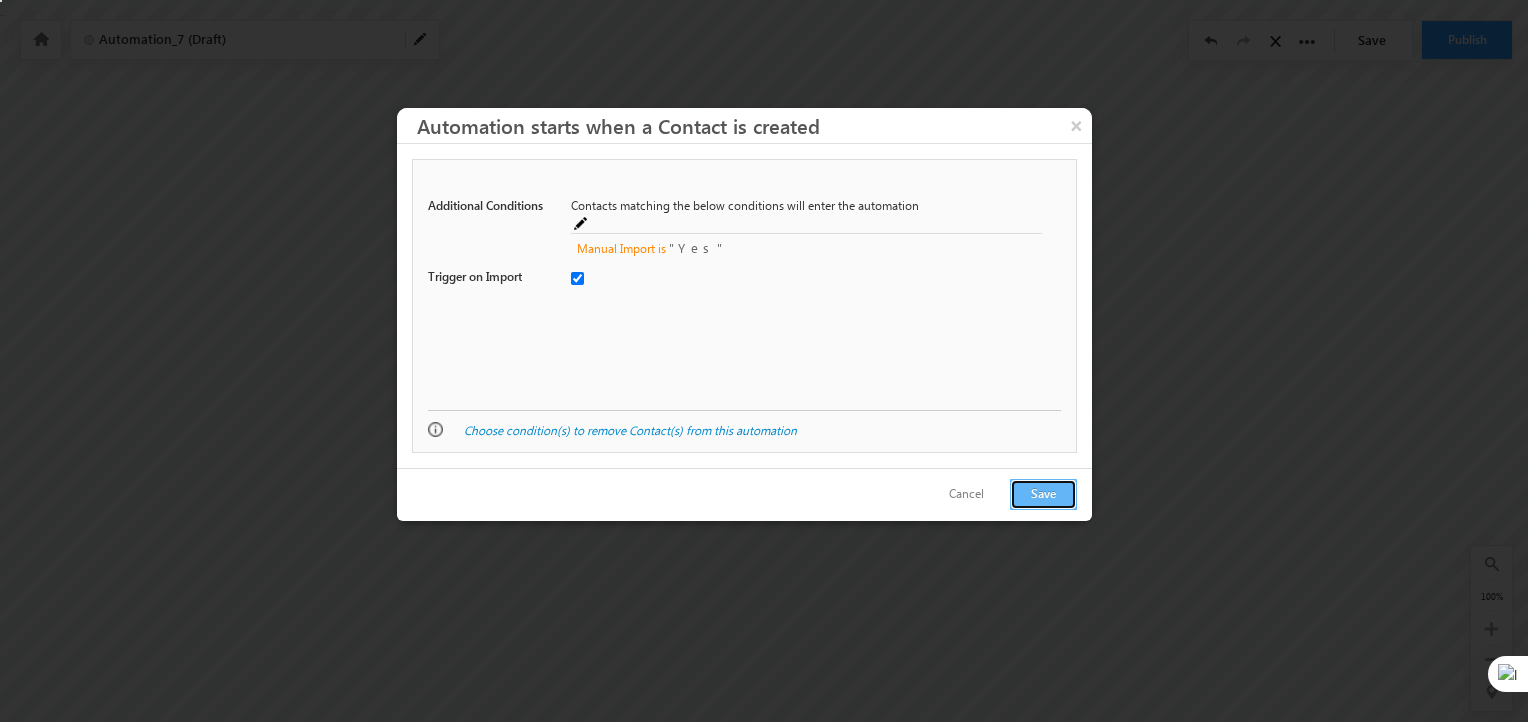 click on "Save" at bounding box center [1043, 494] 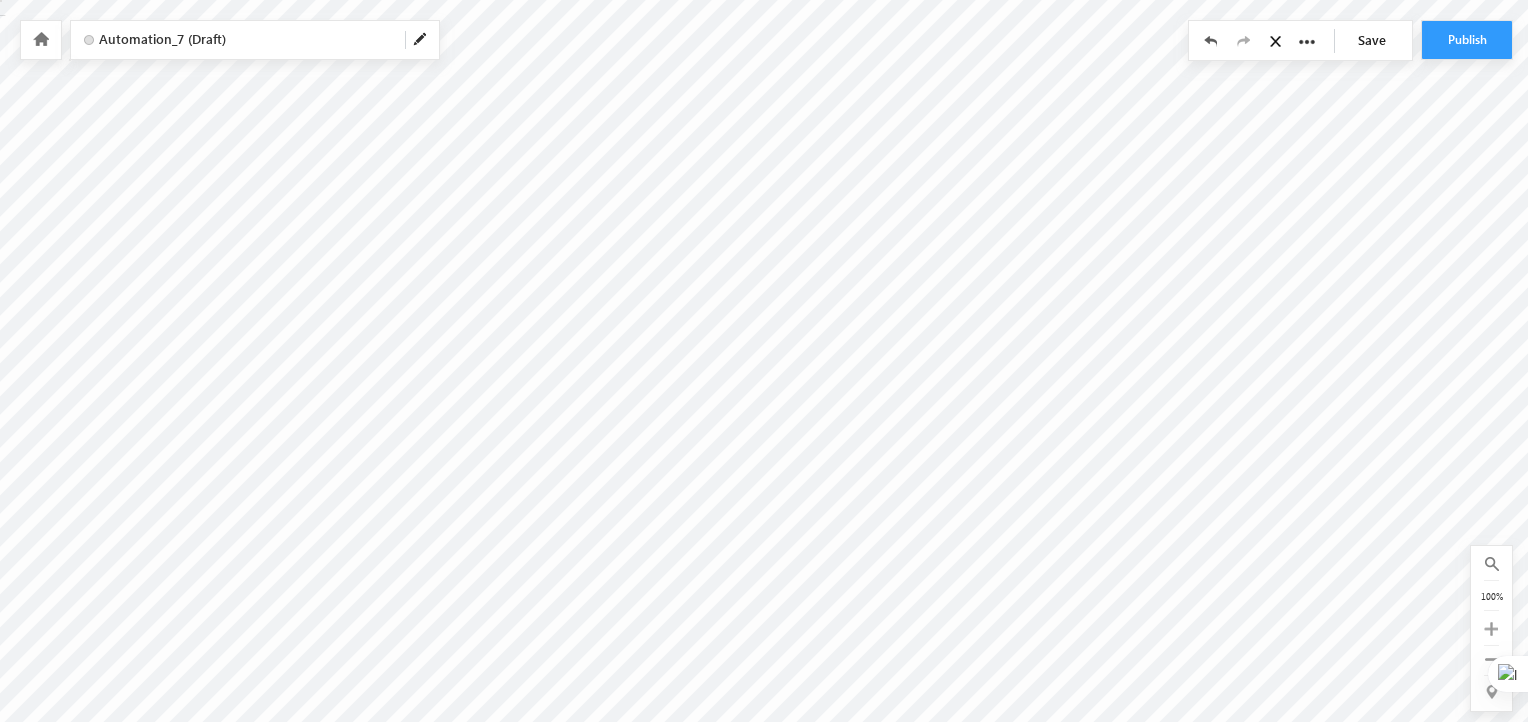 click at bounding box center [421, 40] 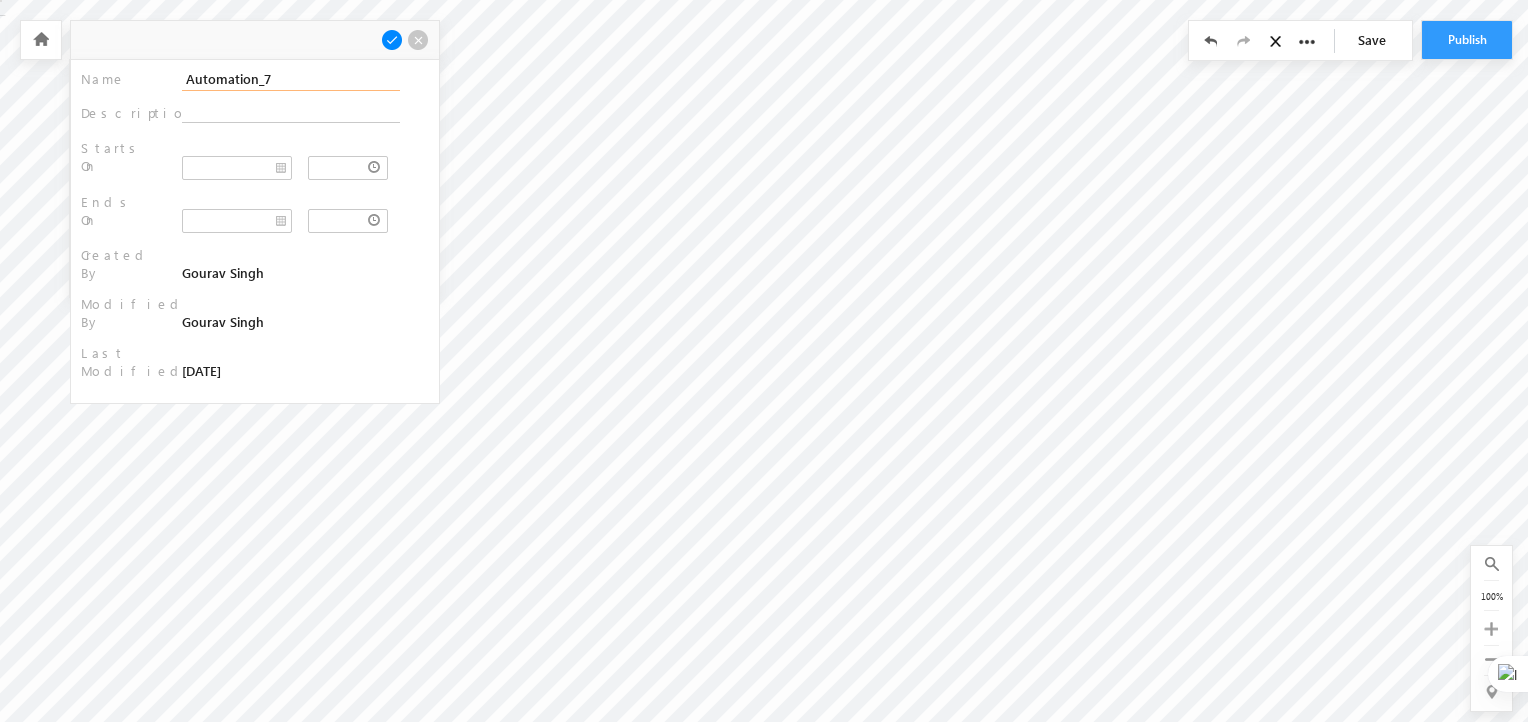 click on "Automation_7" at bounding box center (291, 79) 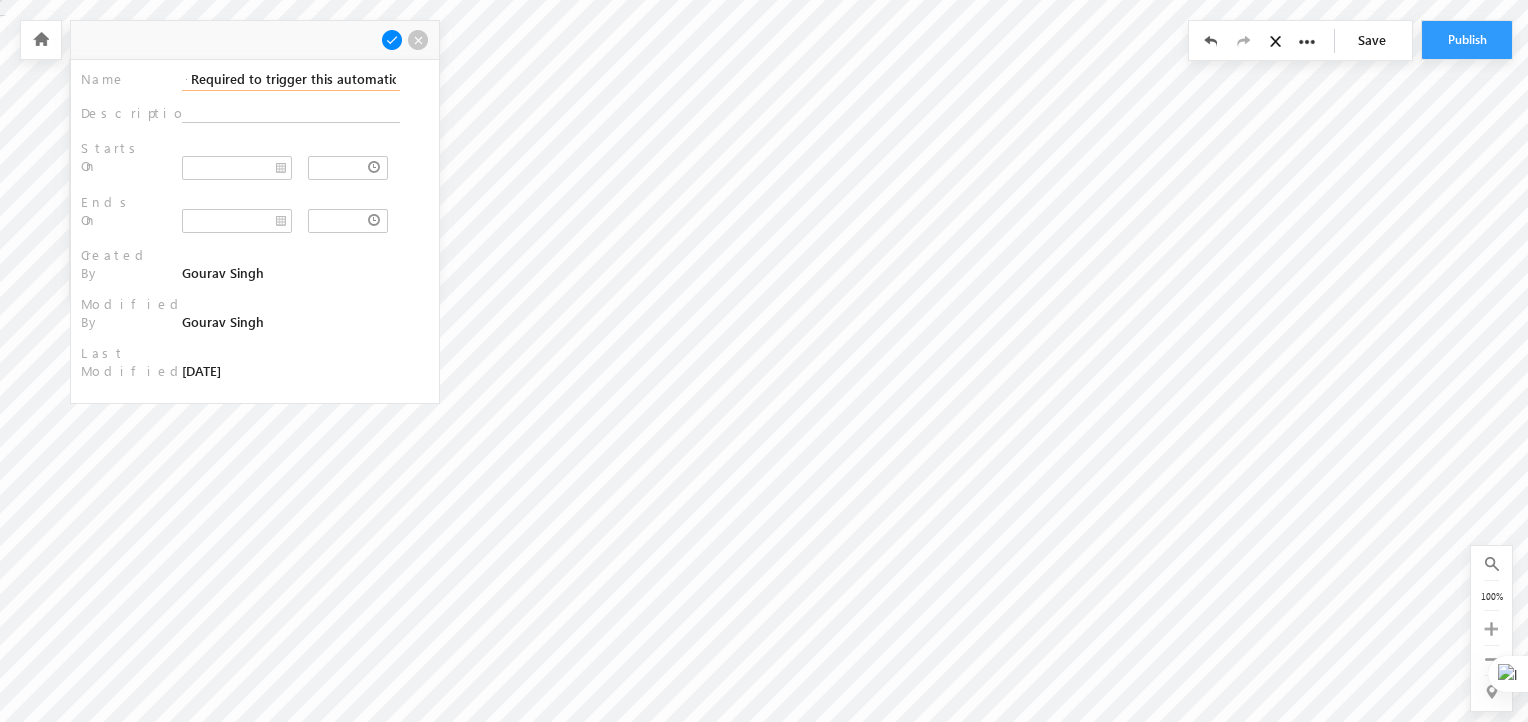 scroll, scrollTop: 0, scrollLeft: 134, axis: horizontal 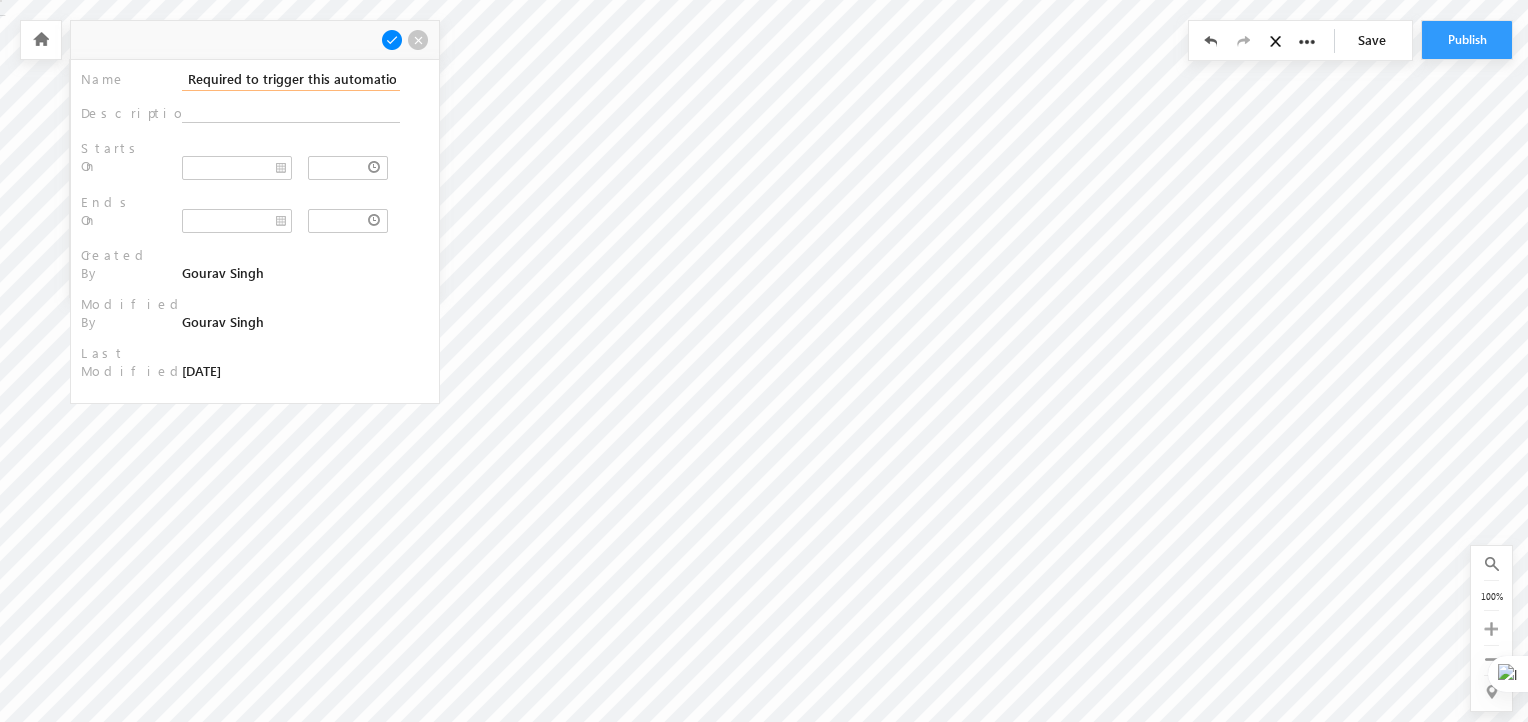 click on "Manual Import - Yes - Required to trigger this automation." at bounding box center (291, 79) 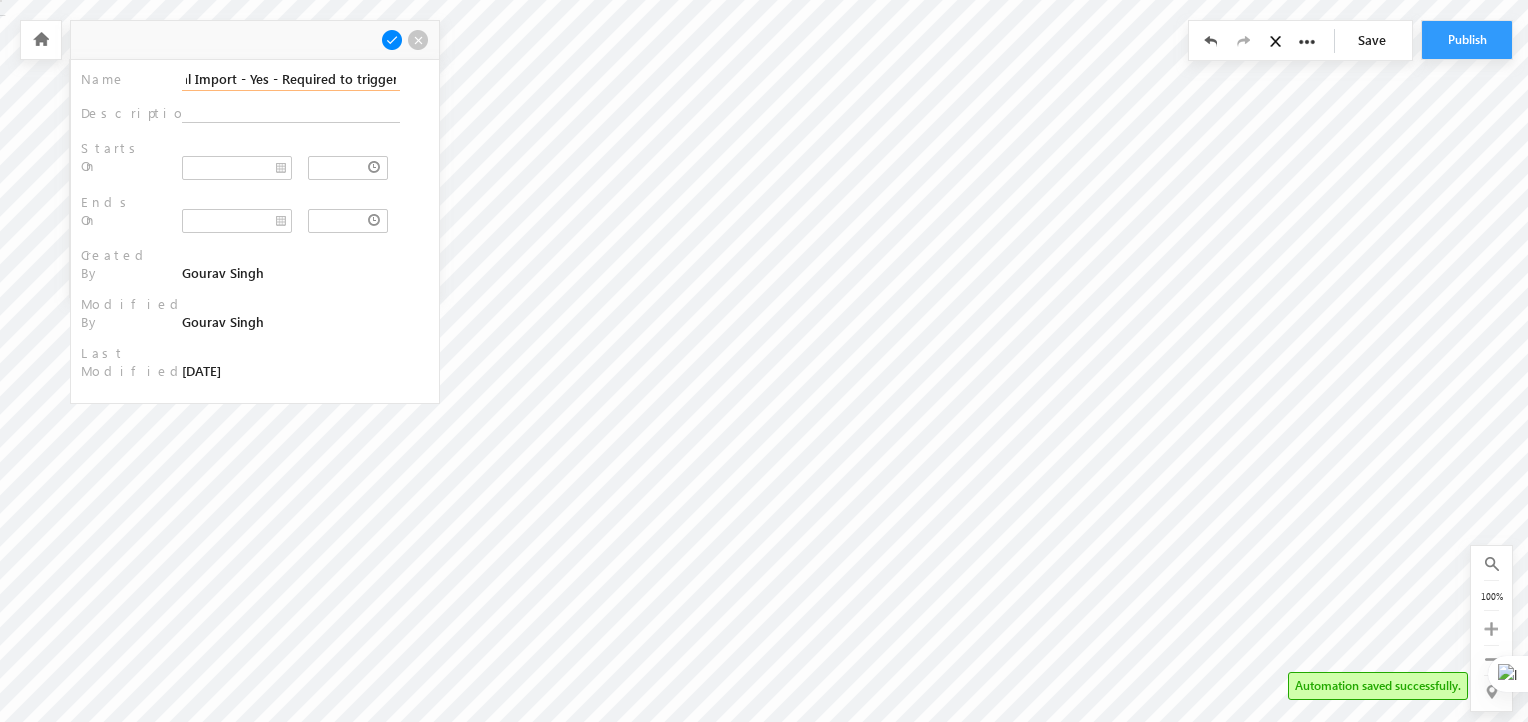 scroll, scrollTop: 0, scrollLeft: 0, axis: both 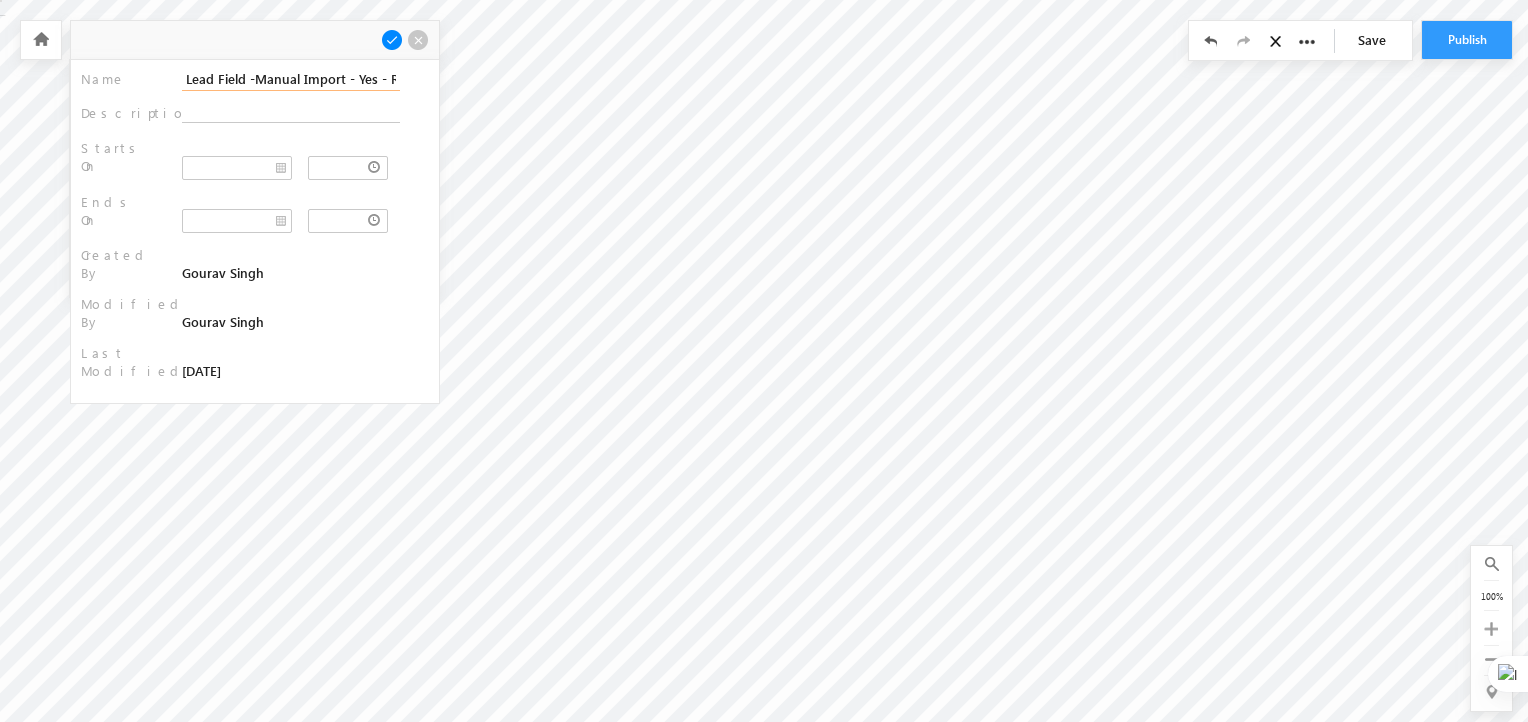 click on "Lead Field -Manual Import - Yes - Required to trigger this automation." at bounding box center (291, 79) 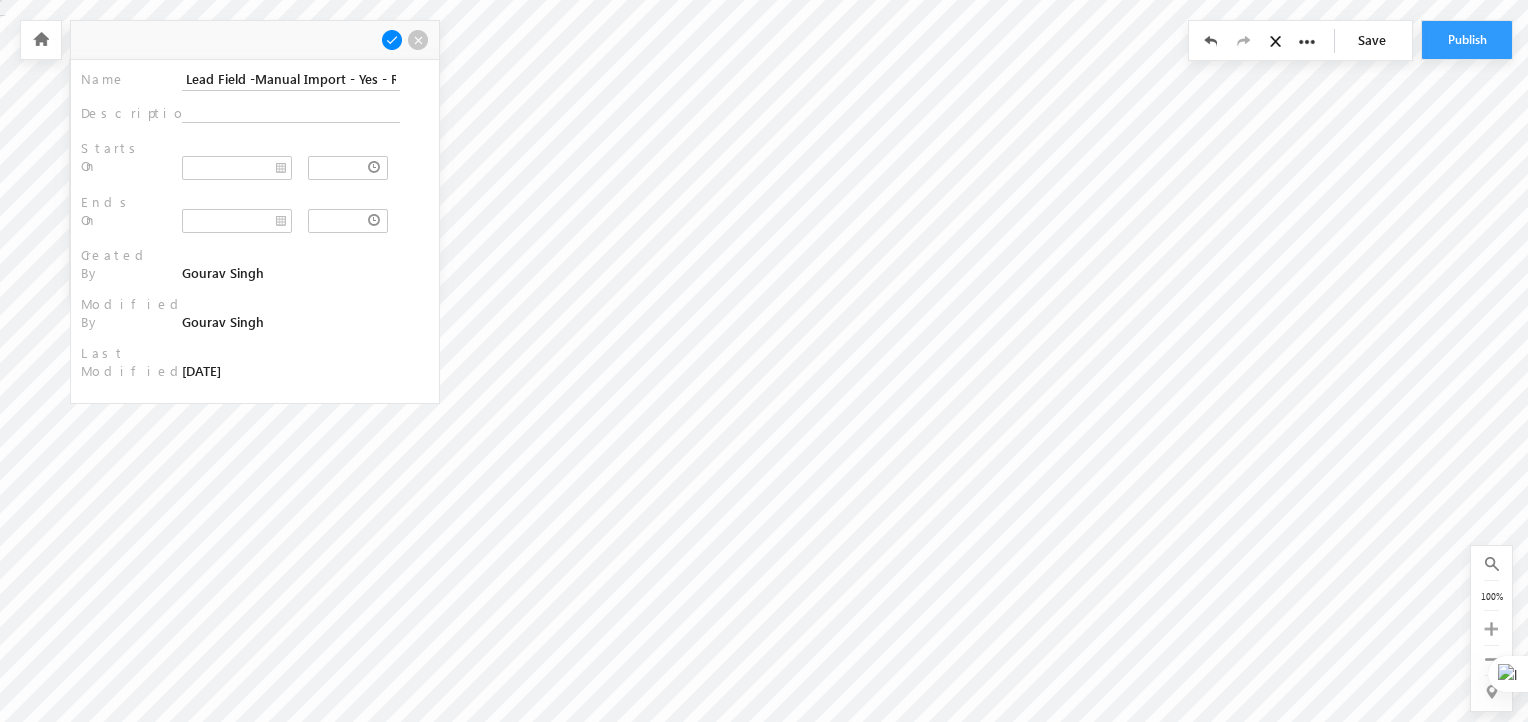 click at bounding box center (392, 40) 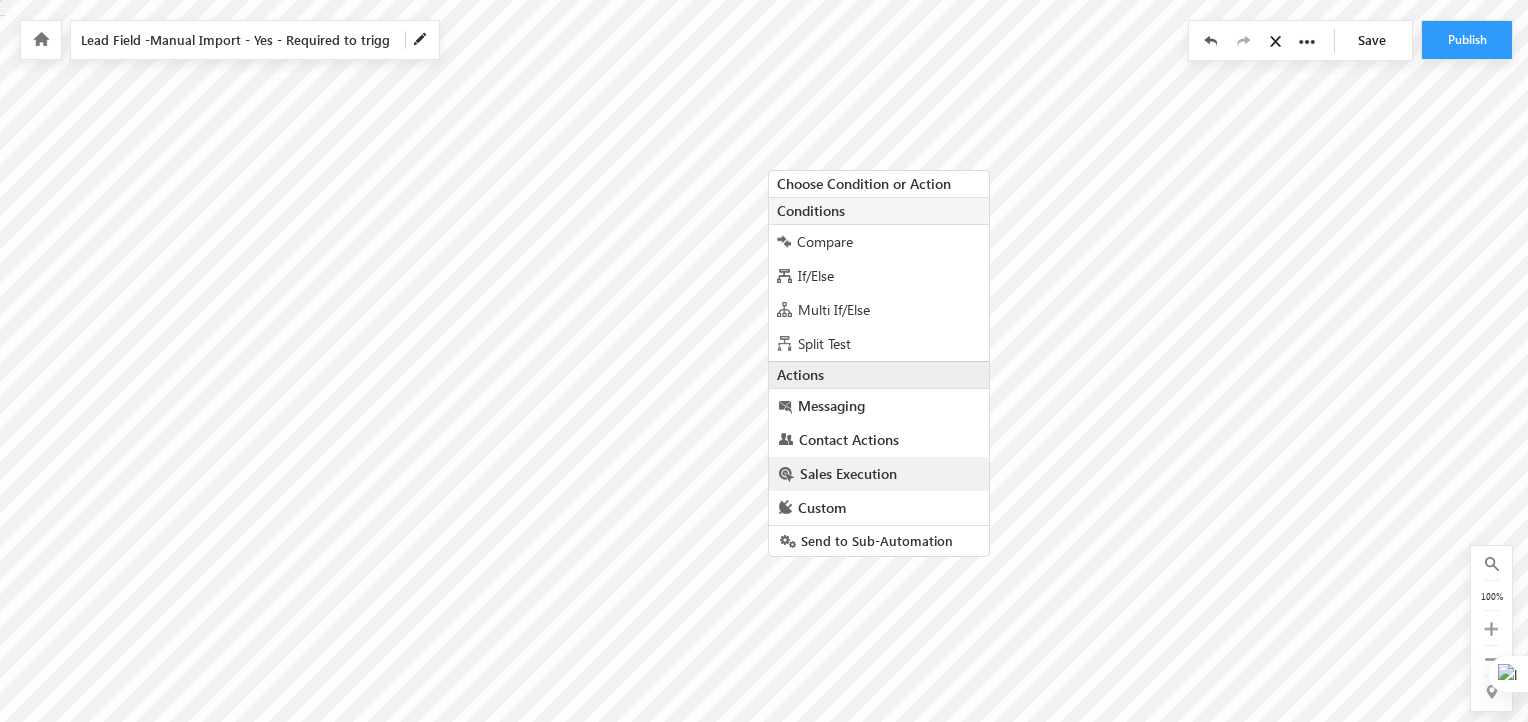 click on "Sales Execution" at bounding box center (848, 473) 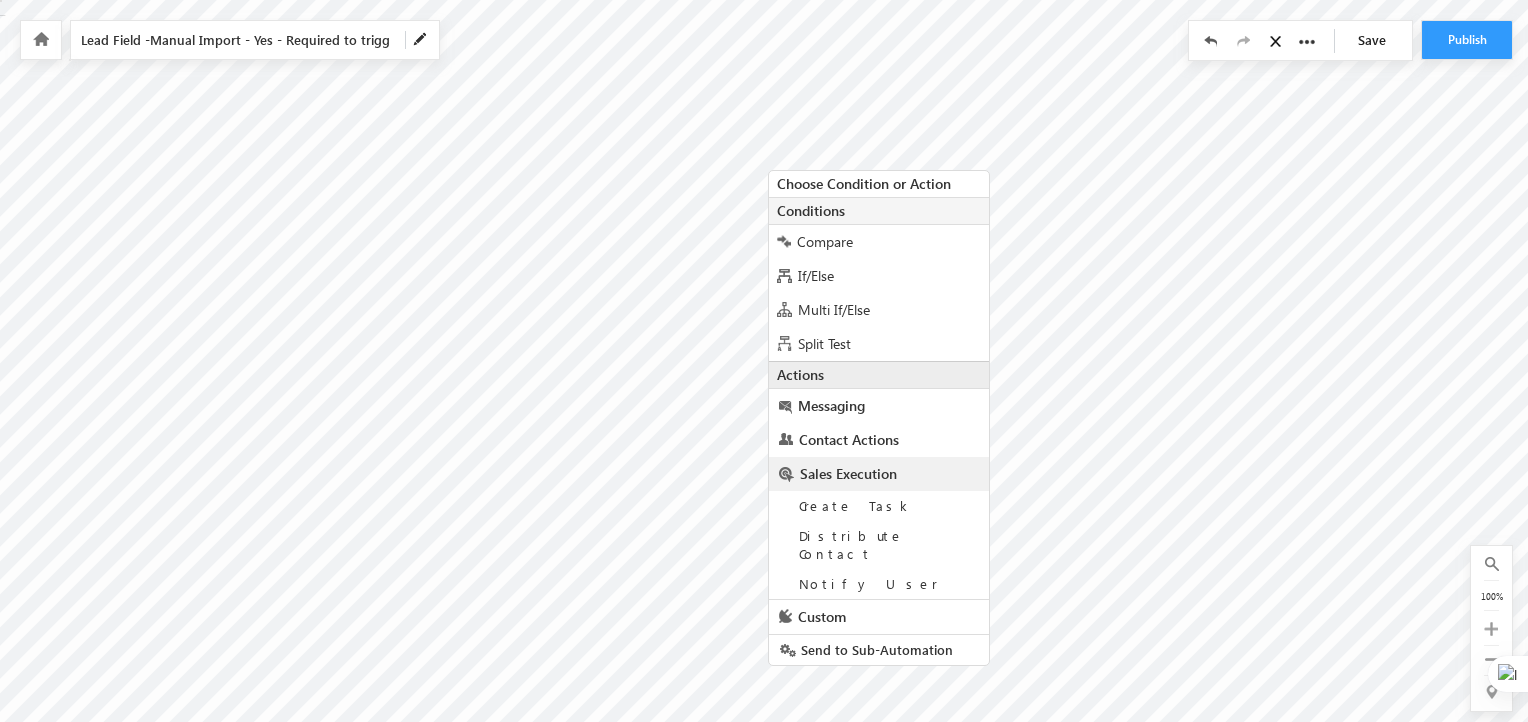 scroll, scrollTop: 8, scrollLeft: 0, axis: vertical 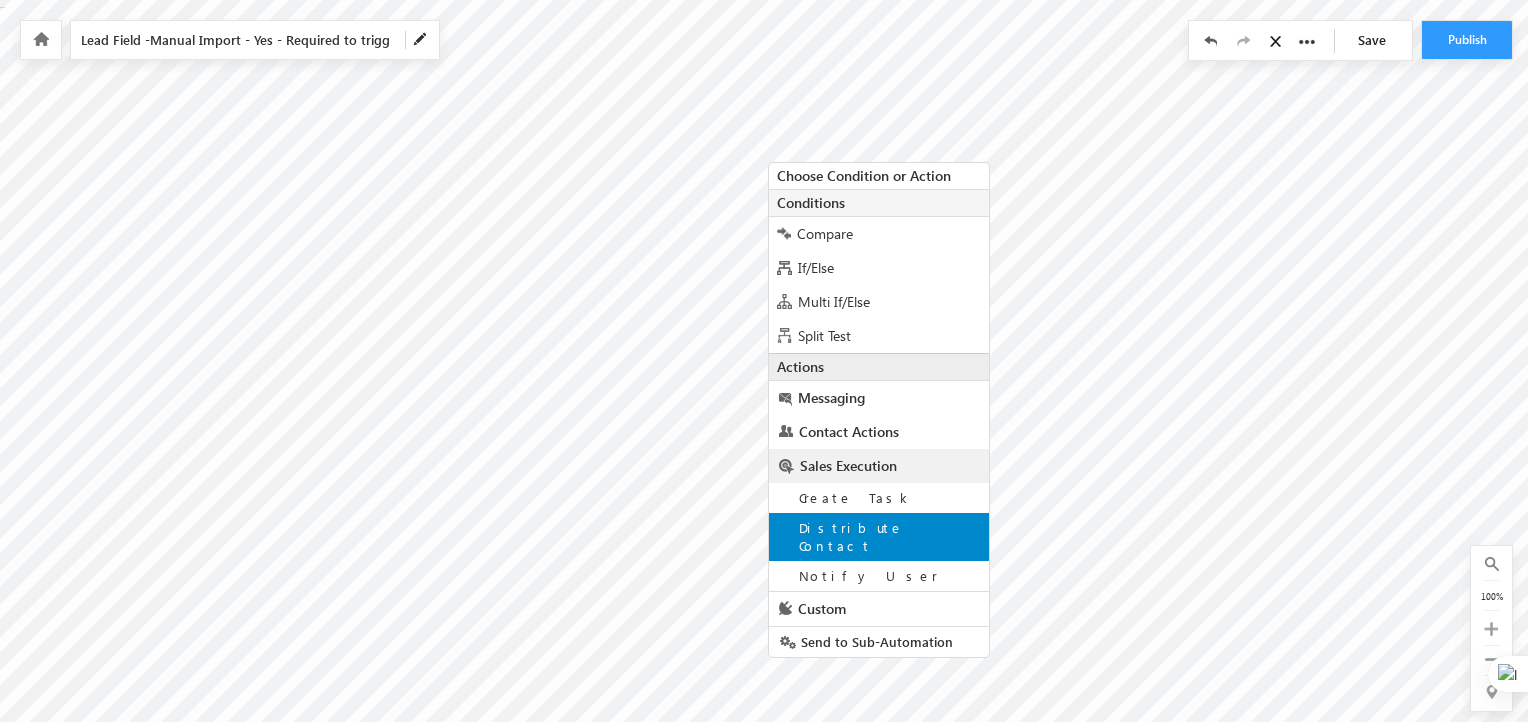 click on "Distribute Contact" at bounding box center (851, 536) 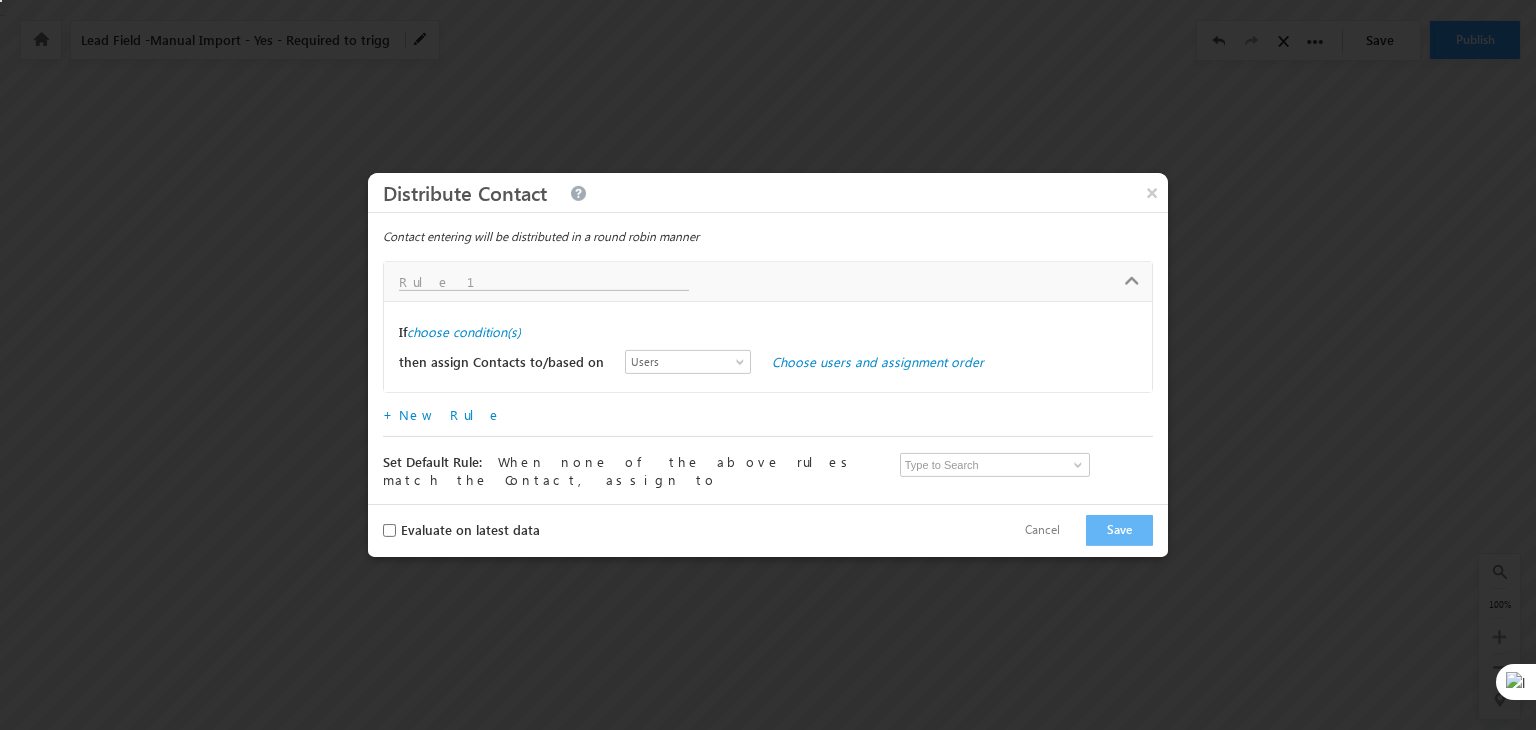 click at bounding box center [544, 282] 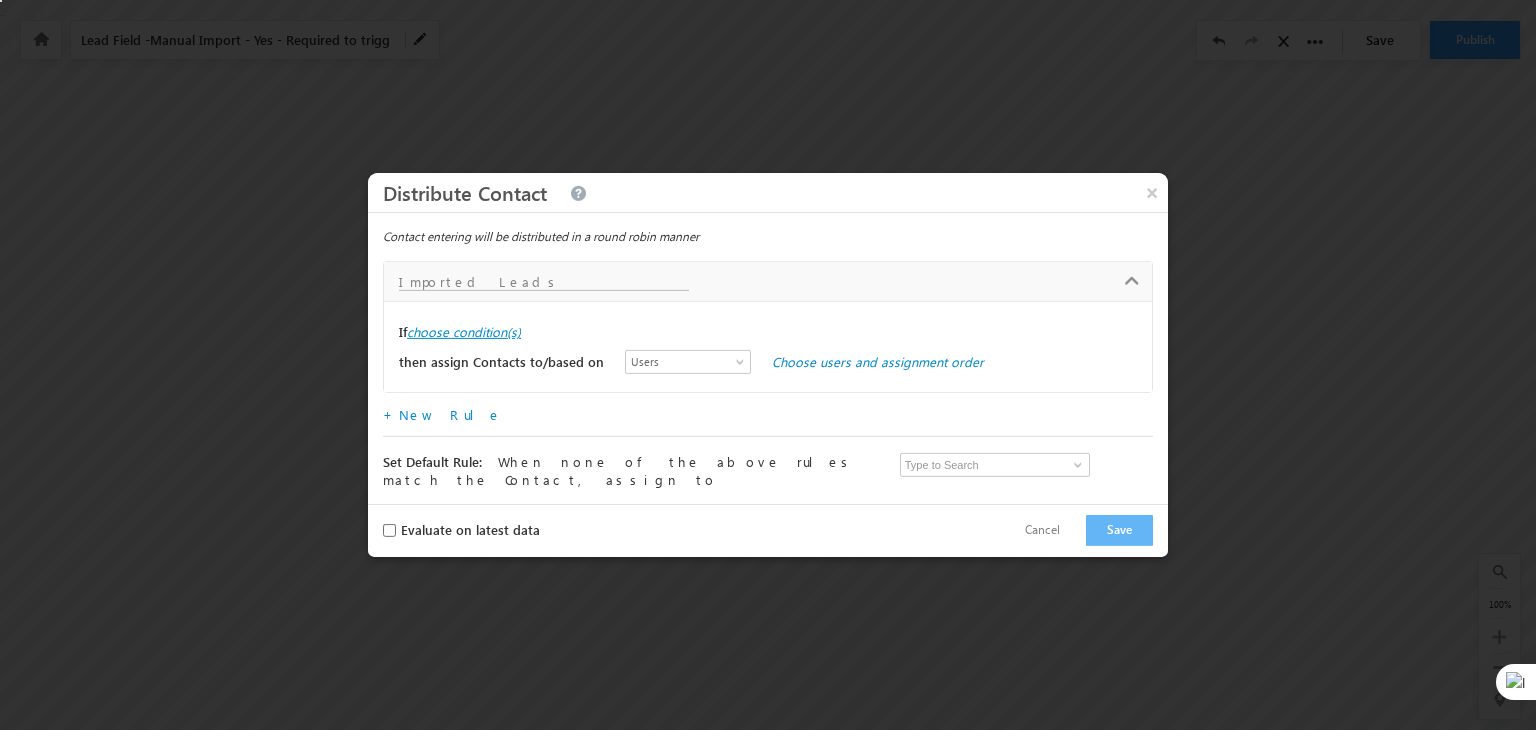 click on "choose condition(s)" at bounding box center [464, 332] 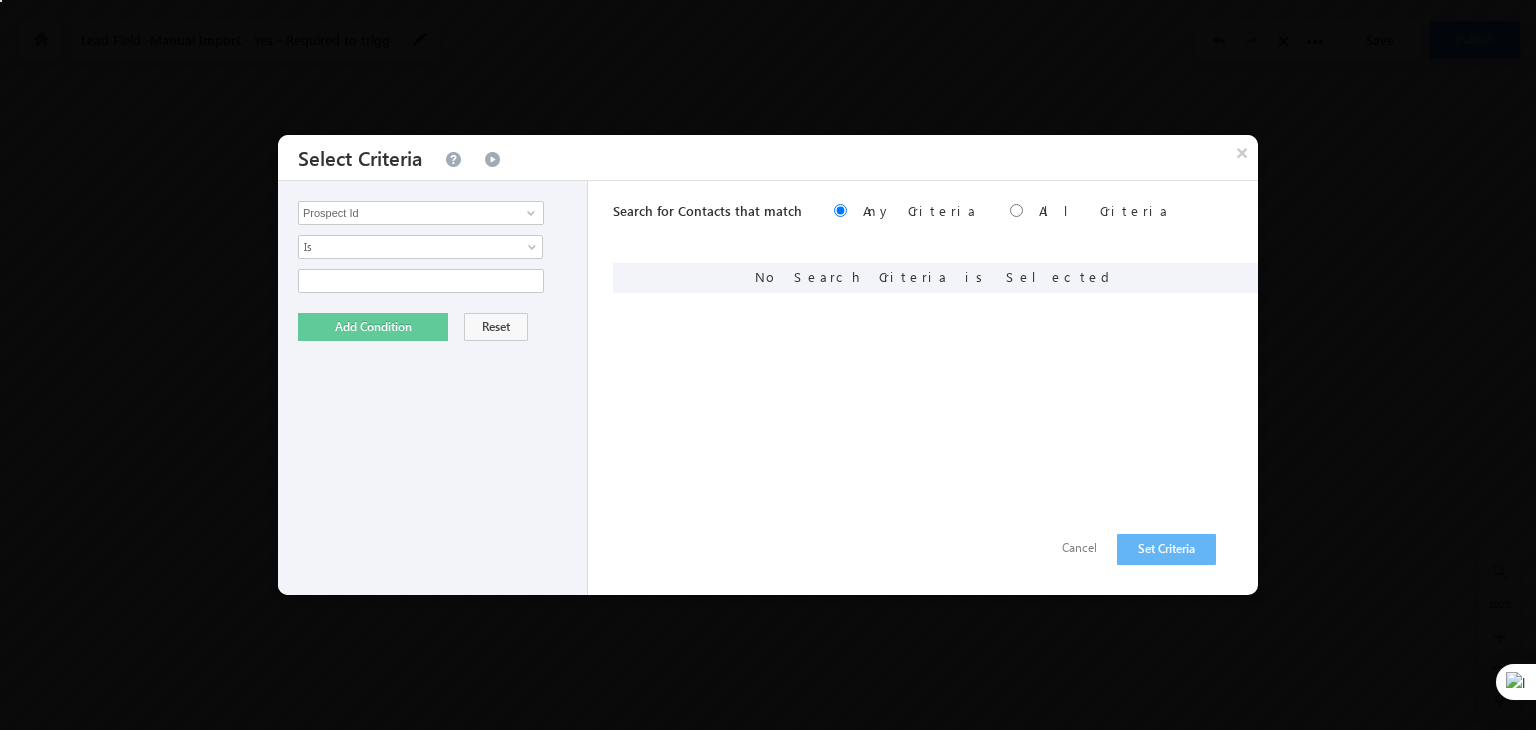type on "Imported Leads" 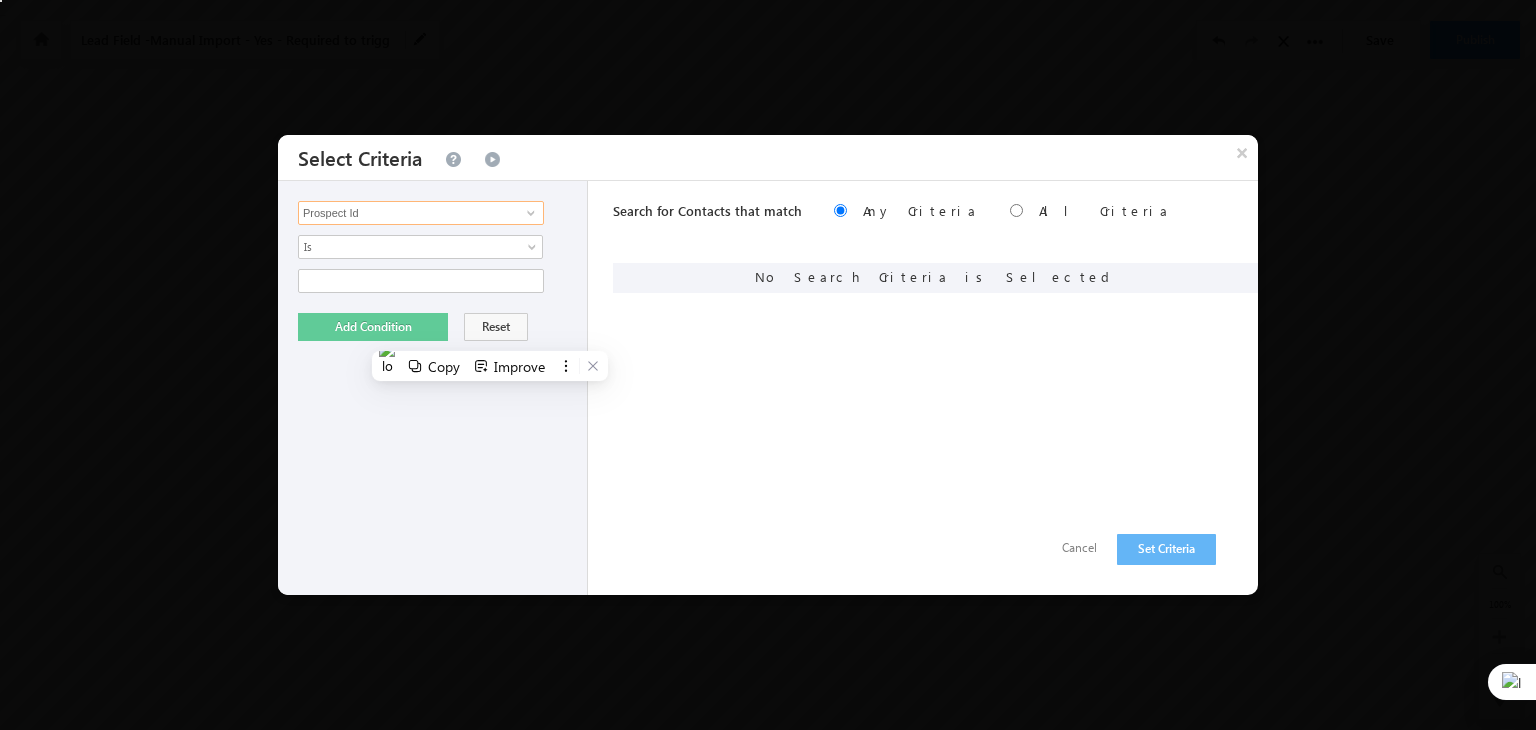 click on "Prospect Id" at bounding box center [421, 213] 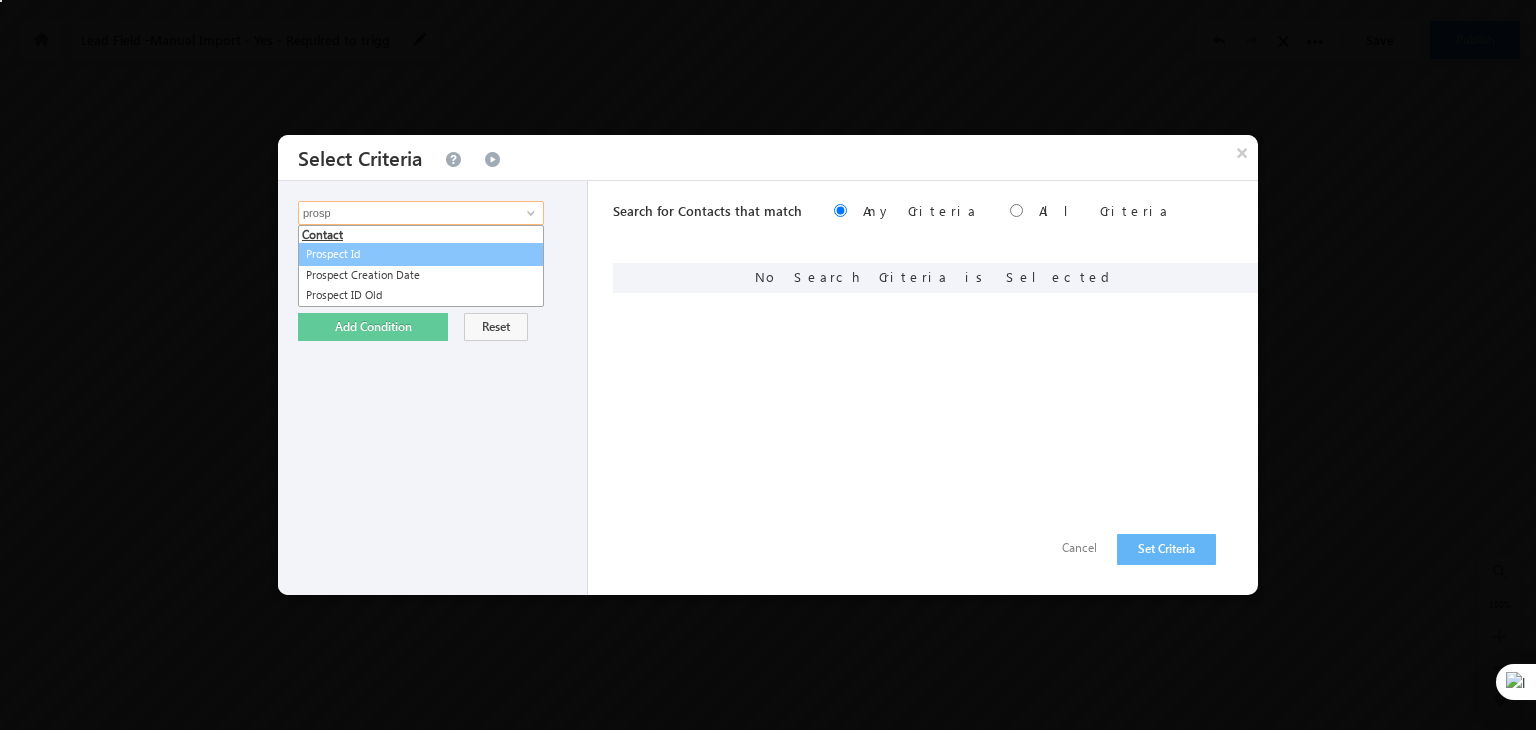 click on "Prospect Id" at bounding box center [421, 254] 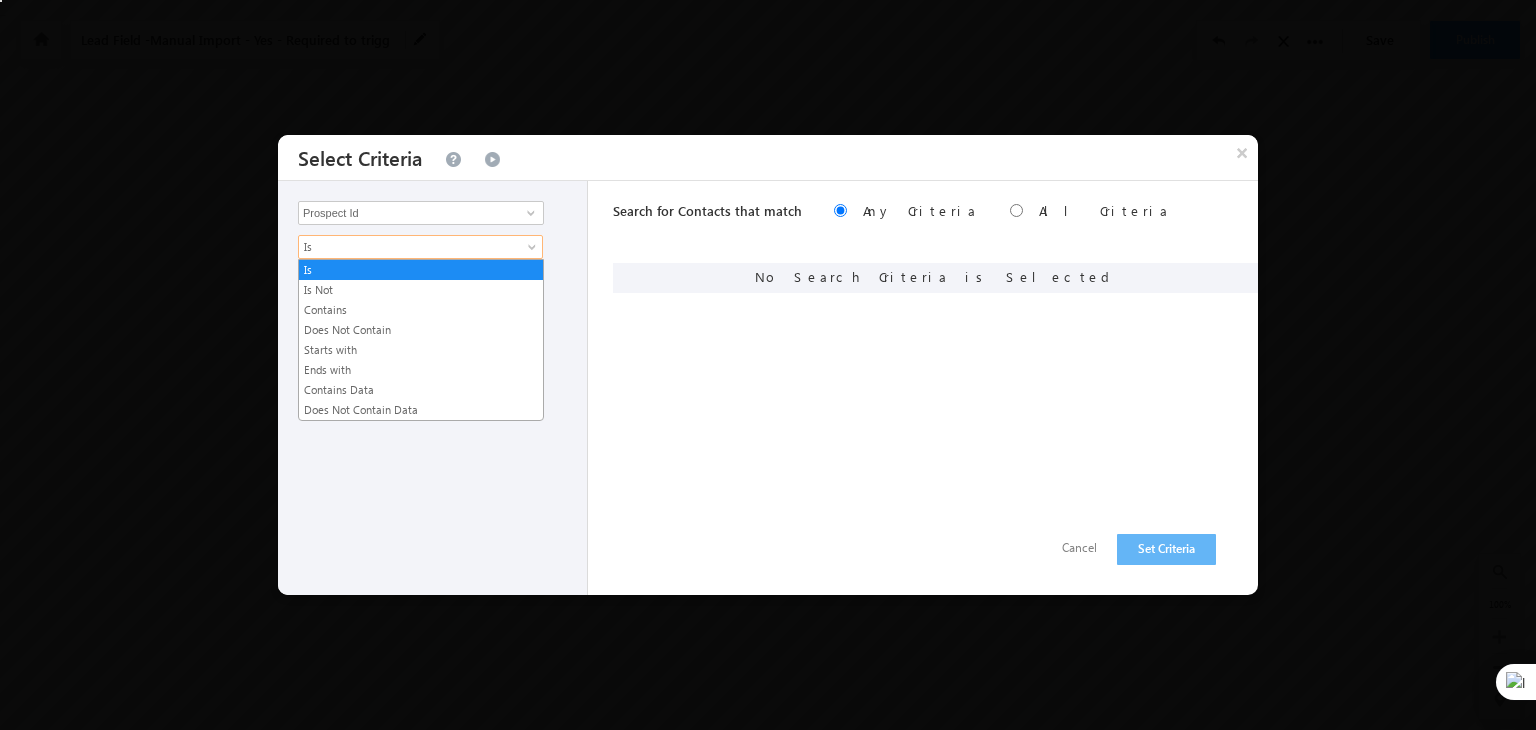 click on "Is" at bounding box center [407, 247] 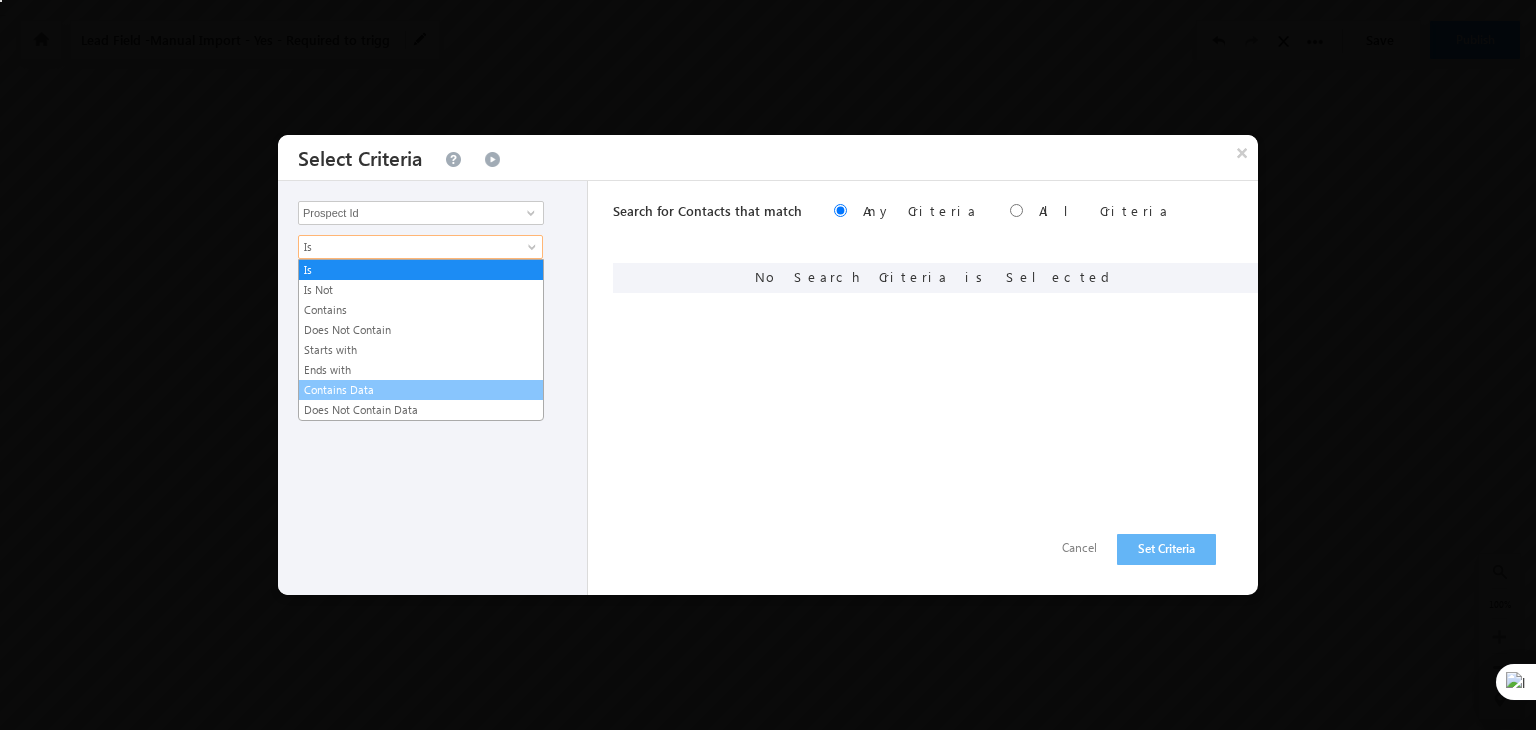 click on "Contains Data" at bounding box center [421, 390] 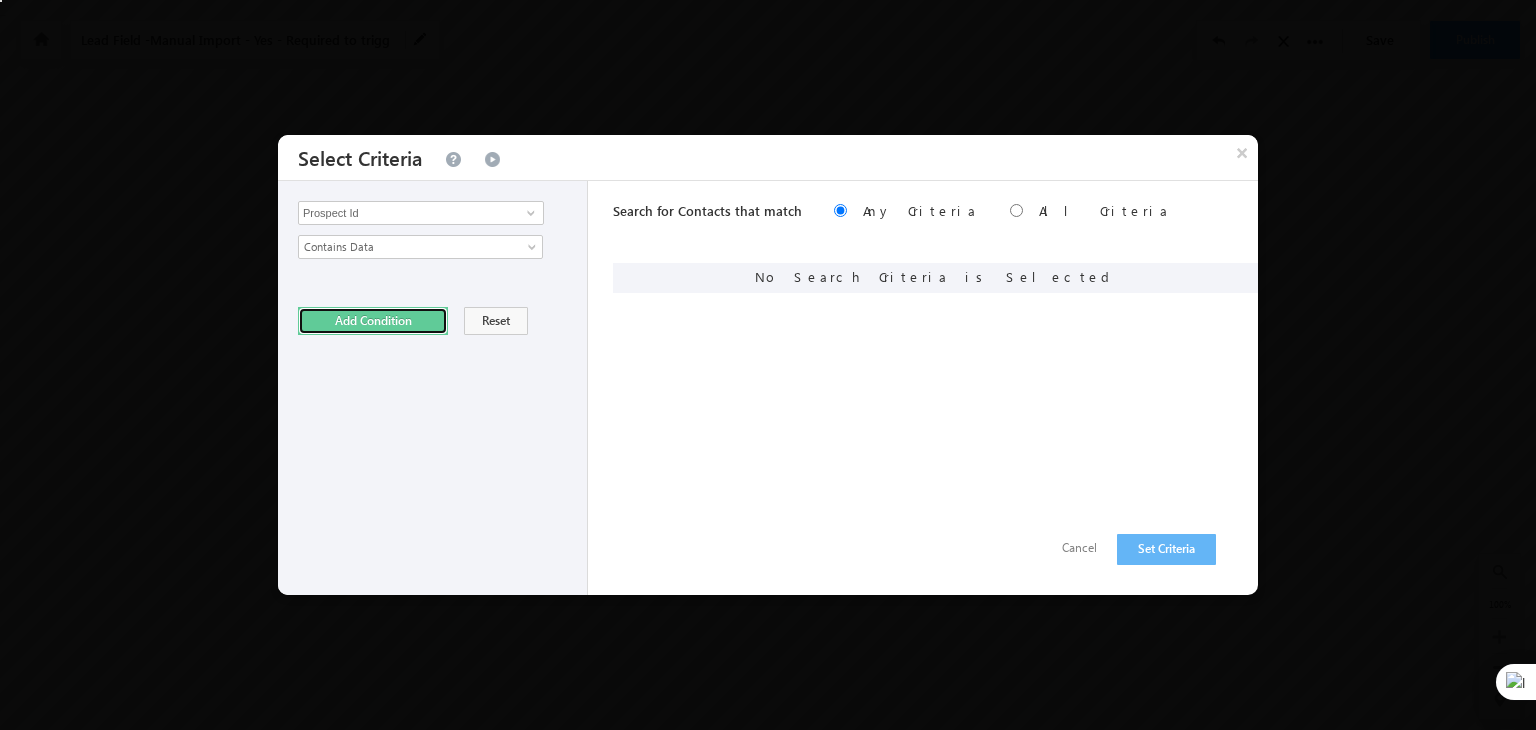 click on "Add Condition" at bounding box center (373, 321) 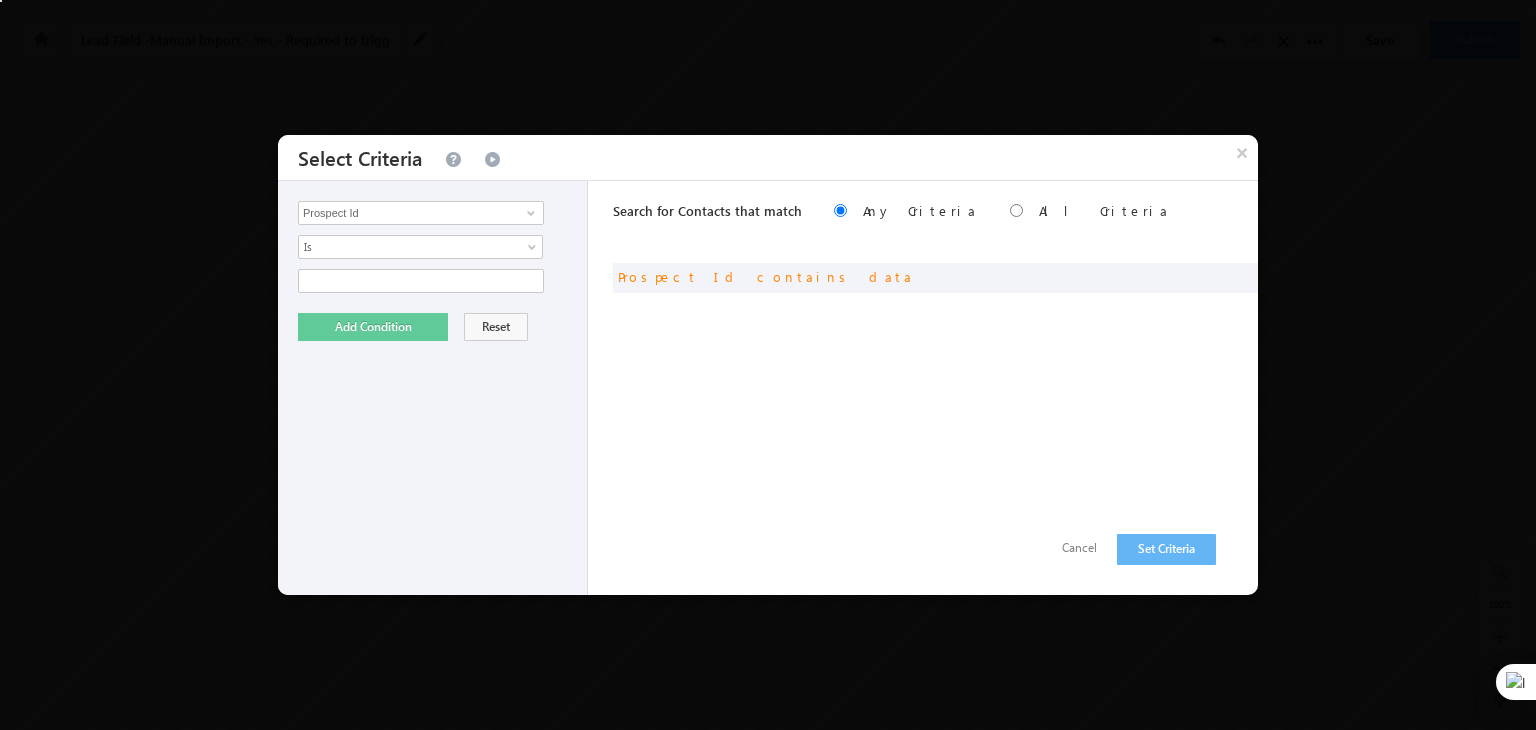 click on "Search for Contacts that match
Any Criteria
All Criteria
Note that the current triggering entity  is not considered  in the condition
If more than one opportunities are returned, the opportunity which is  most recently created  will be considered.
Descending
Ascending
or   Prospect Id   contains data" at bounding box center (935, 388) 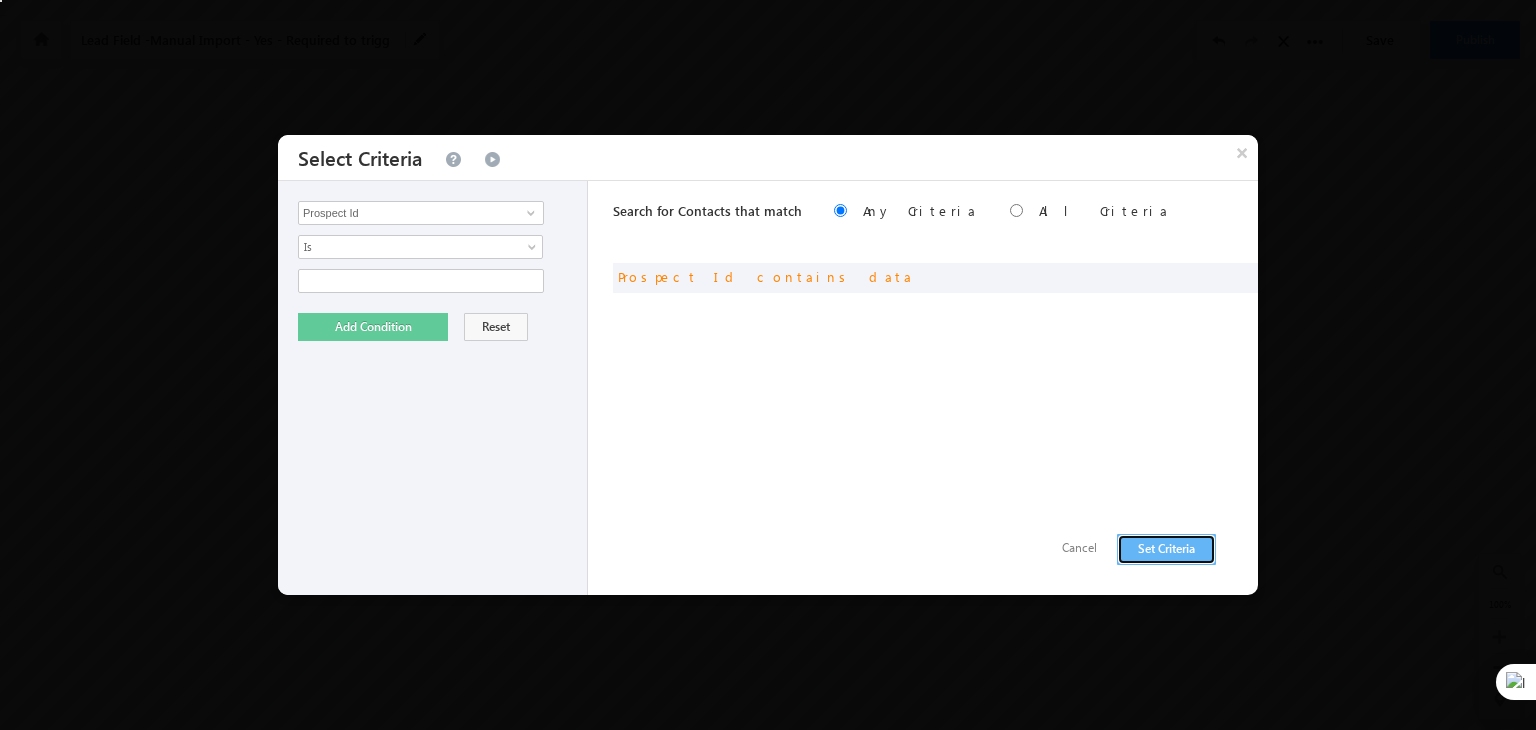 click on "Set Criteria" at bounding box center [1166, 549] 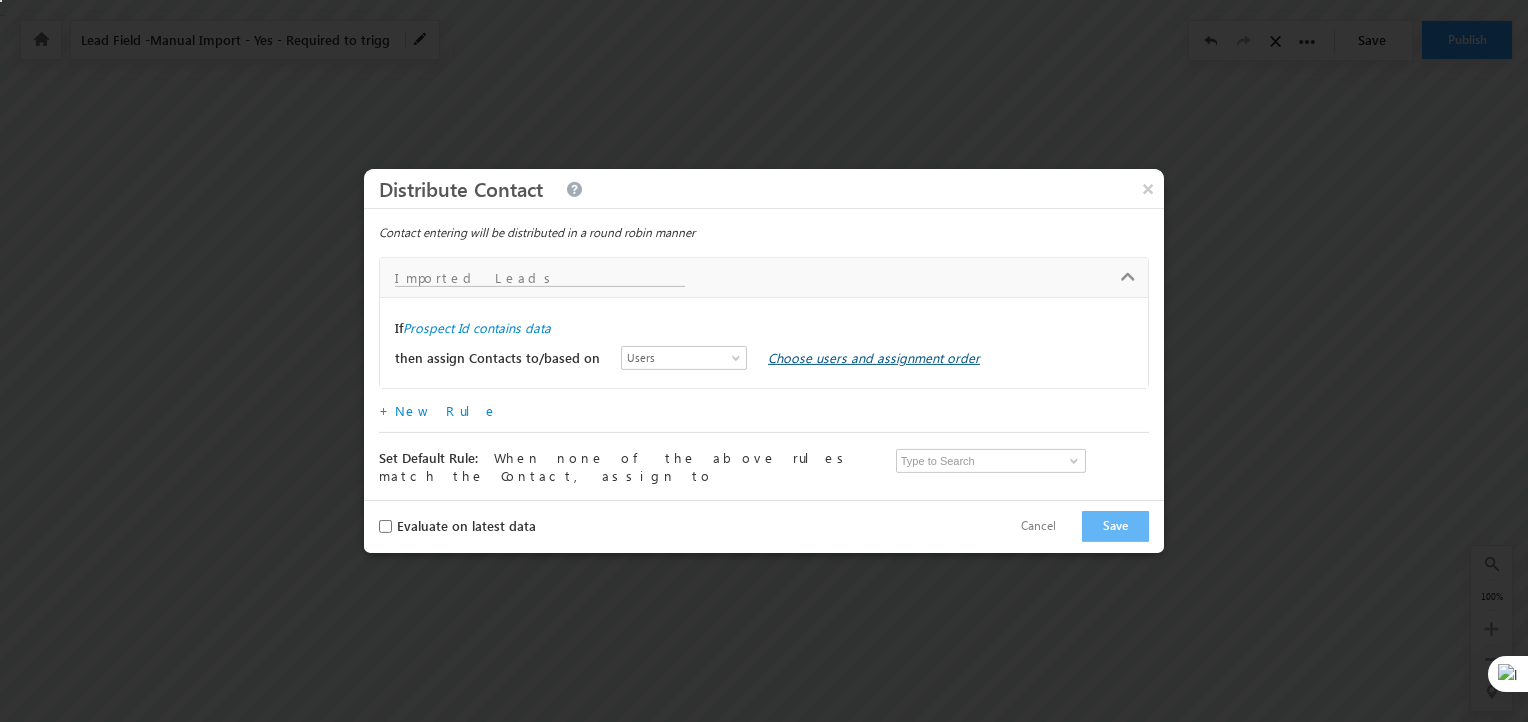 click on "Choose users and assignment order" at bounding box center (874, 357) 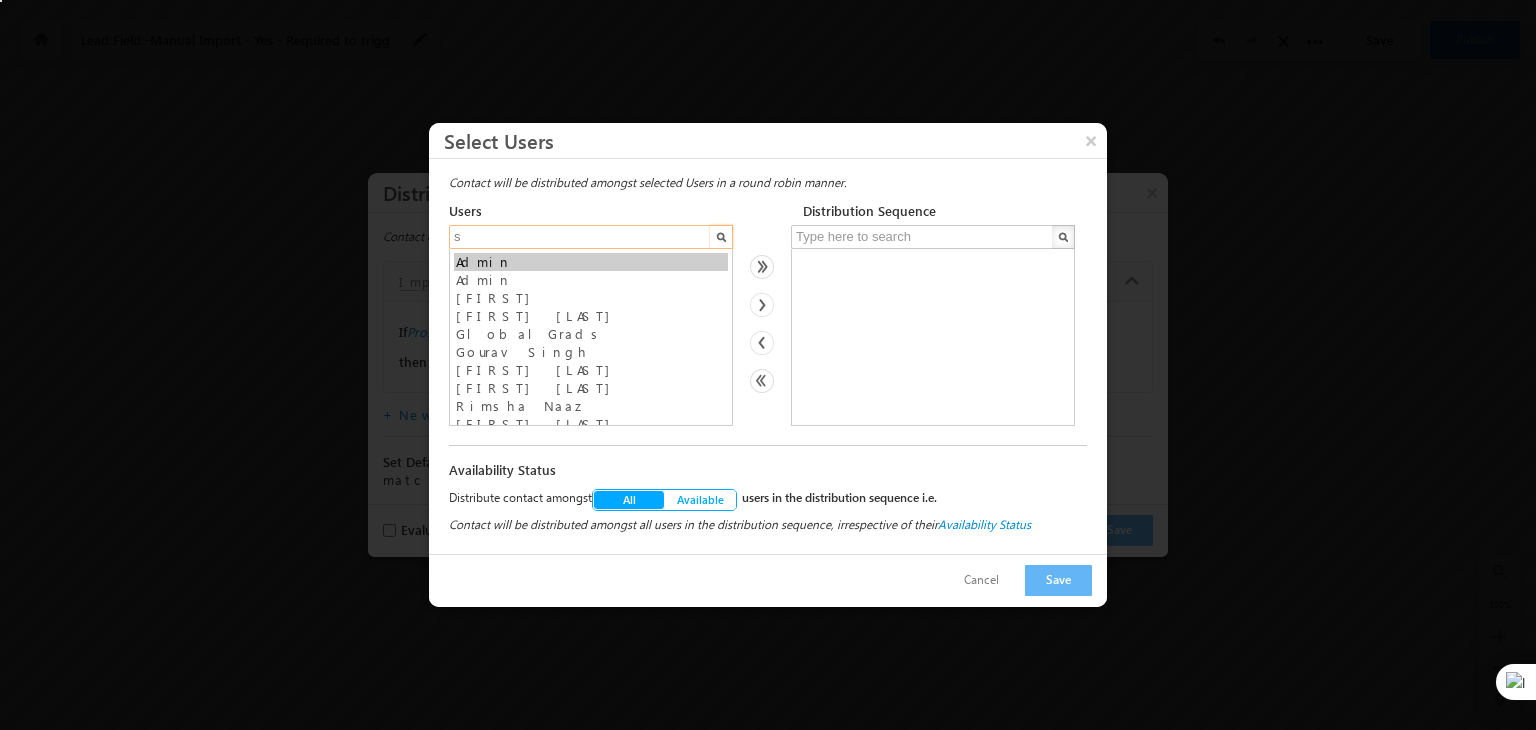 click on "s" at bounding box center [581, 237] 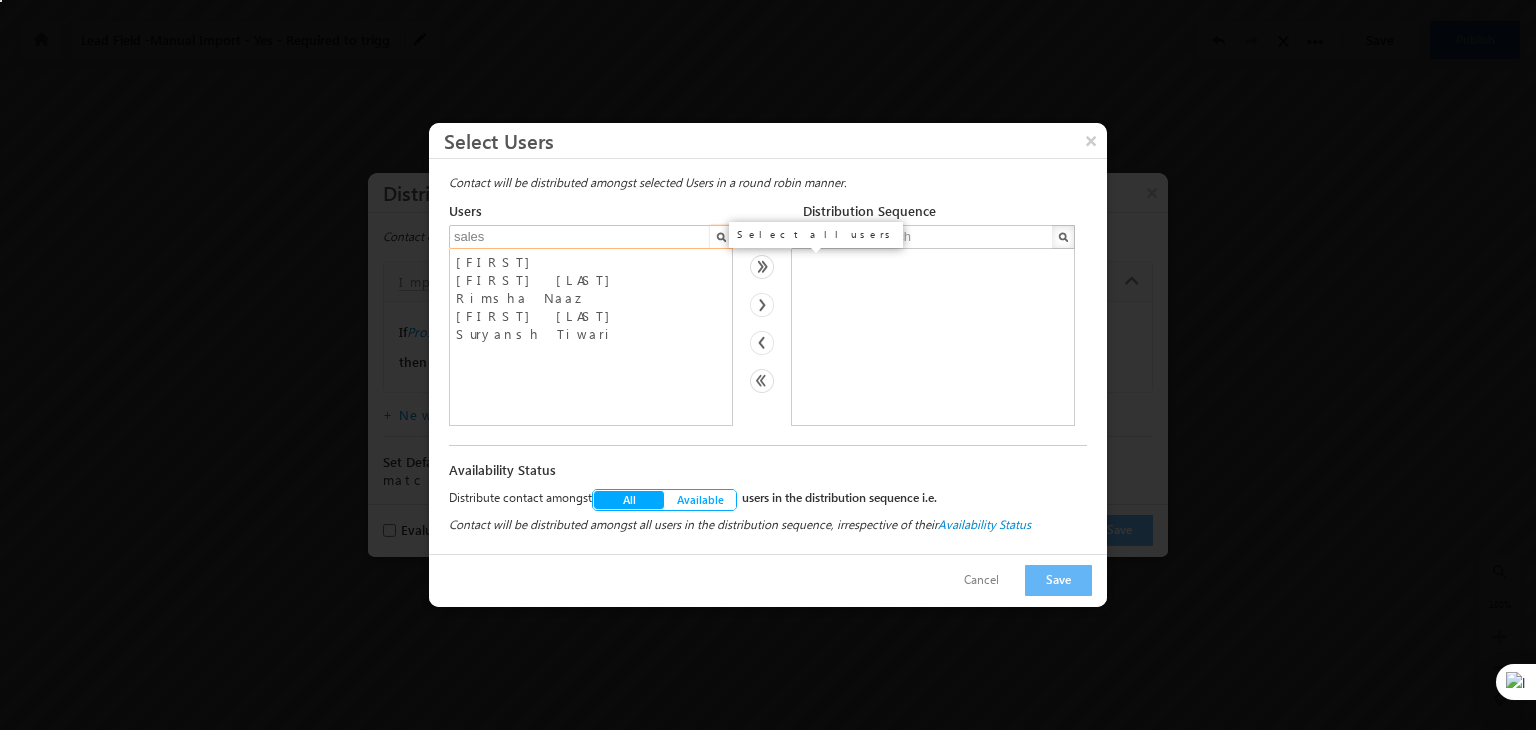type on "sales" 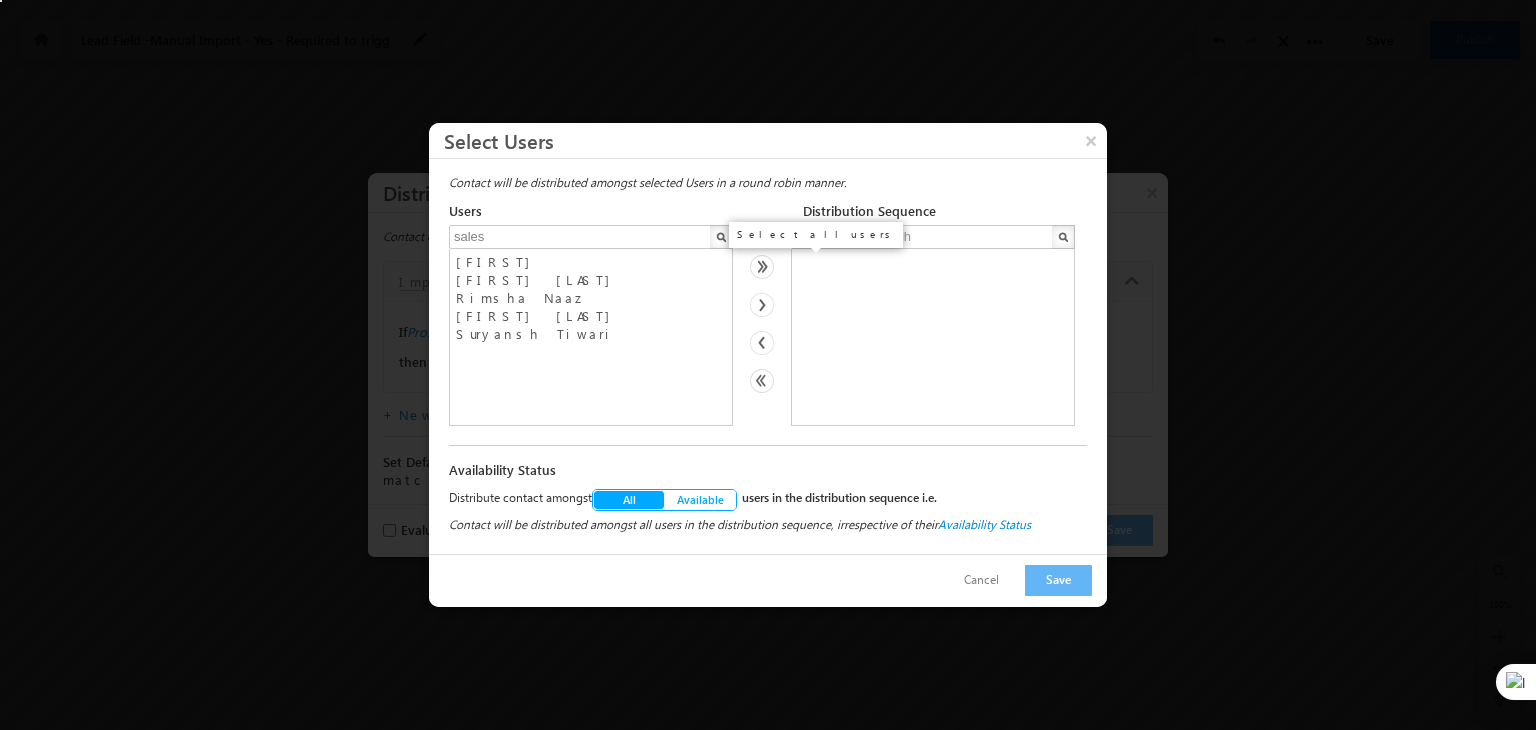 click at bounding box center [762, 267] 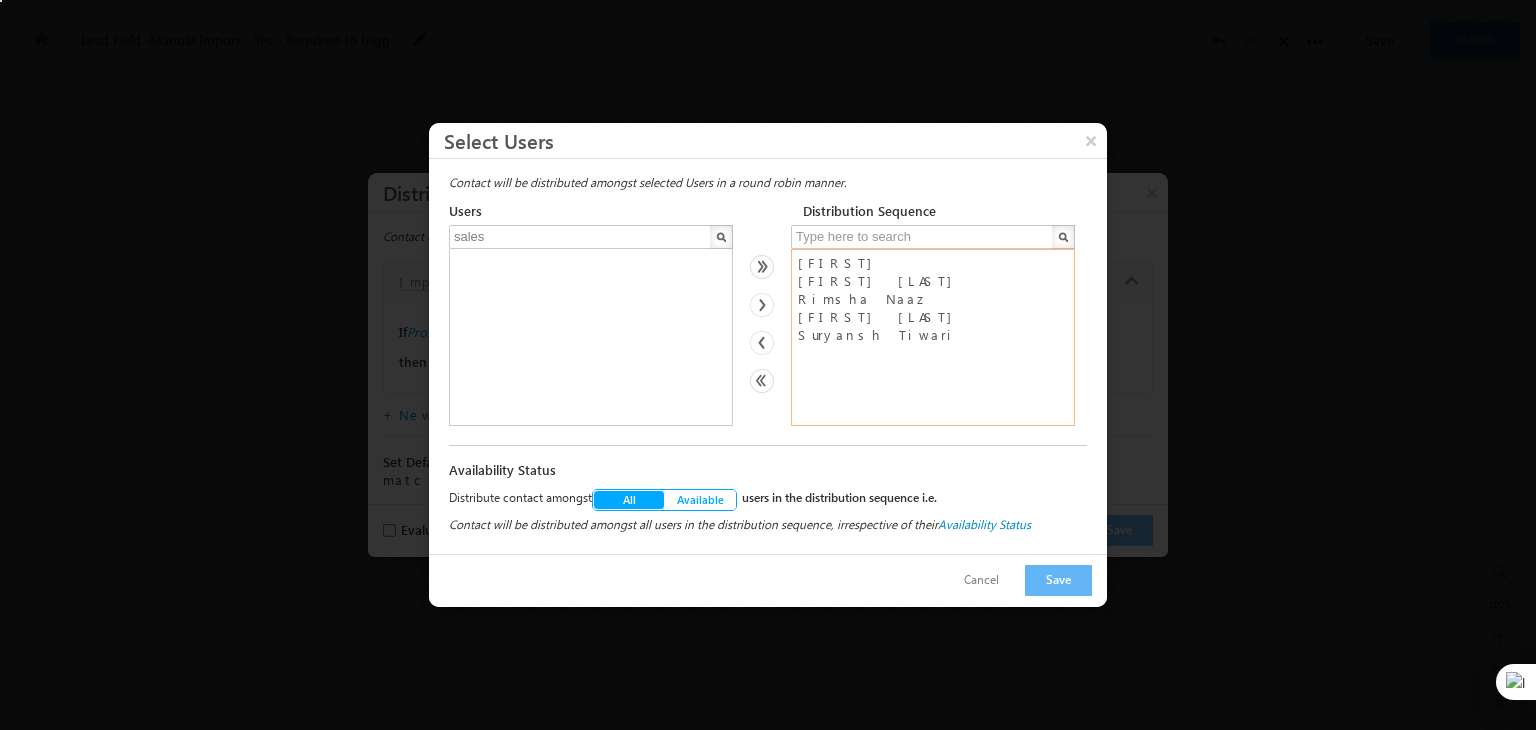 select on "8269112b-4507-11f0-91df-068012126923" 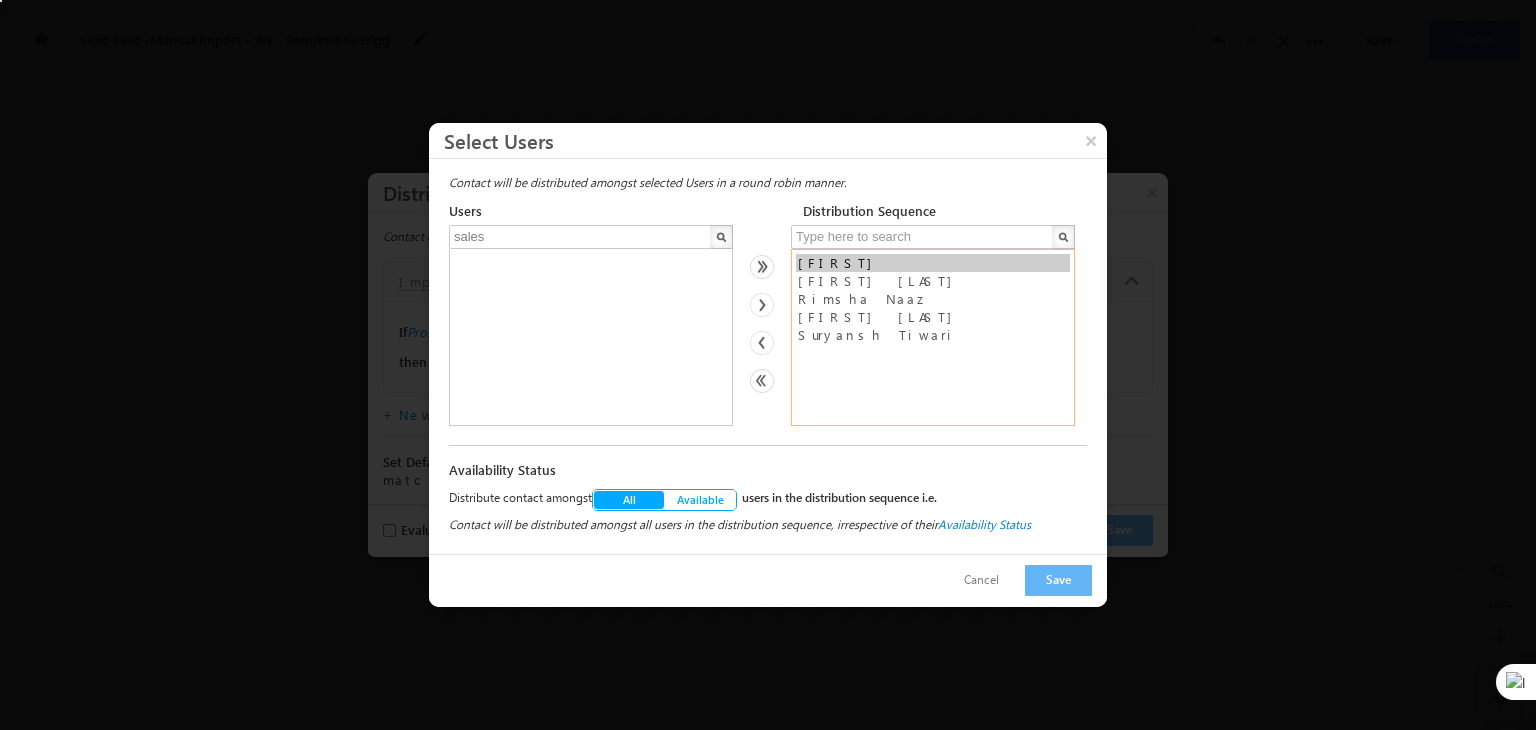 click on "[NAME]" at bounding box center [933, 263] 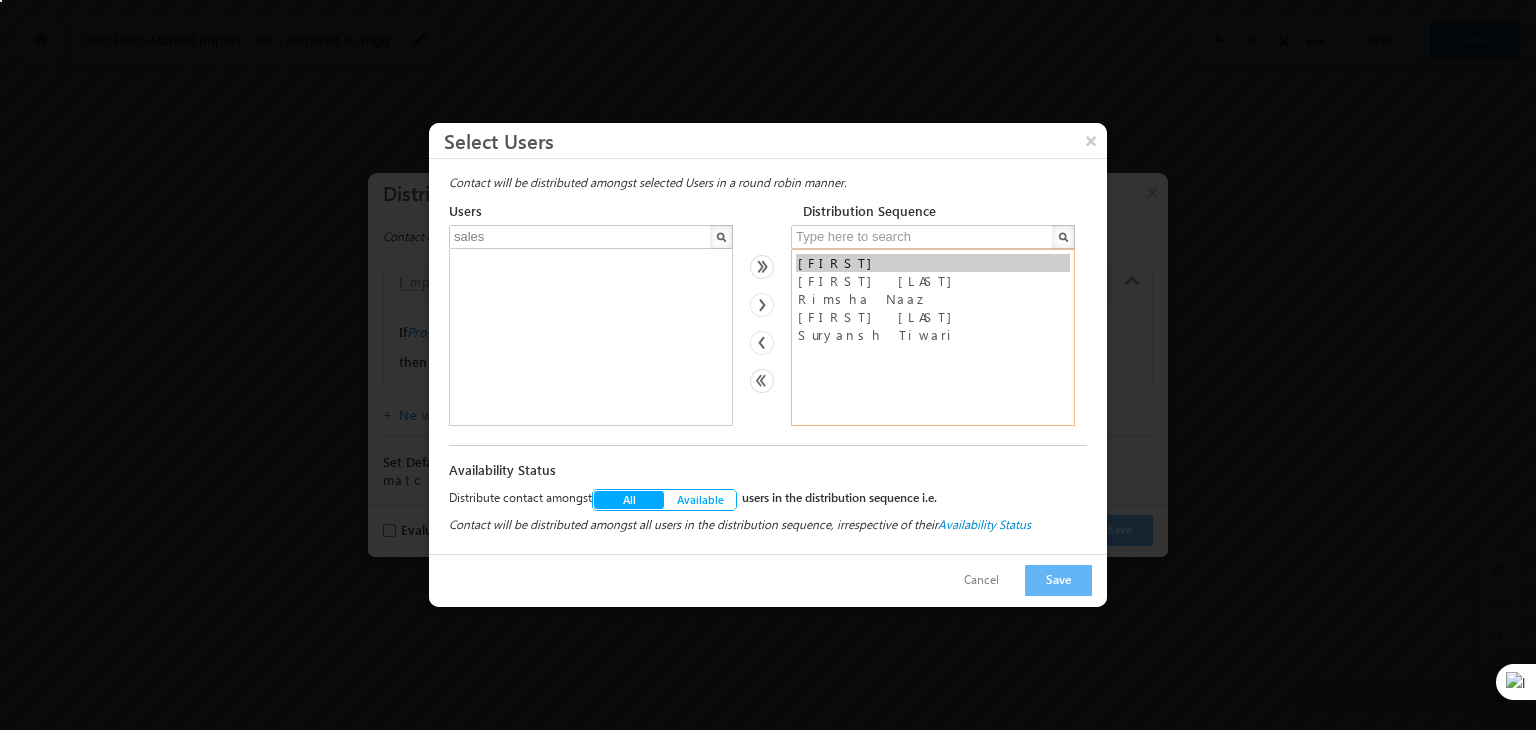 click on "Deepak Gaurav Gupta Rimsha Naaz Sameer Malik Suryansh Tiwari" at bounding box center (933, 337) 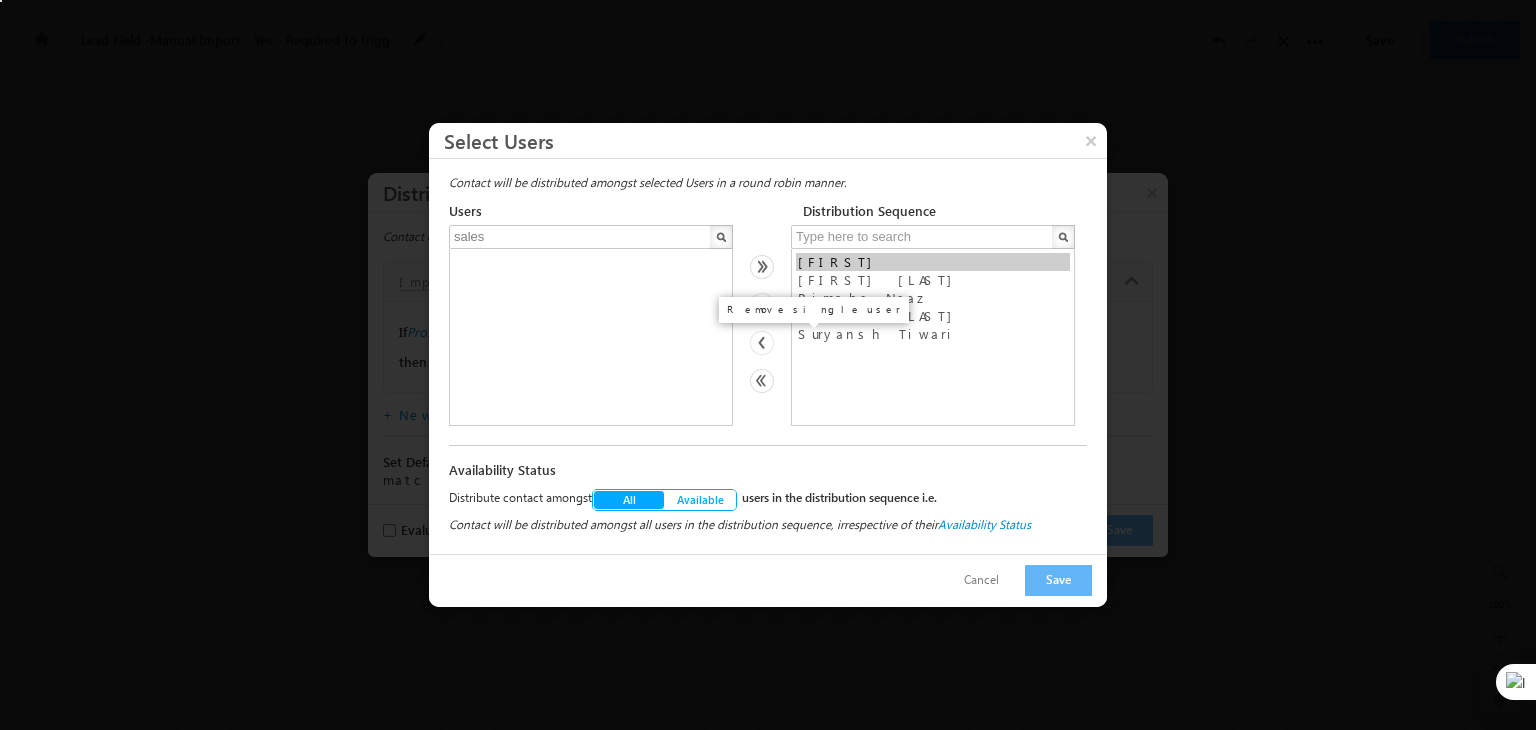 click at bounding box center (762, 343) 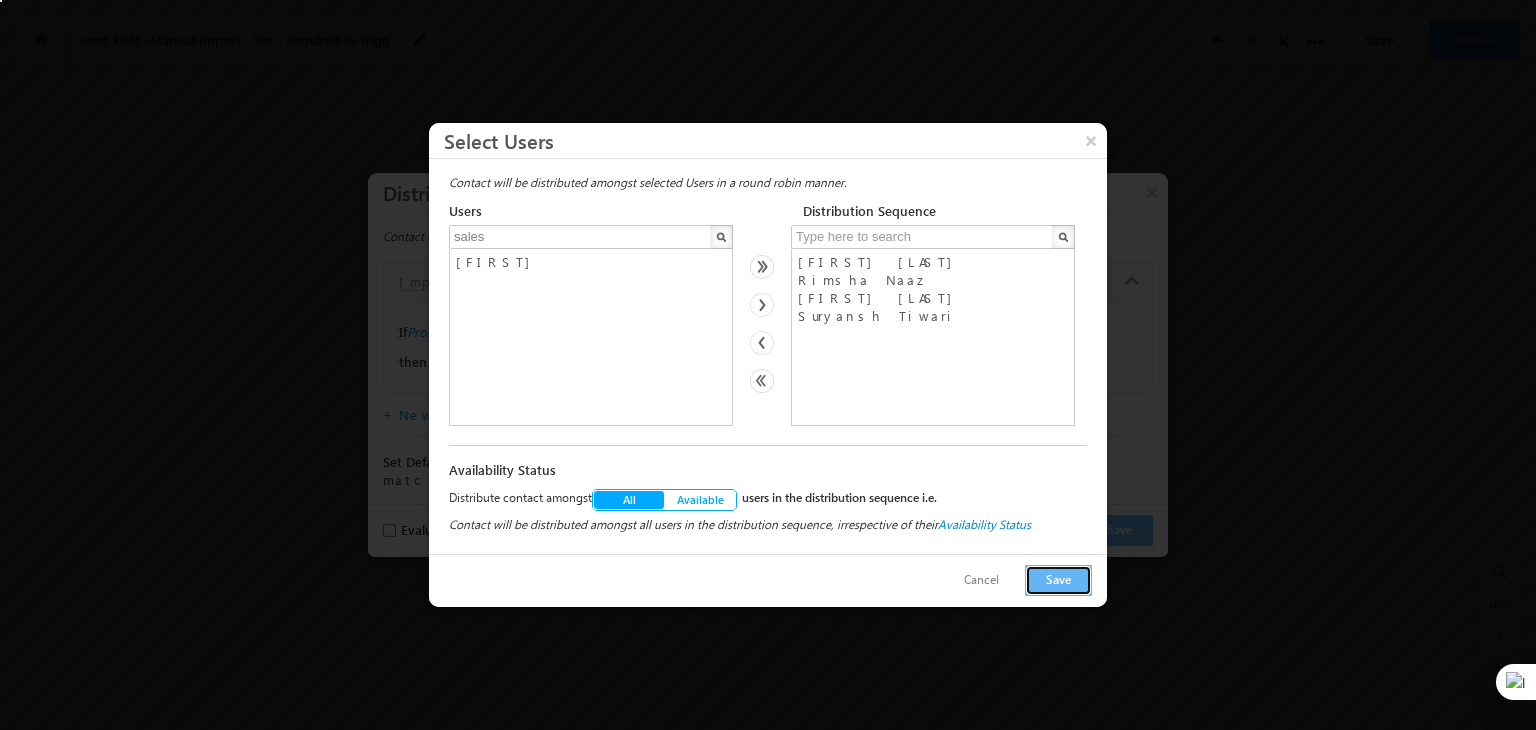 click on "Save" at bounding box center [1058, 580] 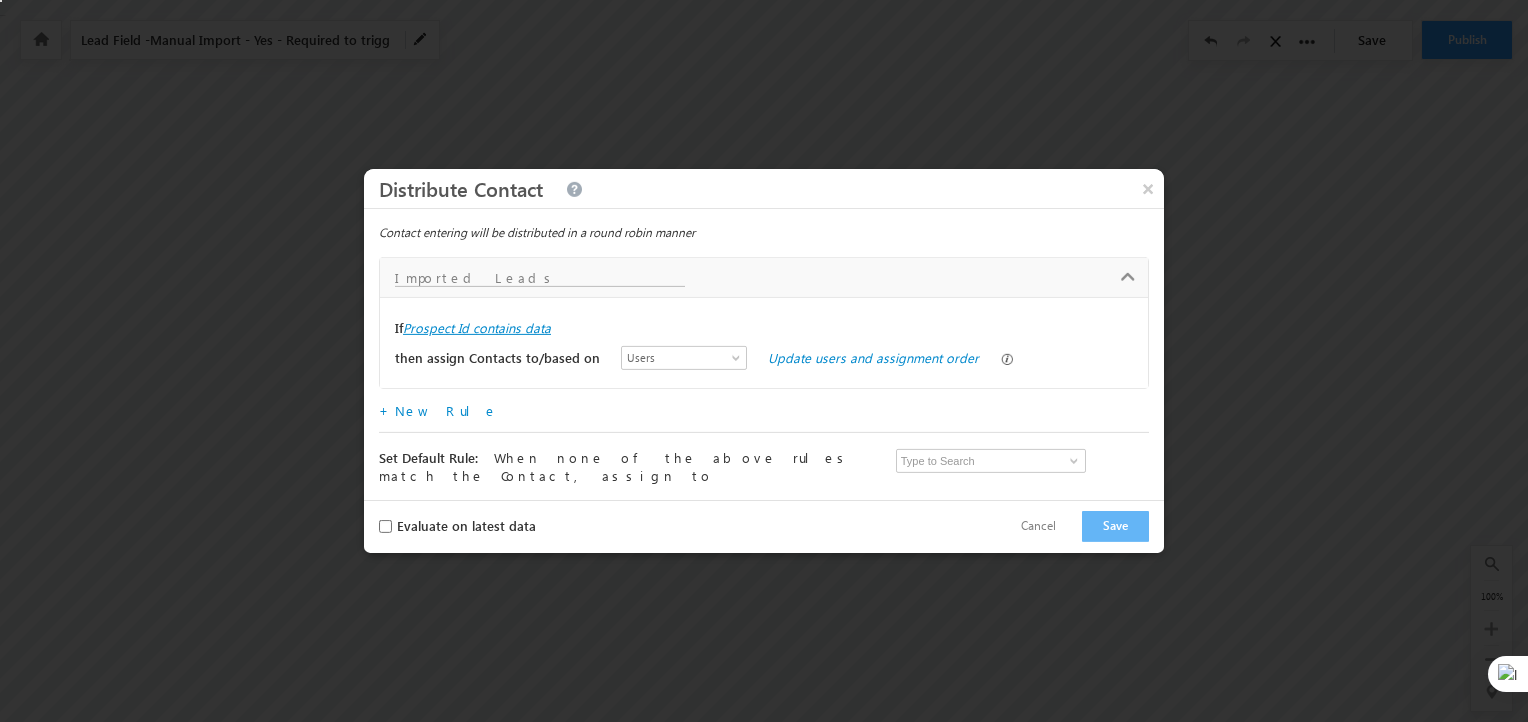 click on "Prospect Id contains data" at bounding box center [477, 328] 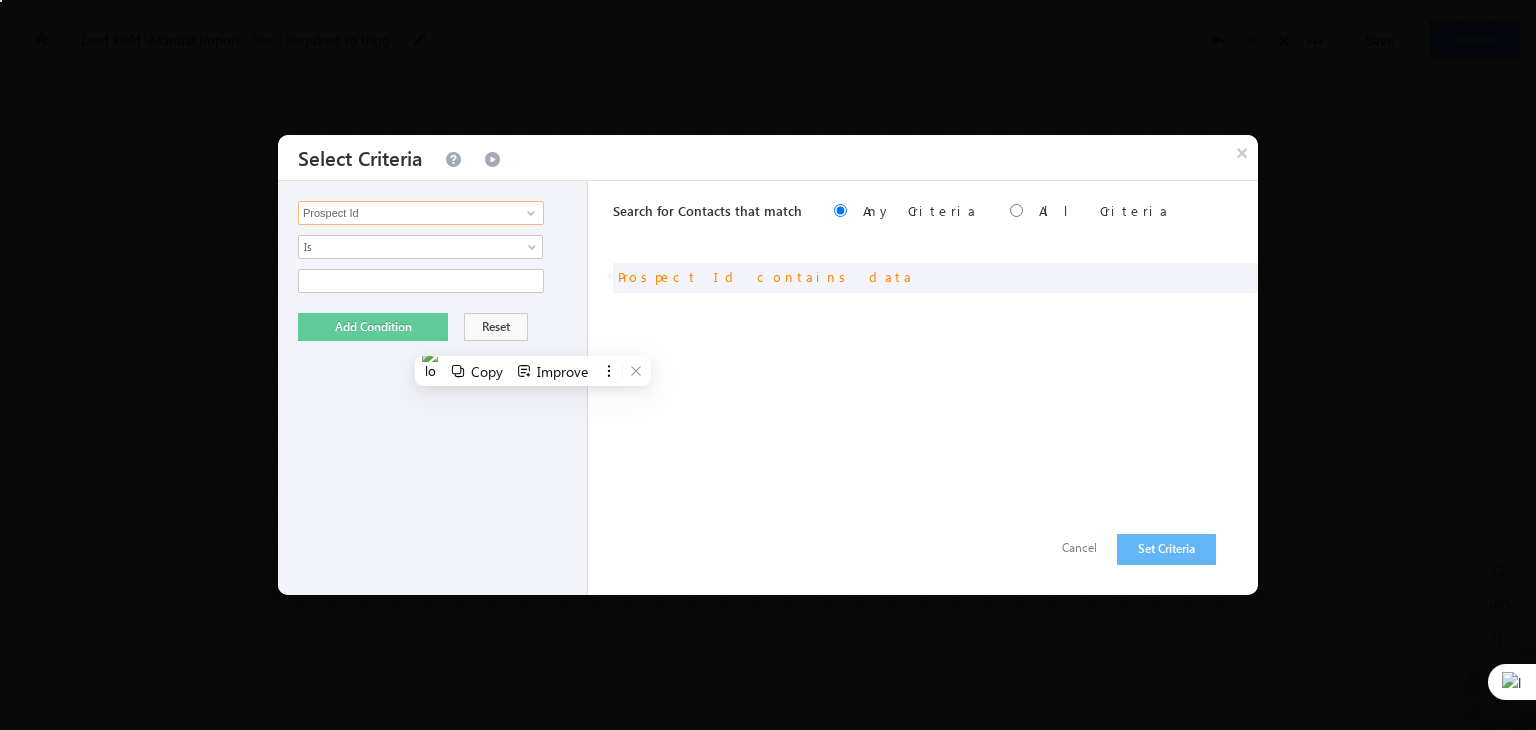 click on "Prospect Id" at bounding box center [421, 213] 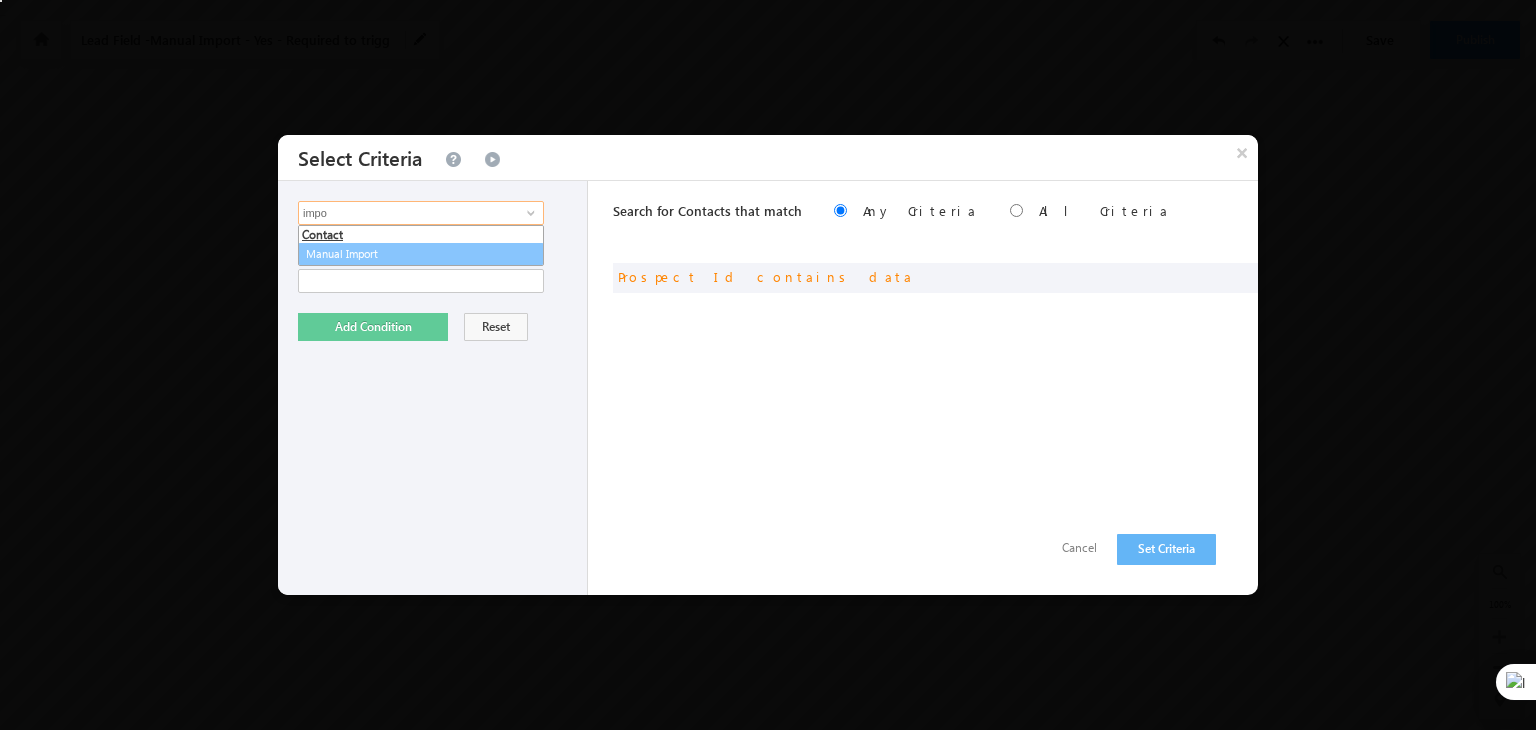 click on "Manual Import" at bounding box center (421, 254) 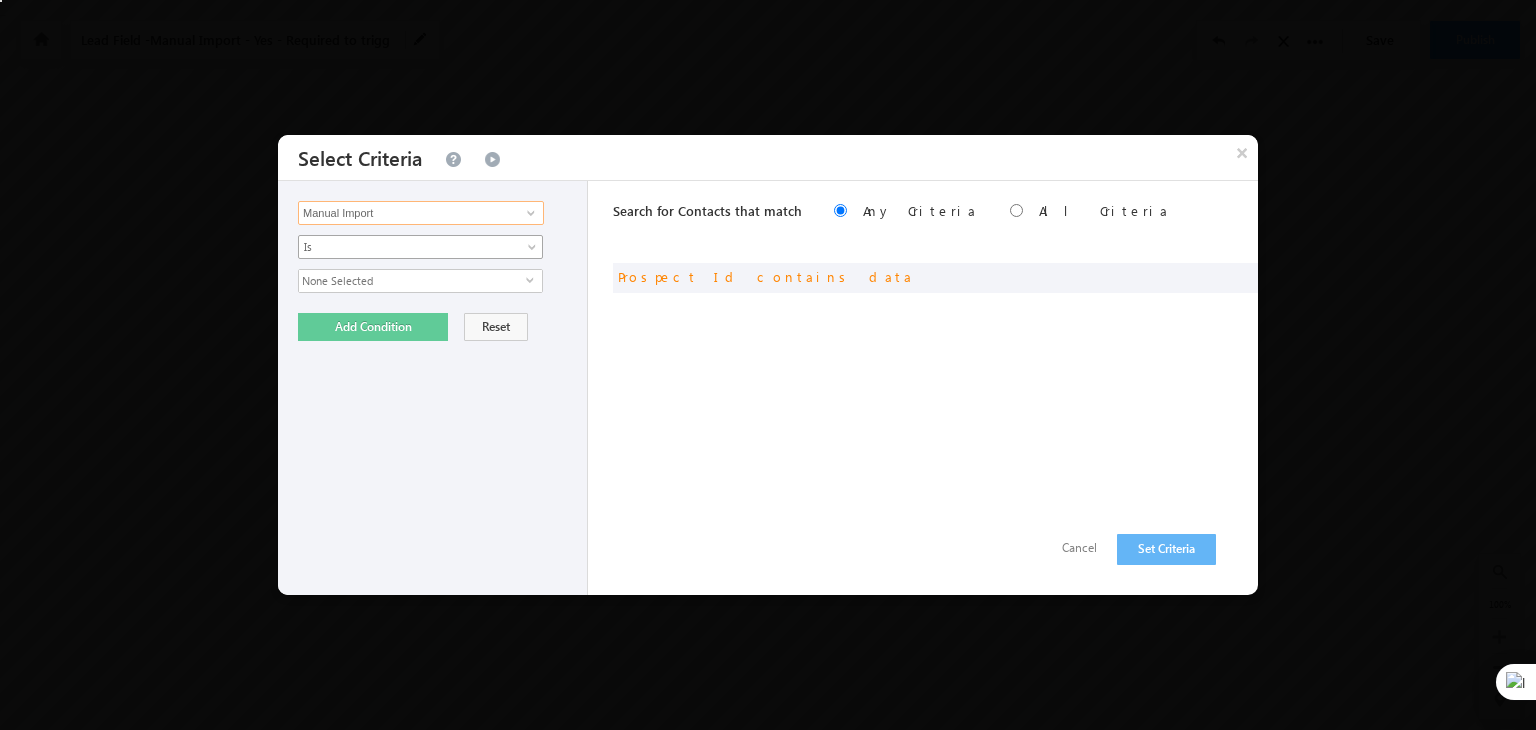 type on "Manual Import" 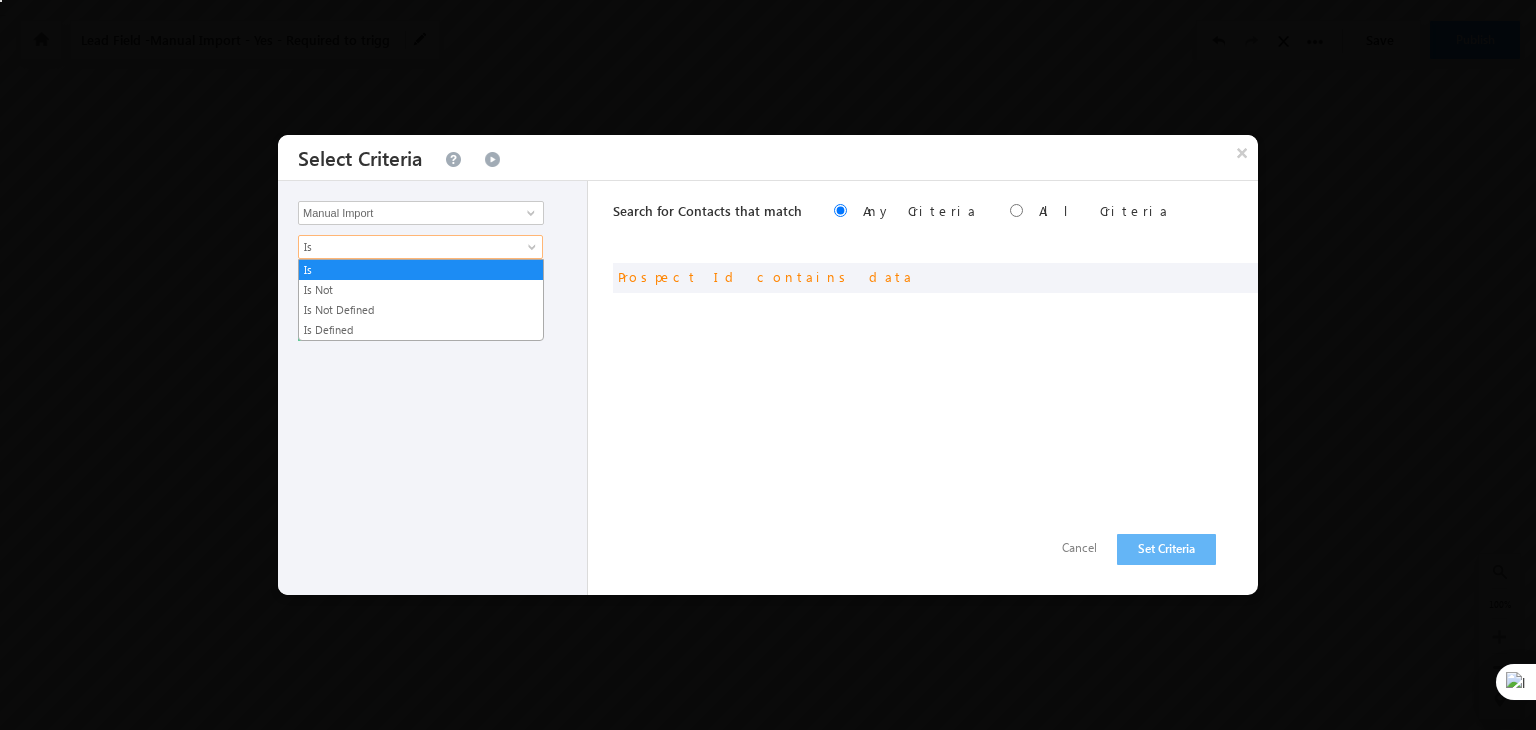 click on "Is" at bounding box center [407, 247] 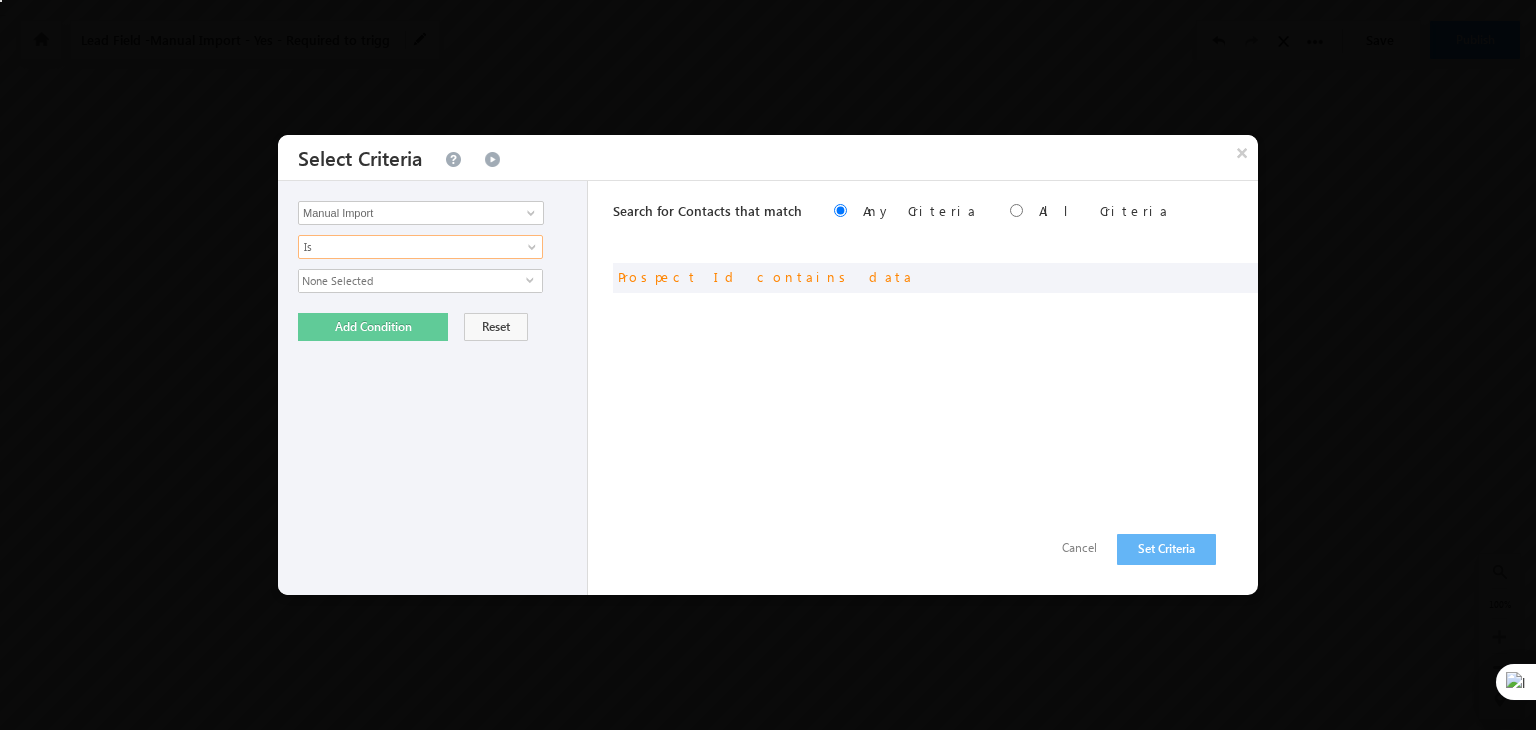 click on "Is" at bounding box center (407, 247) 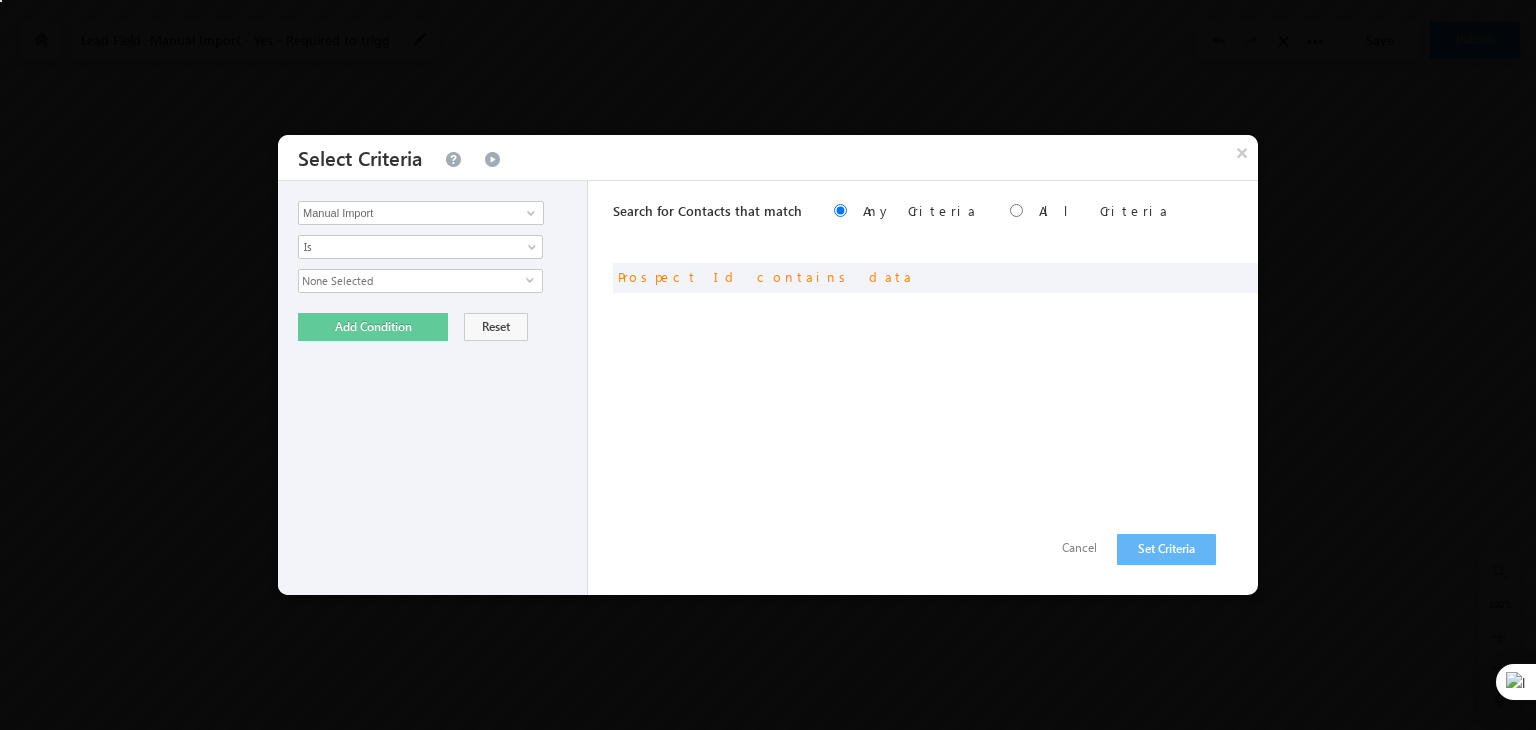 click on "None Selected" at bounding box center (412, 281) 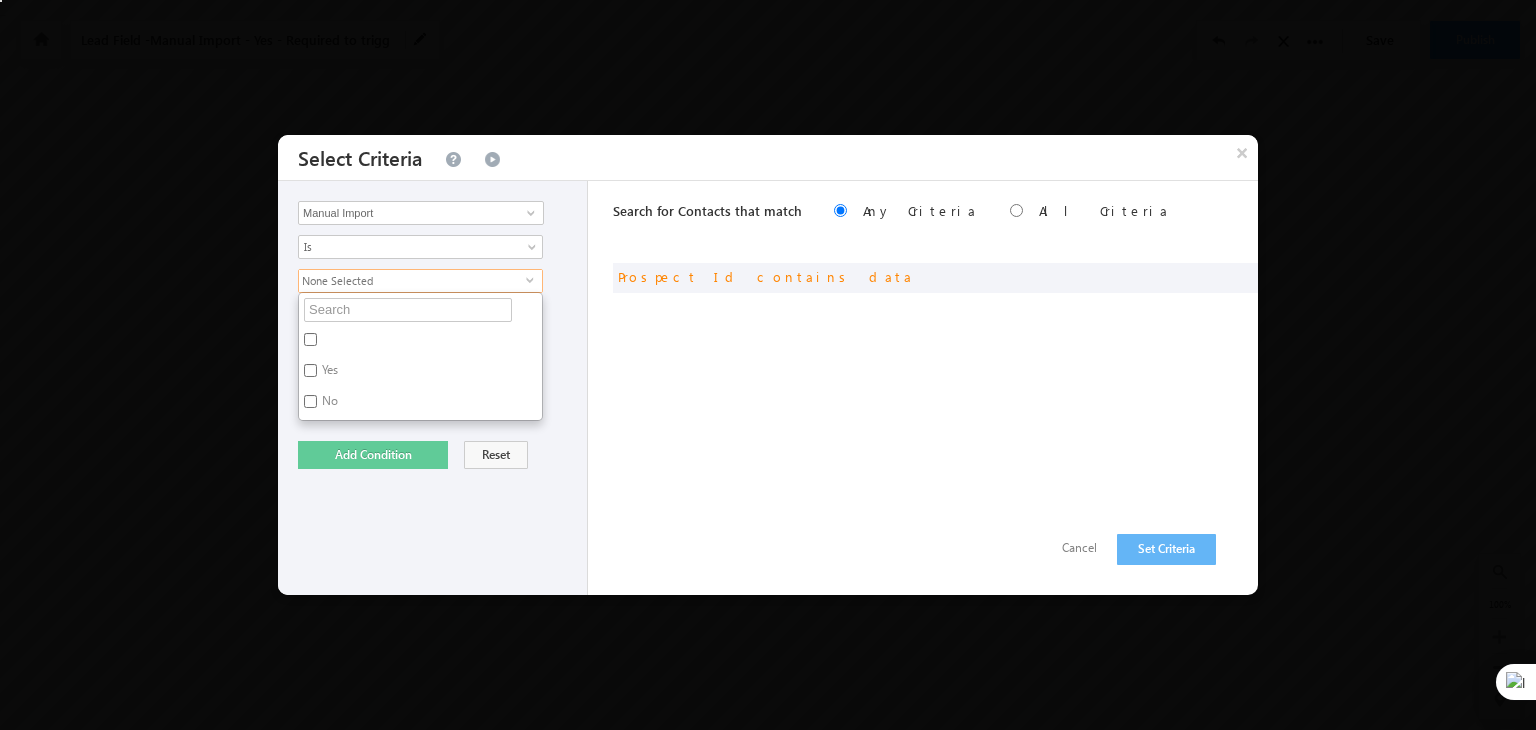 click on "Yes" at bounding box center [328, 373] 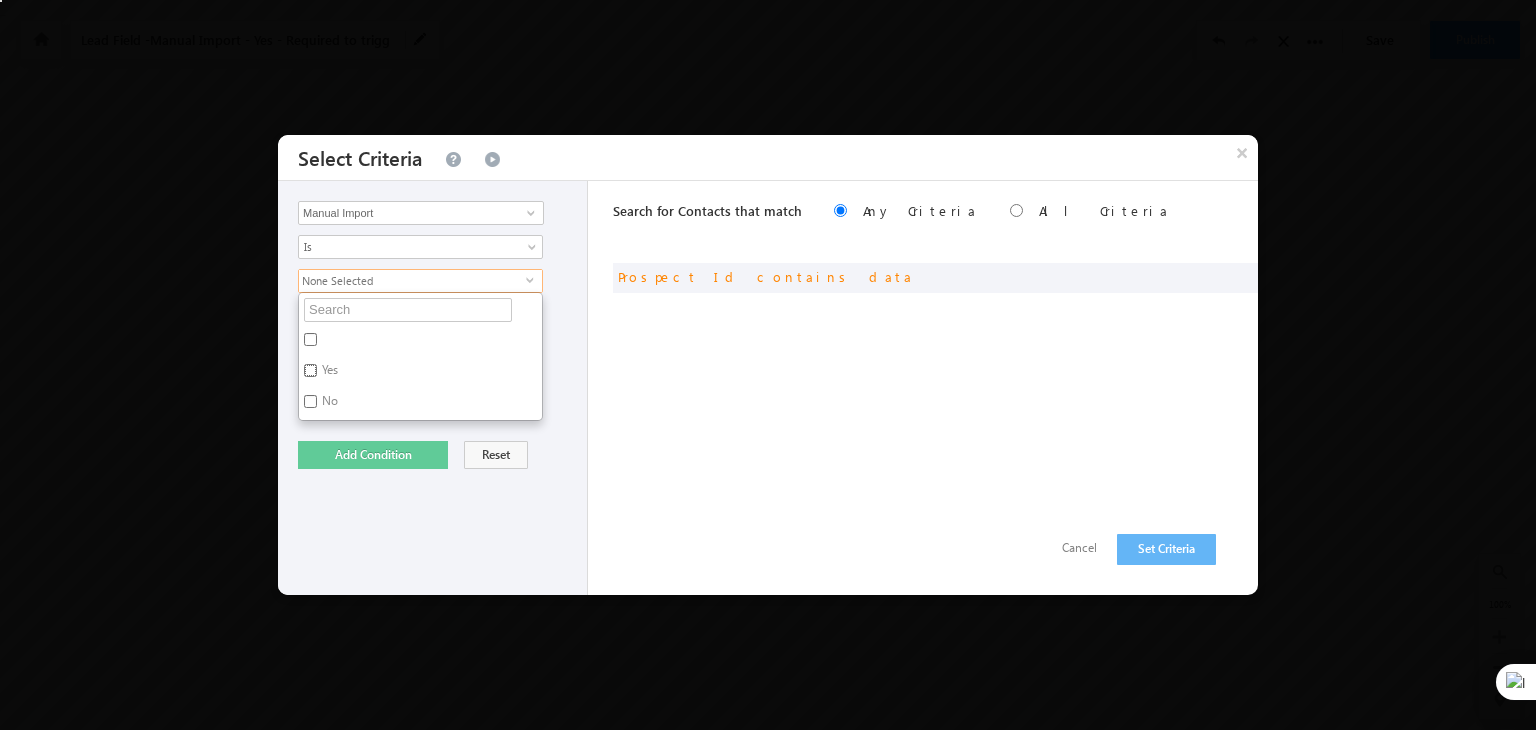 click on "Yes" at bounding box center [310, 370] 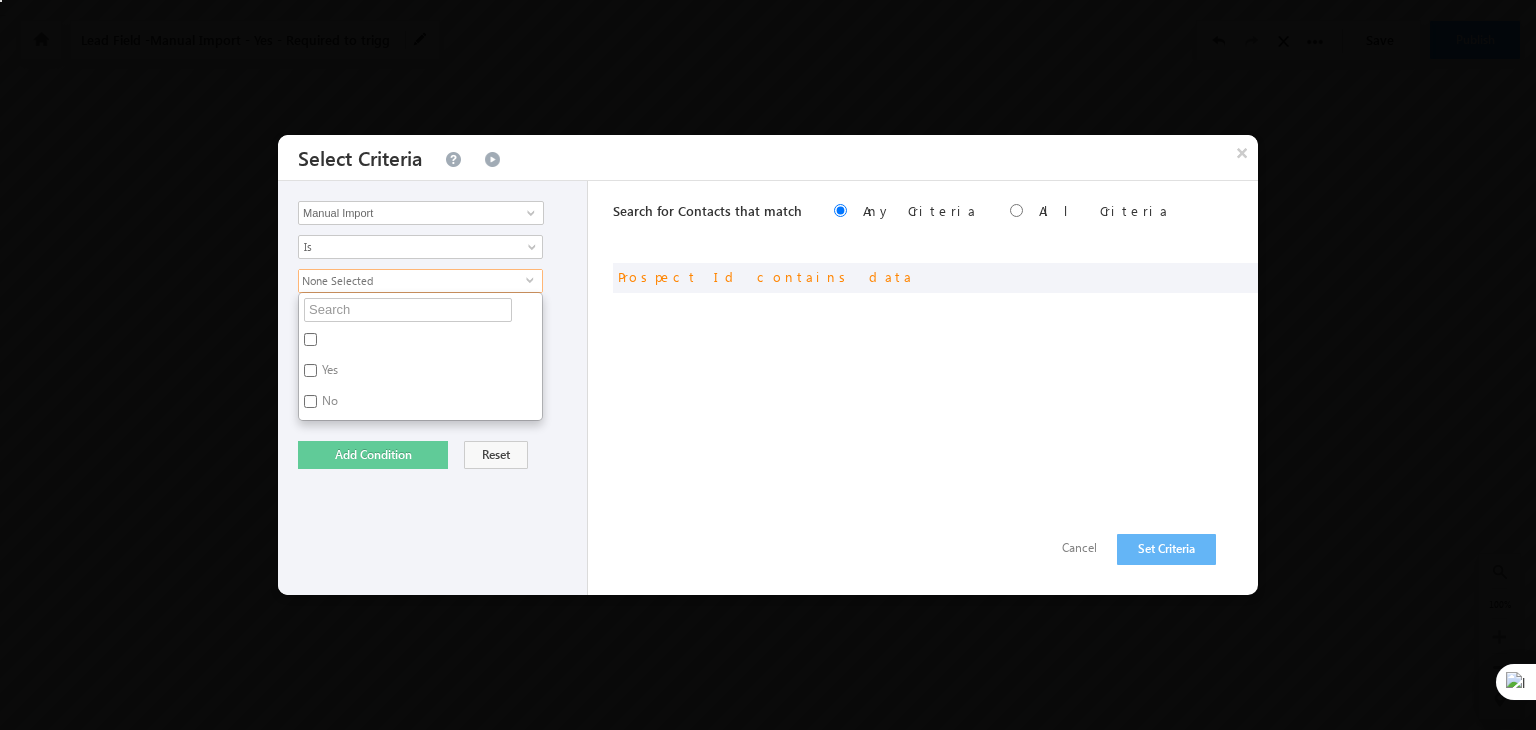 checkbox on "true" 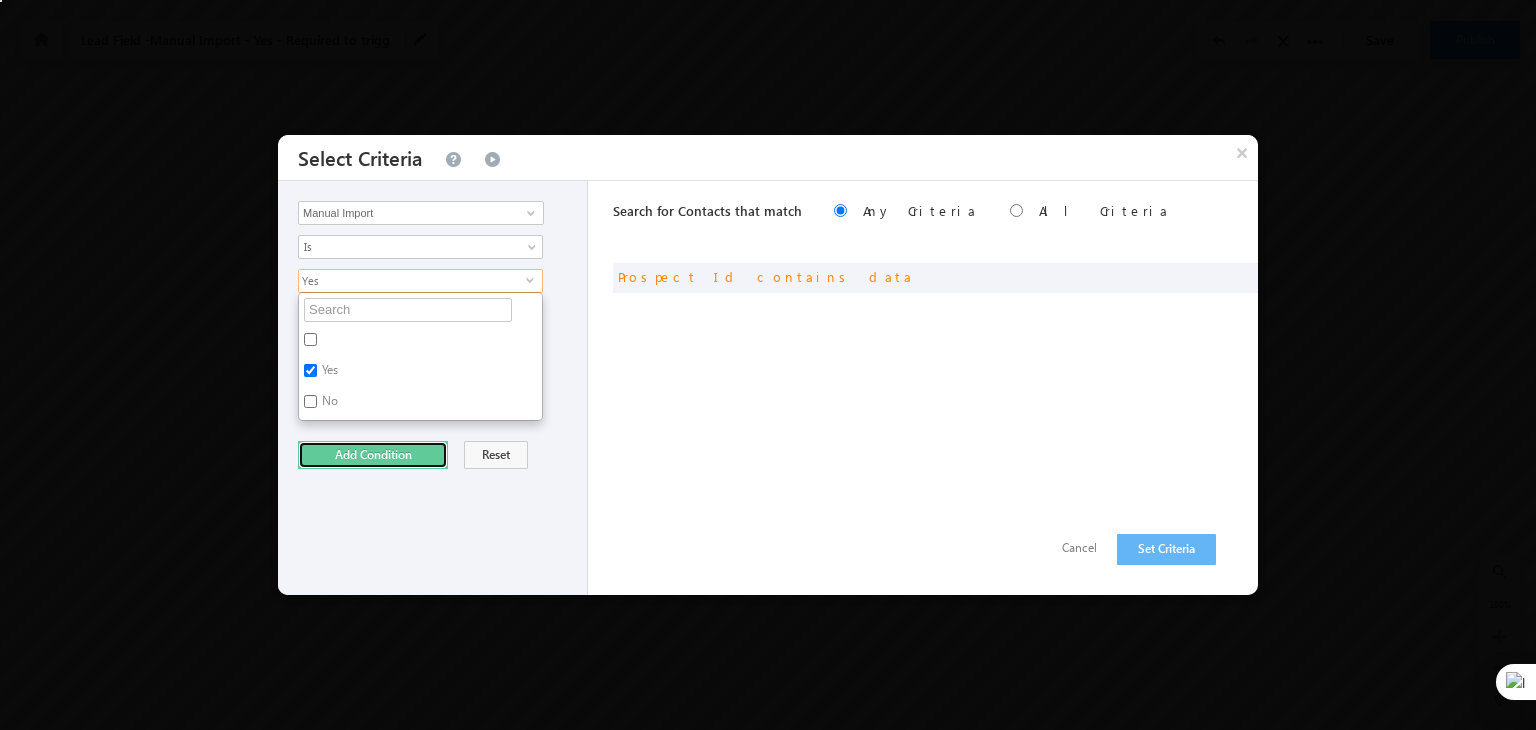 click on "Add Condition" at bounding box center (373, 455) 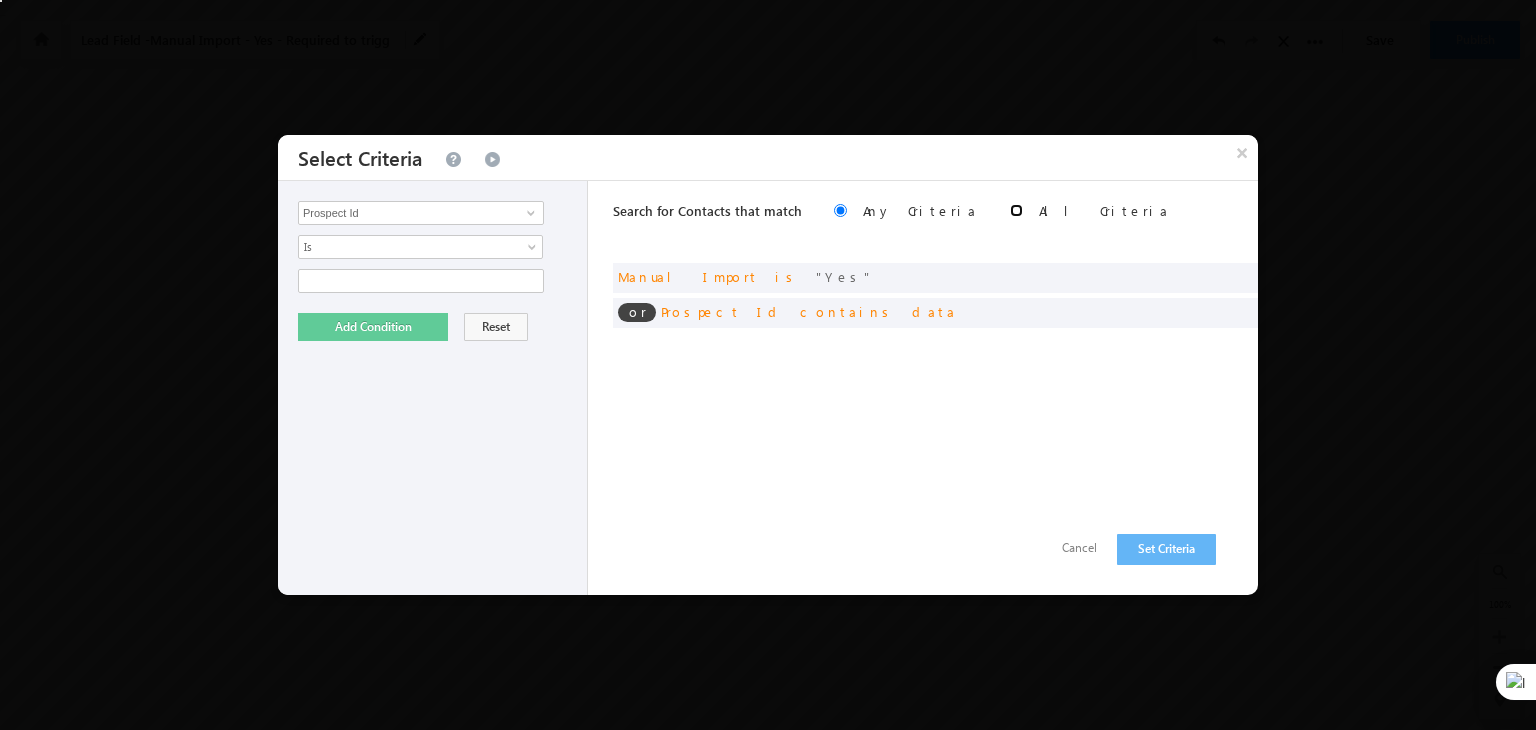click at bounding box center (1016, 210) 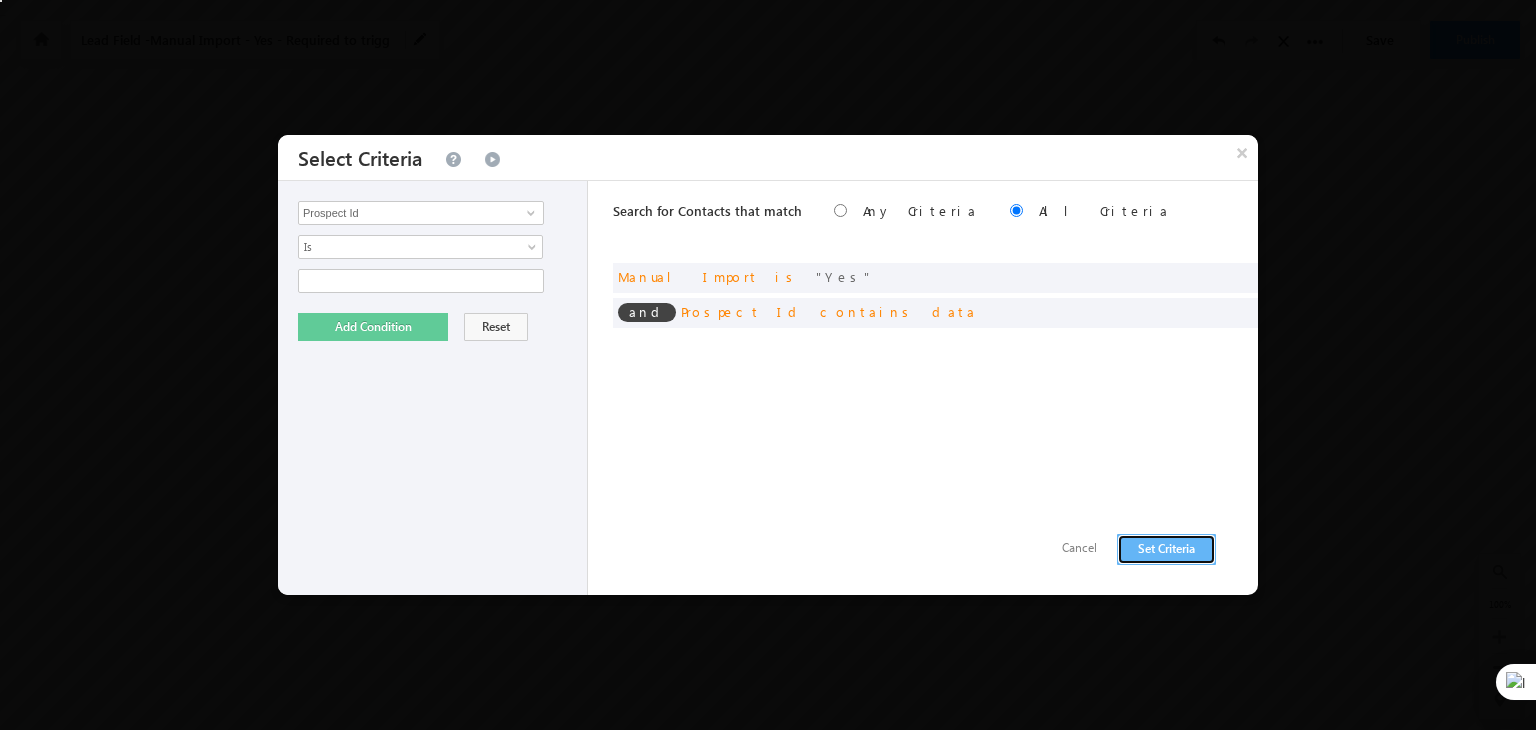 click on "Set Criteria" at bounding box center [1166, 549] 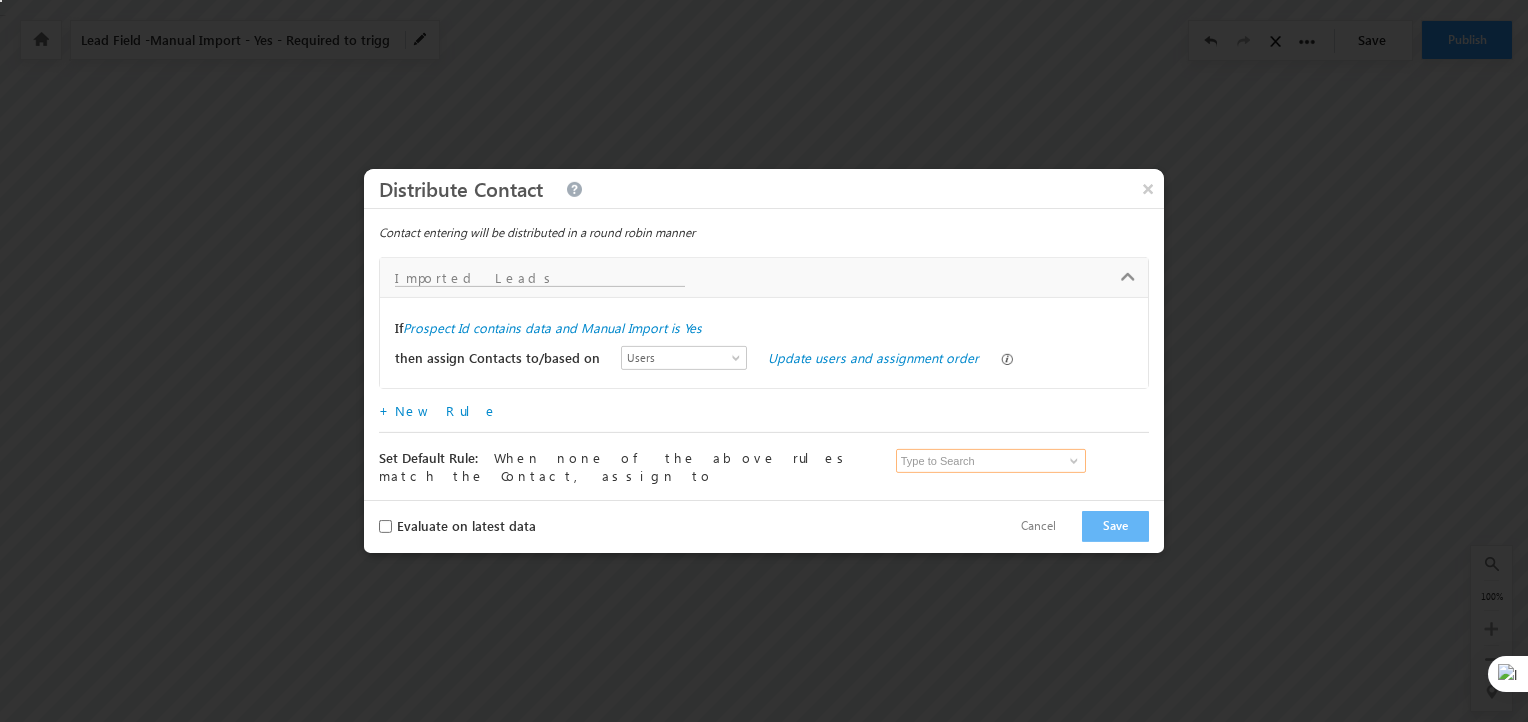 click at bounding box center [991, 461] 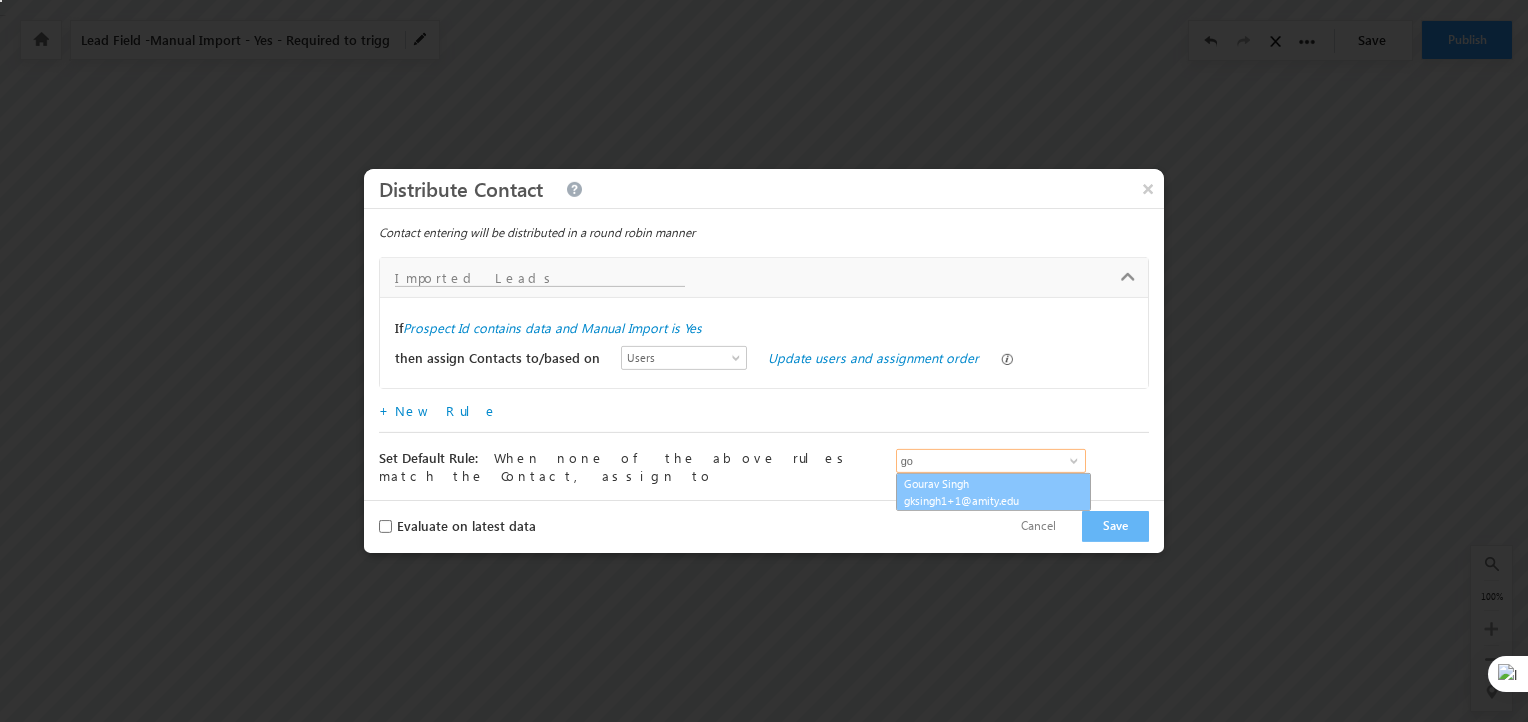 click on "gksingh1+1@amity.edu" at bounding box center (994, 500) 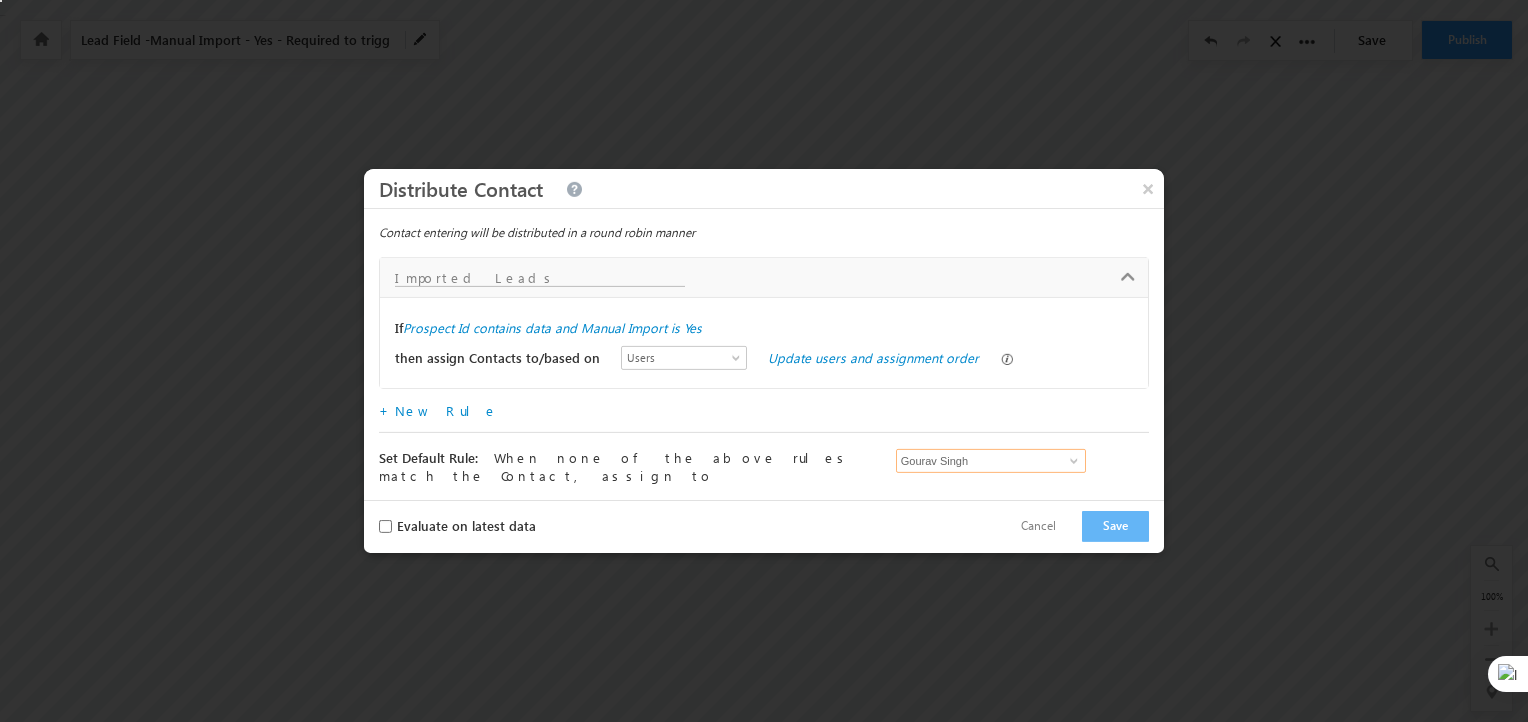 type on "Gourav Singh" 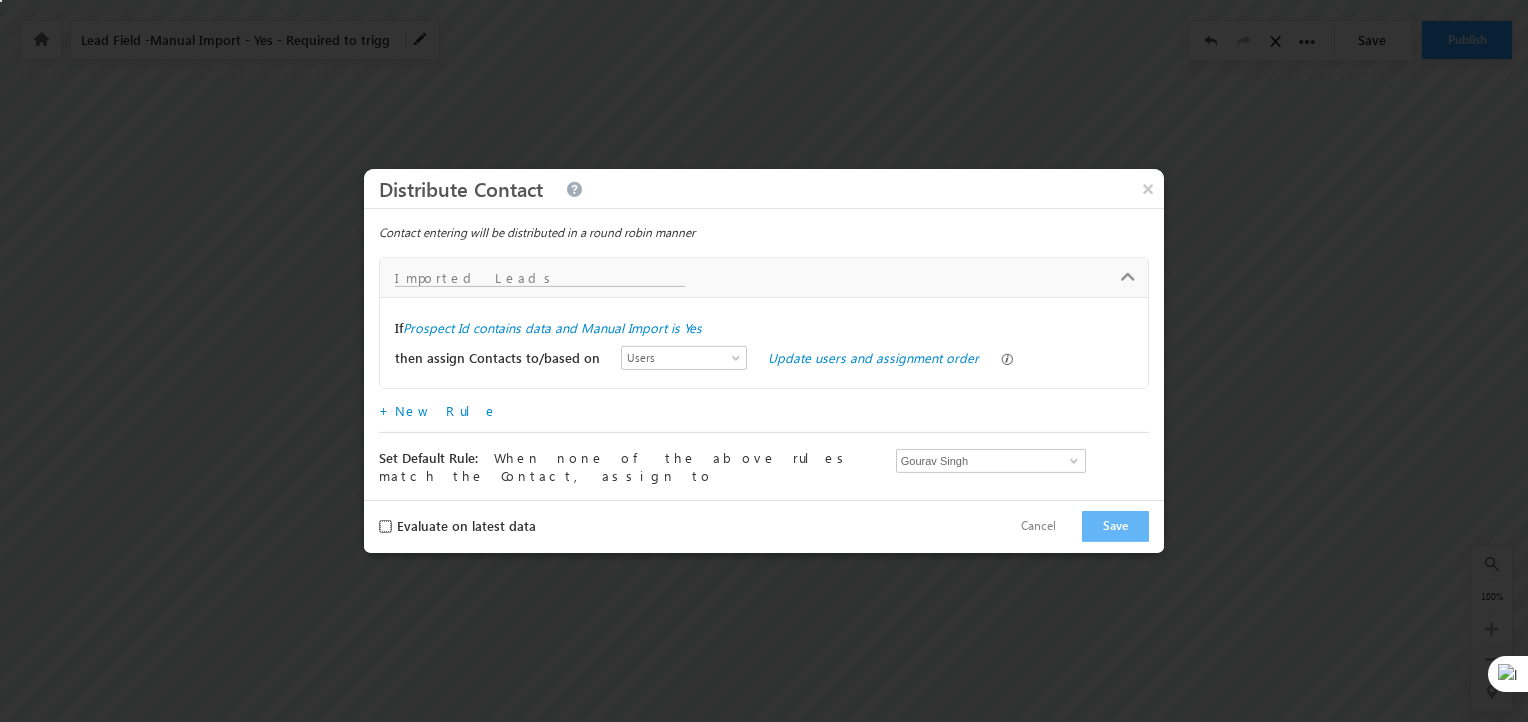 click on "Evaluate on latest data" at bounding box center [385, 526] 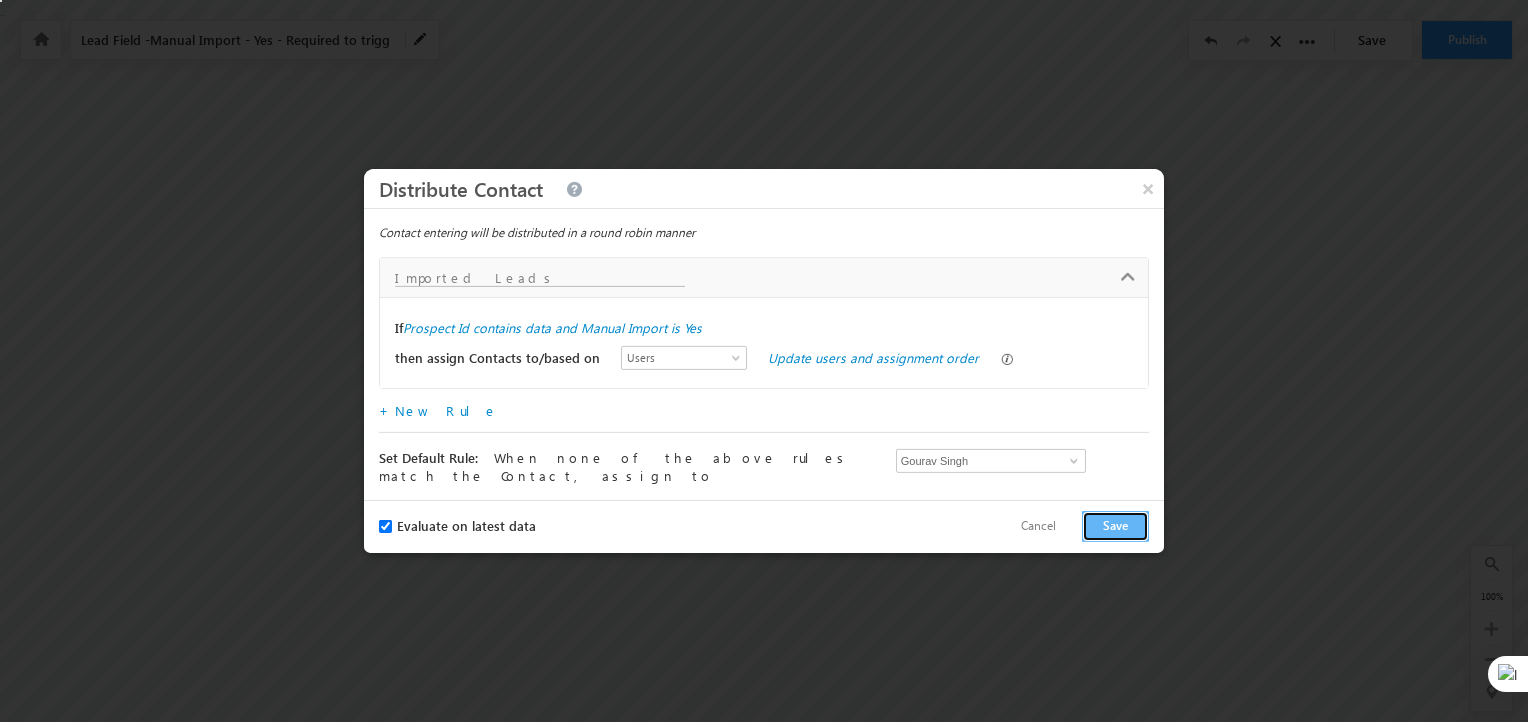 click on "Save" at bounding box center [1115, 526] 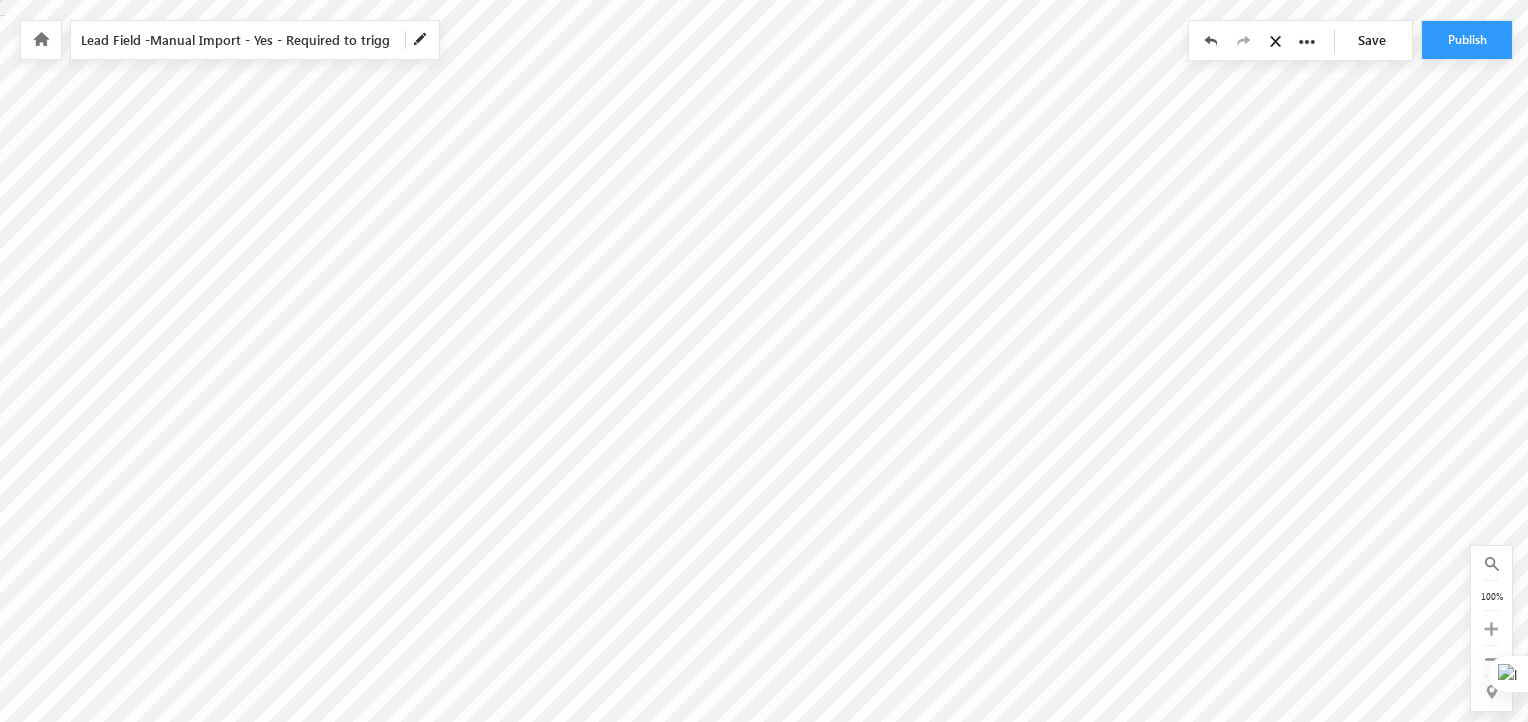 click on "Save" at bounding box center (1377, 40) 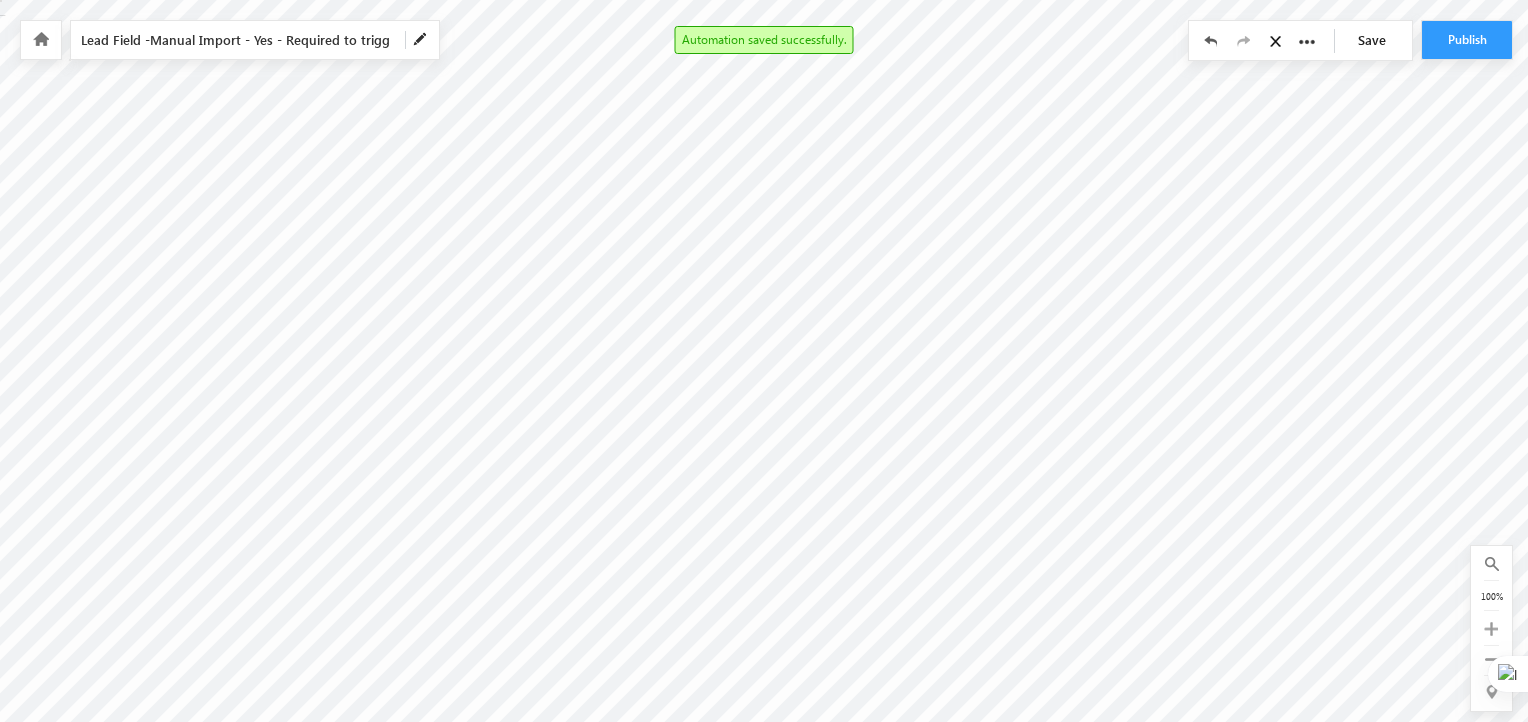 click on "Save" at bounding box center (1377, 40) 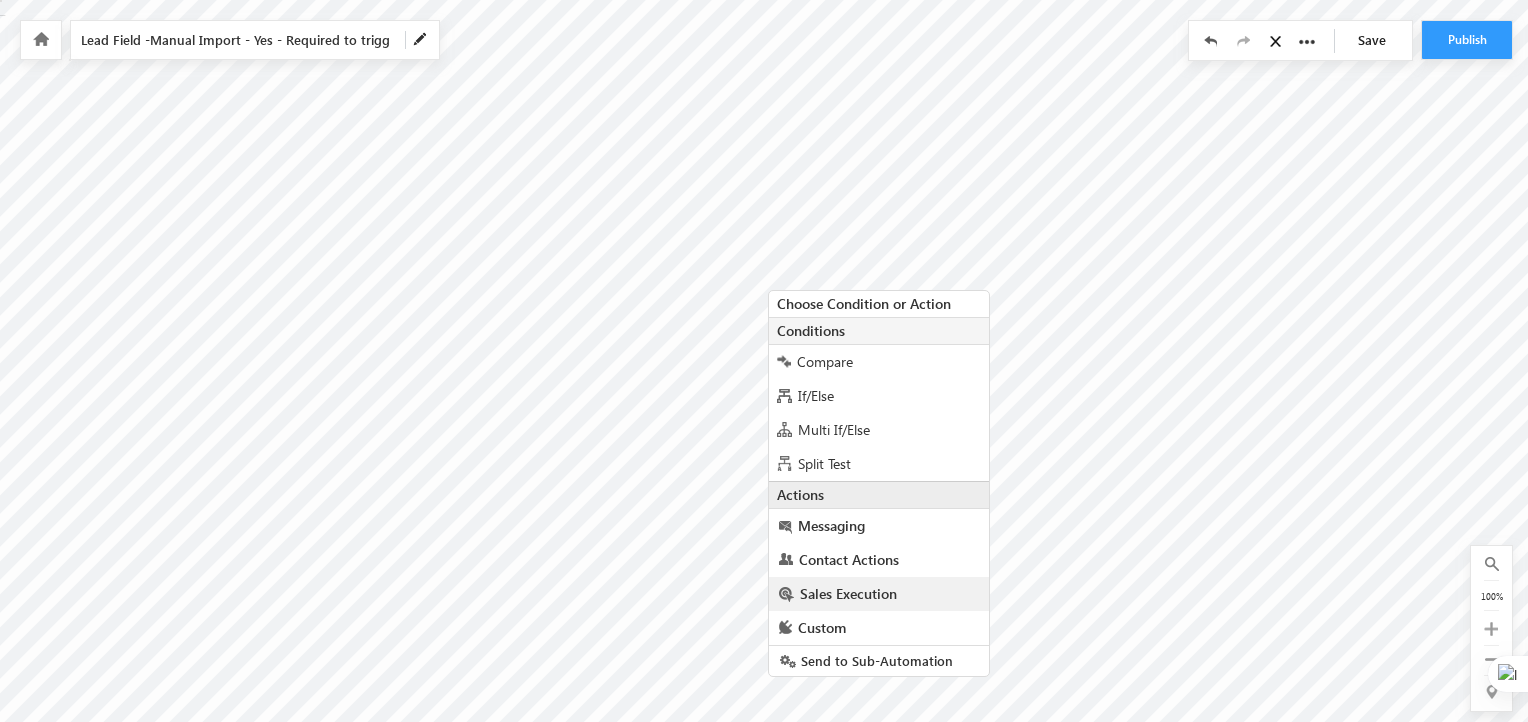 click on "Sales Execution" at bounding box center (848, 593) 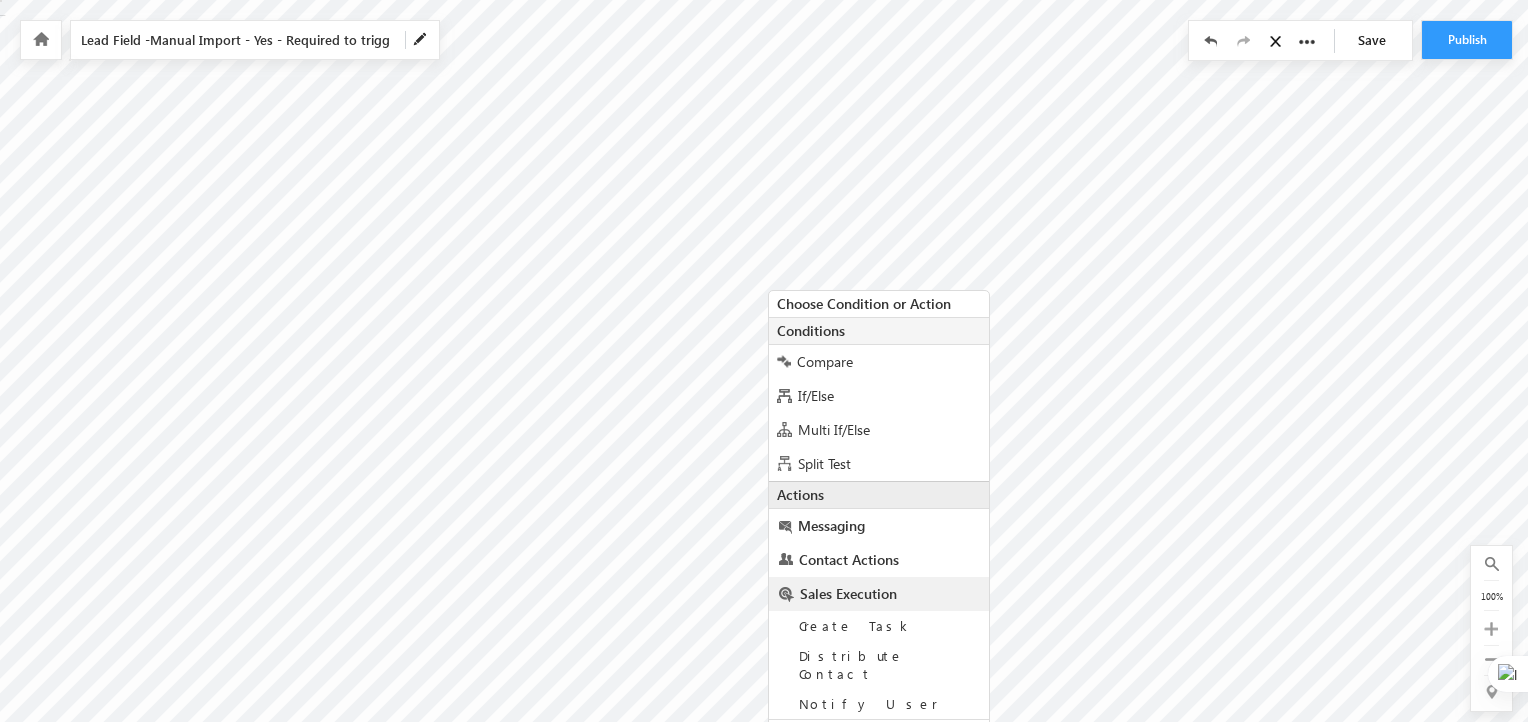 scroll, scrollTop: 46, scrollLeft: 0, axis: vertical 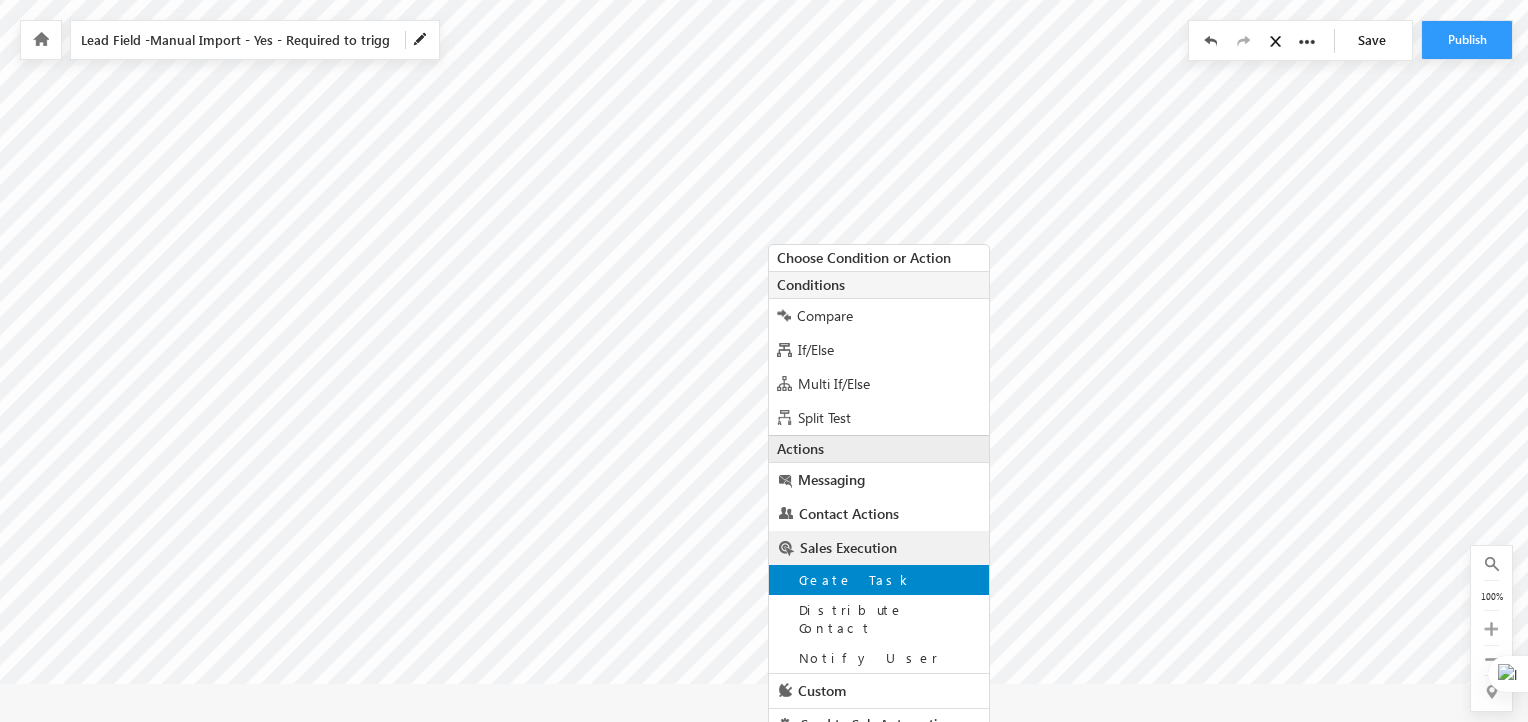 click on "Create Task" at bounding box center (856, 579) 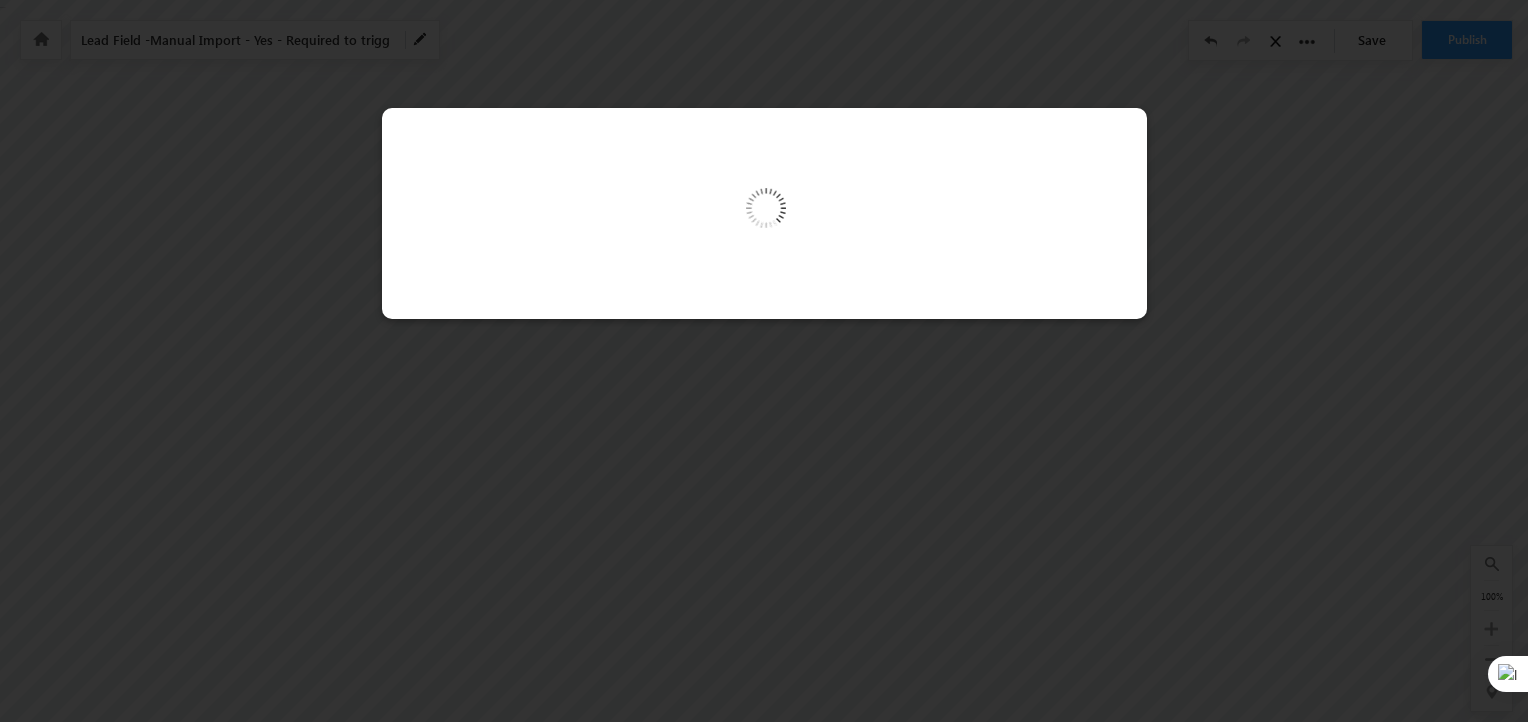 scroll, scrollTop: 0, scrollLeft: 0, axis: both 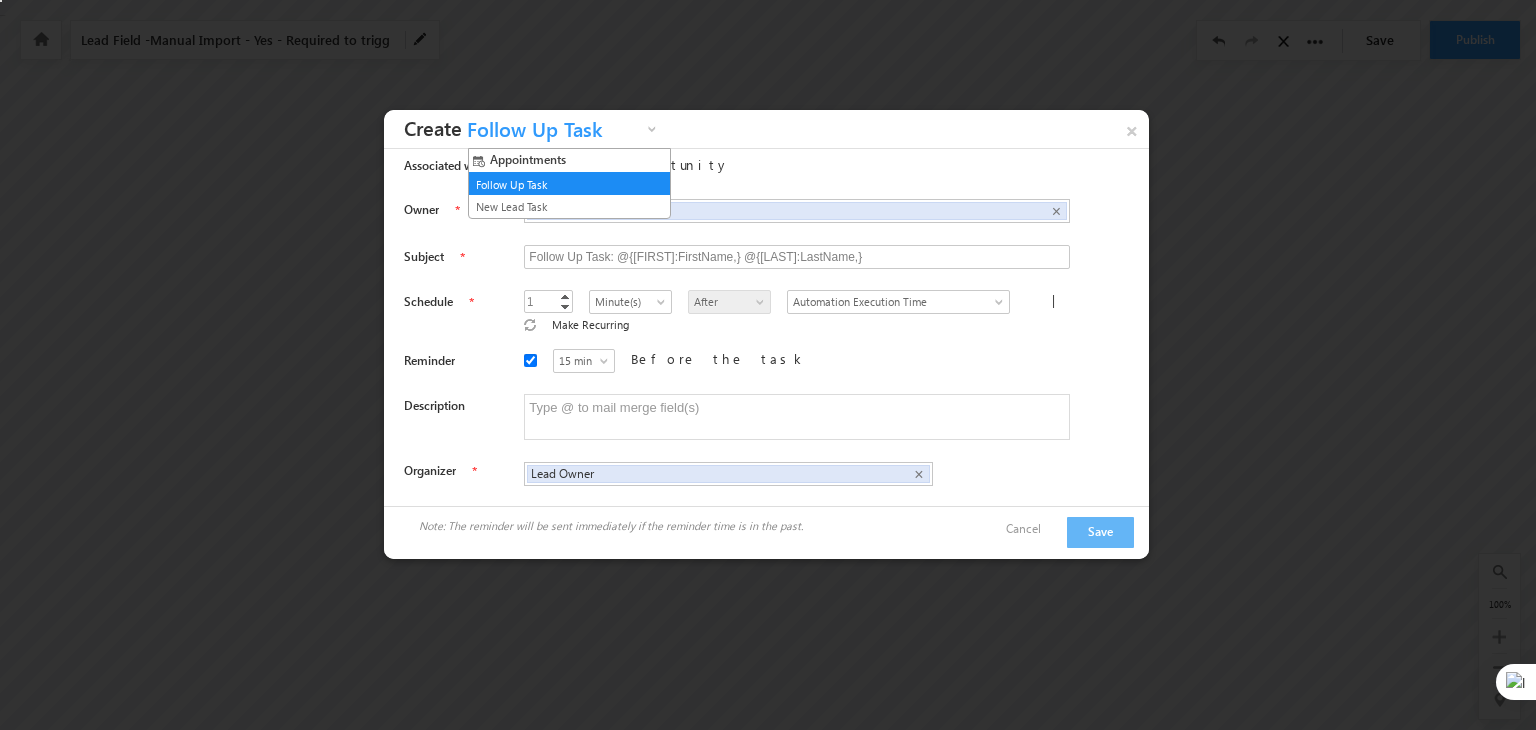 click on "Follow Up Task" at bounding box center (552, 134) 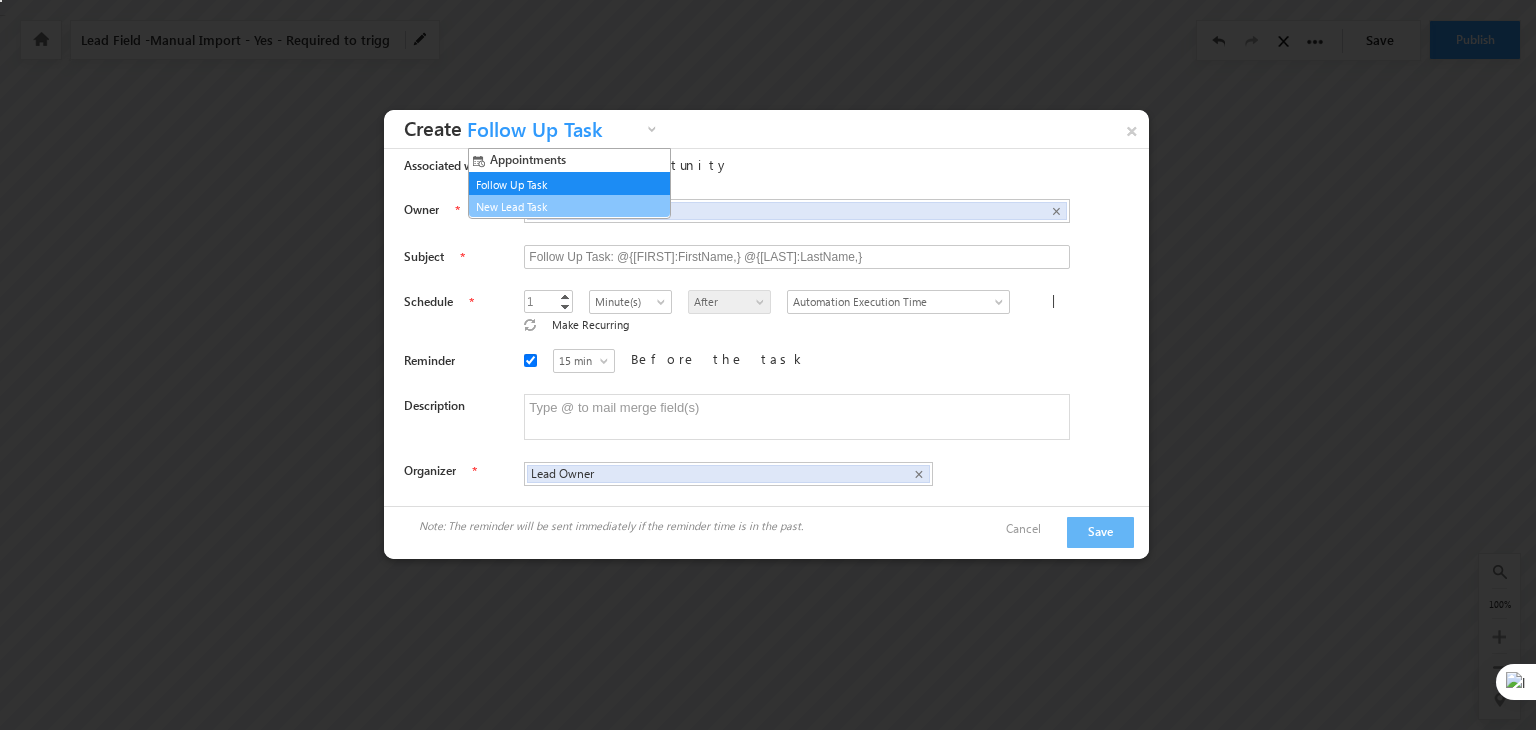 click on "New Lead Task" at bounding box center (561, 207) 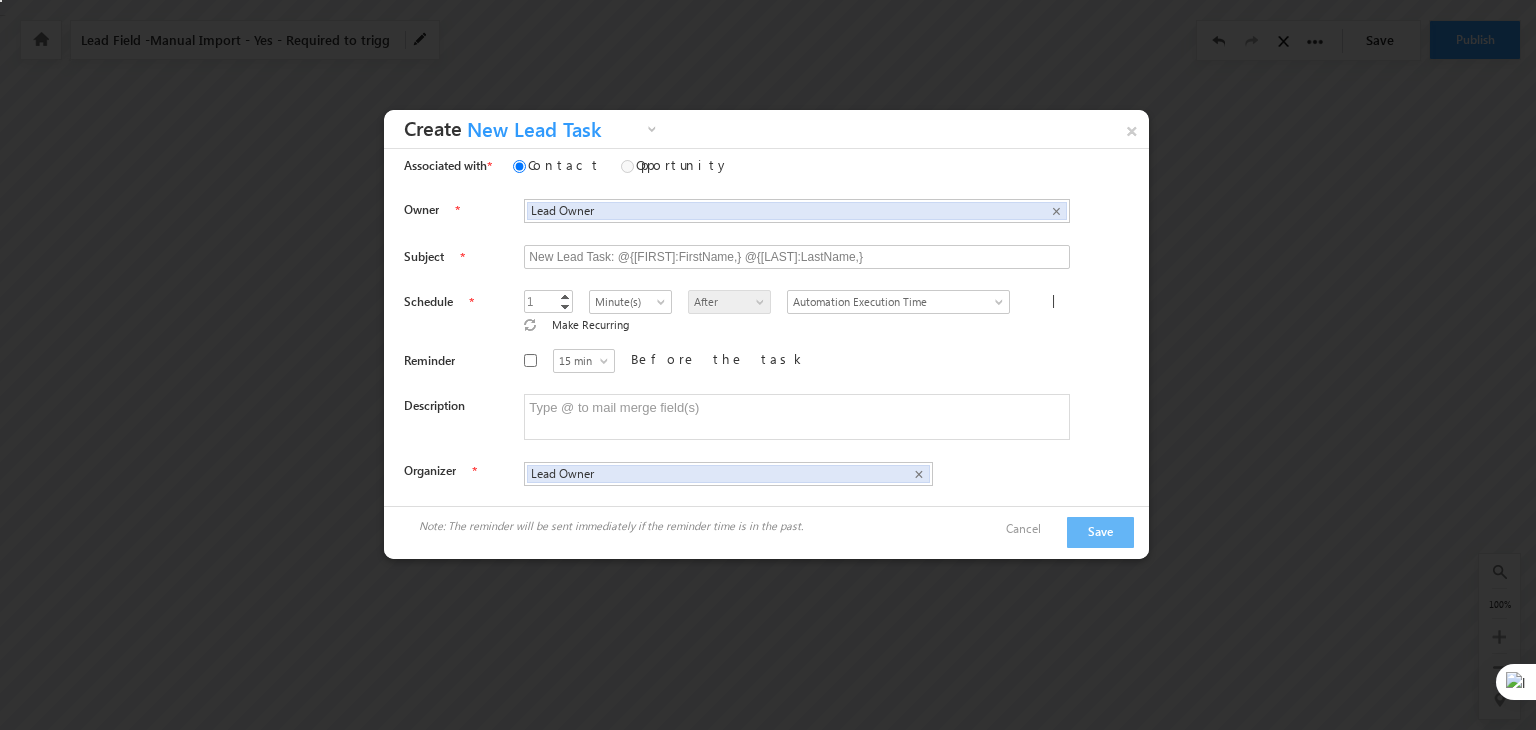 click on "15 min
30 min
45 min
1 hr
15 min
Before the task" at bounding box center [814, 364] 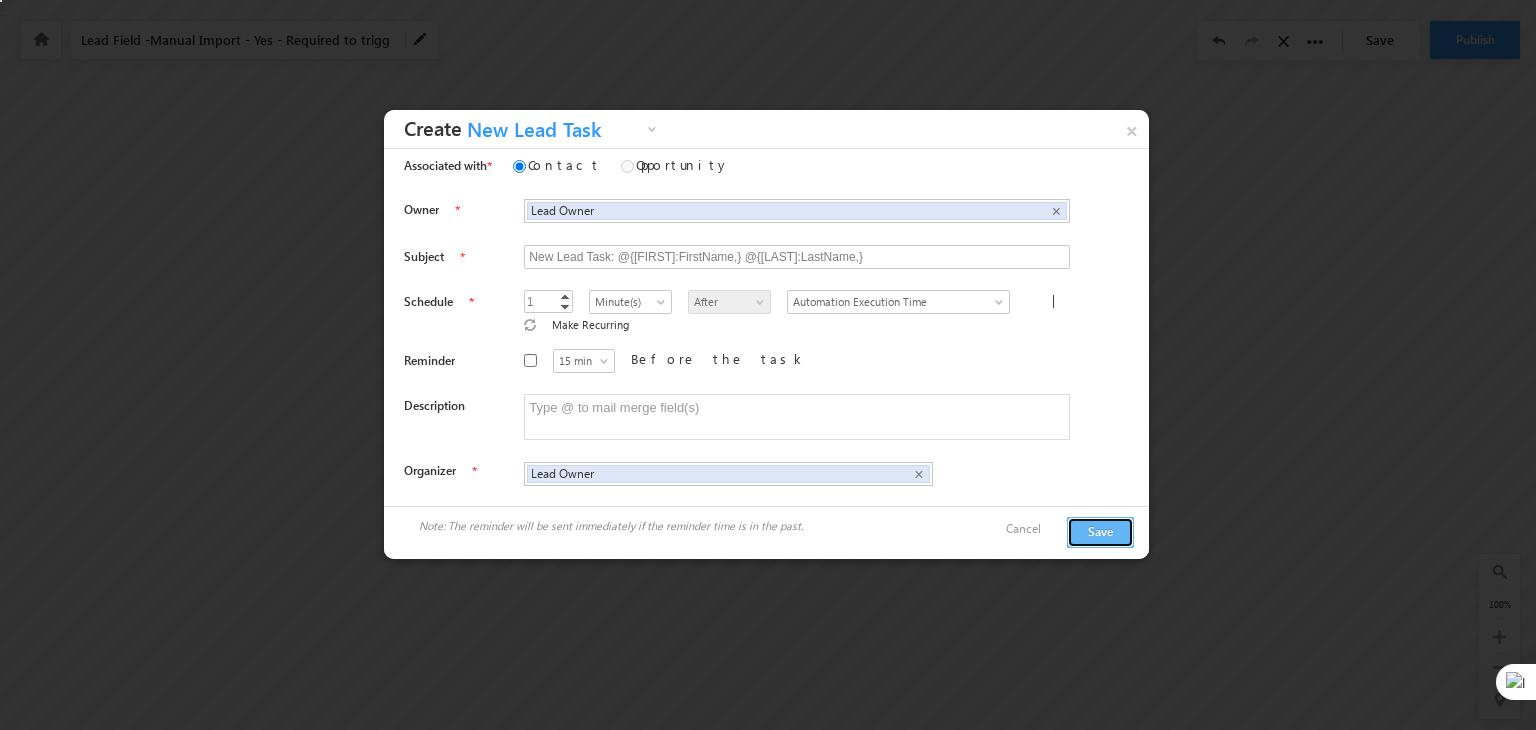 click on "Save" at bounding box center [1100, 532] 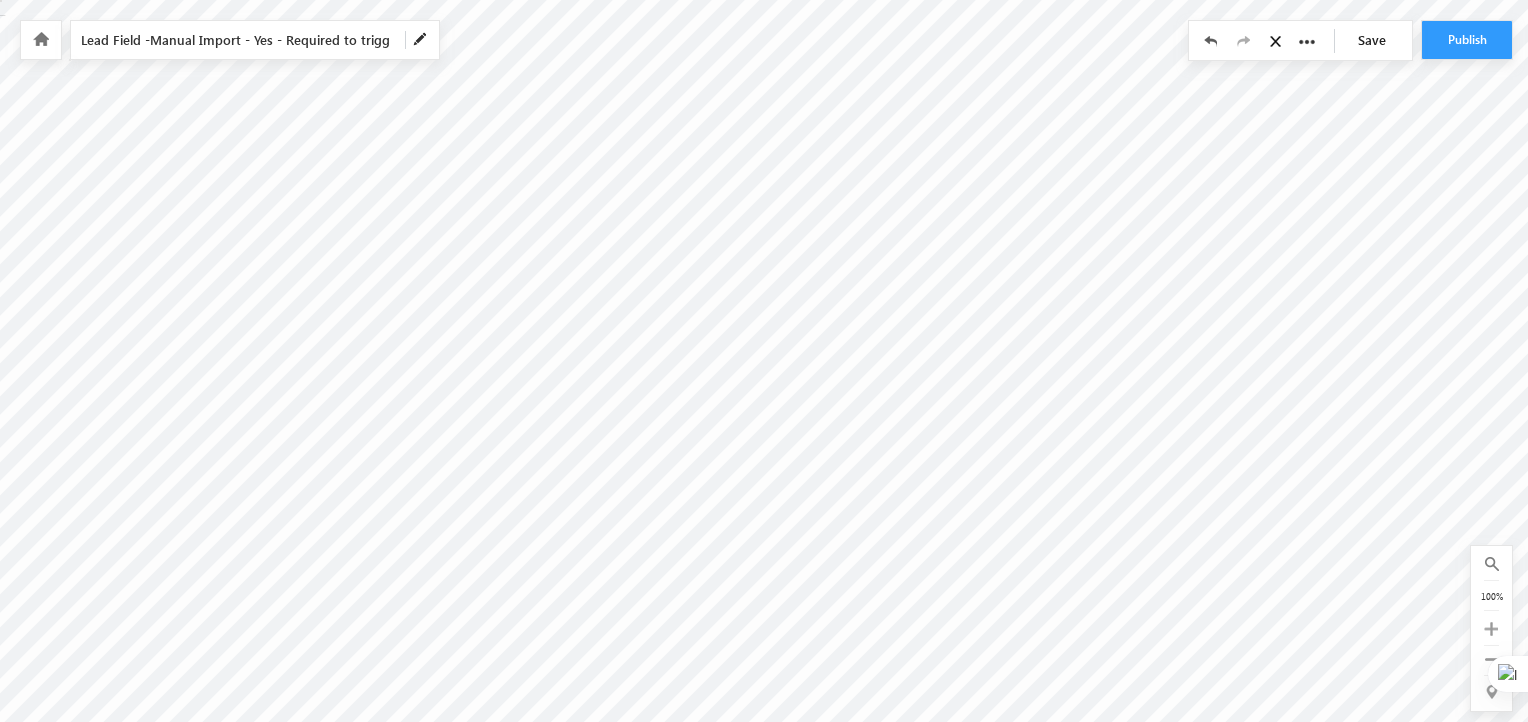 click on "Save" at bounding box center [1377, 40] 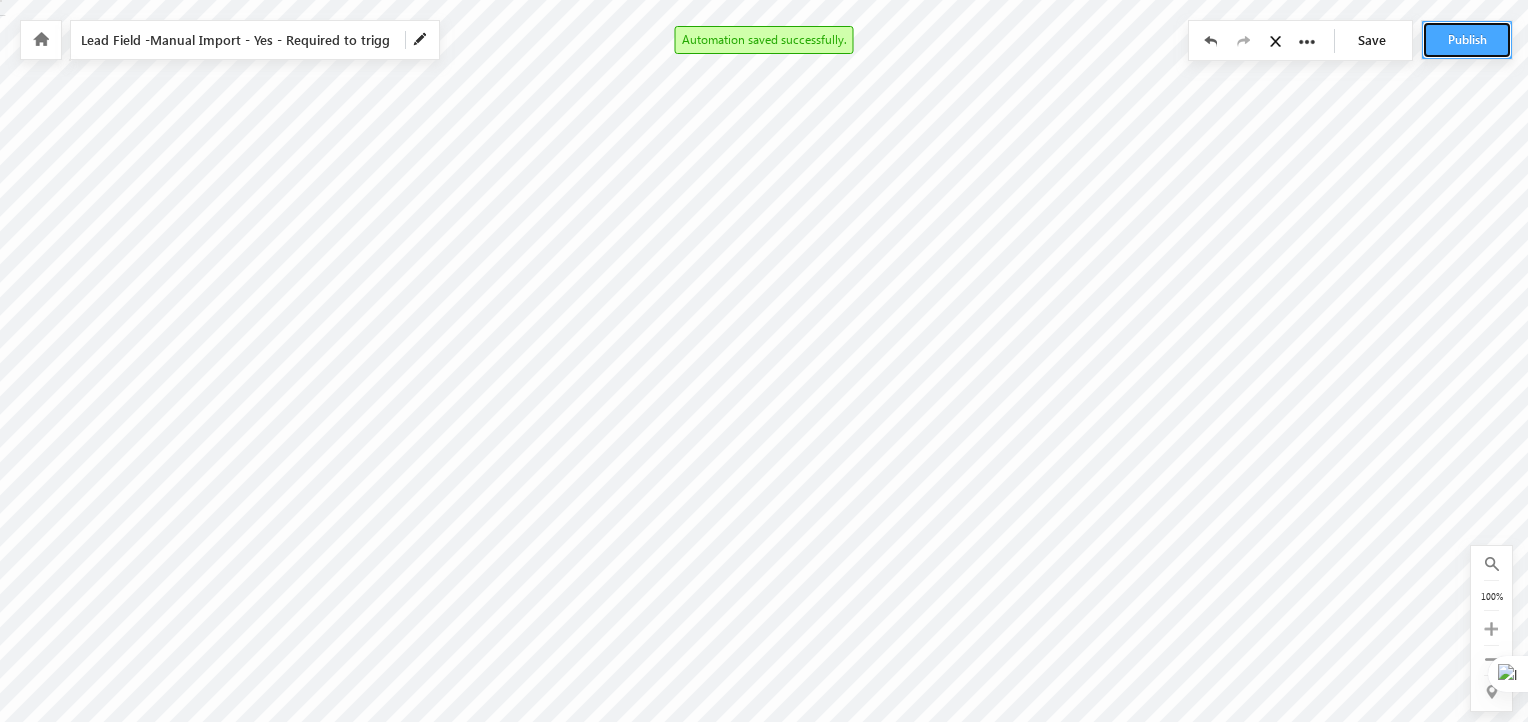 click on "Publish" at bounding box center [1467, 40] 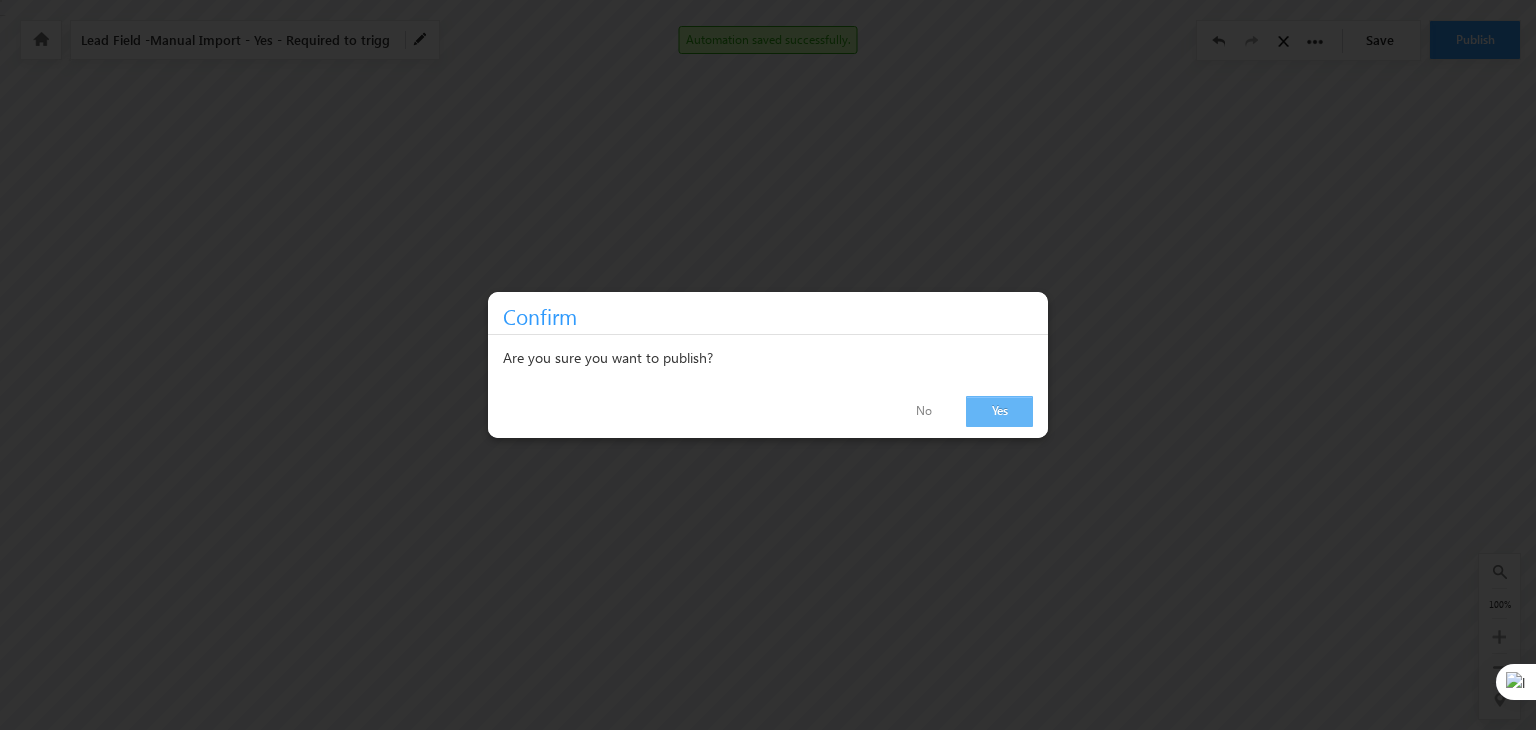 click on "Yes" at bounding box center (999, 411) 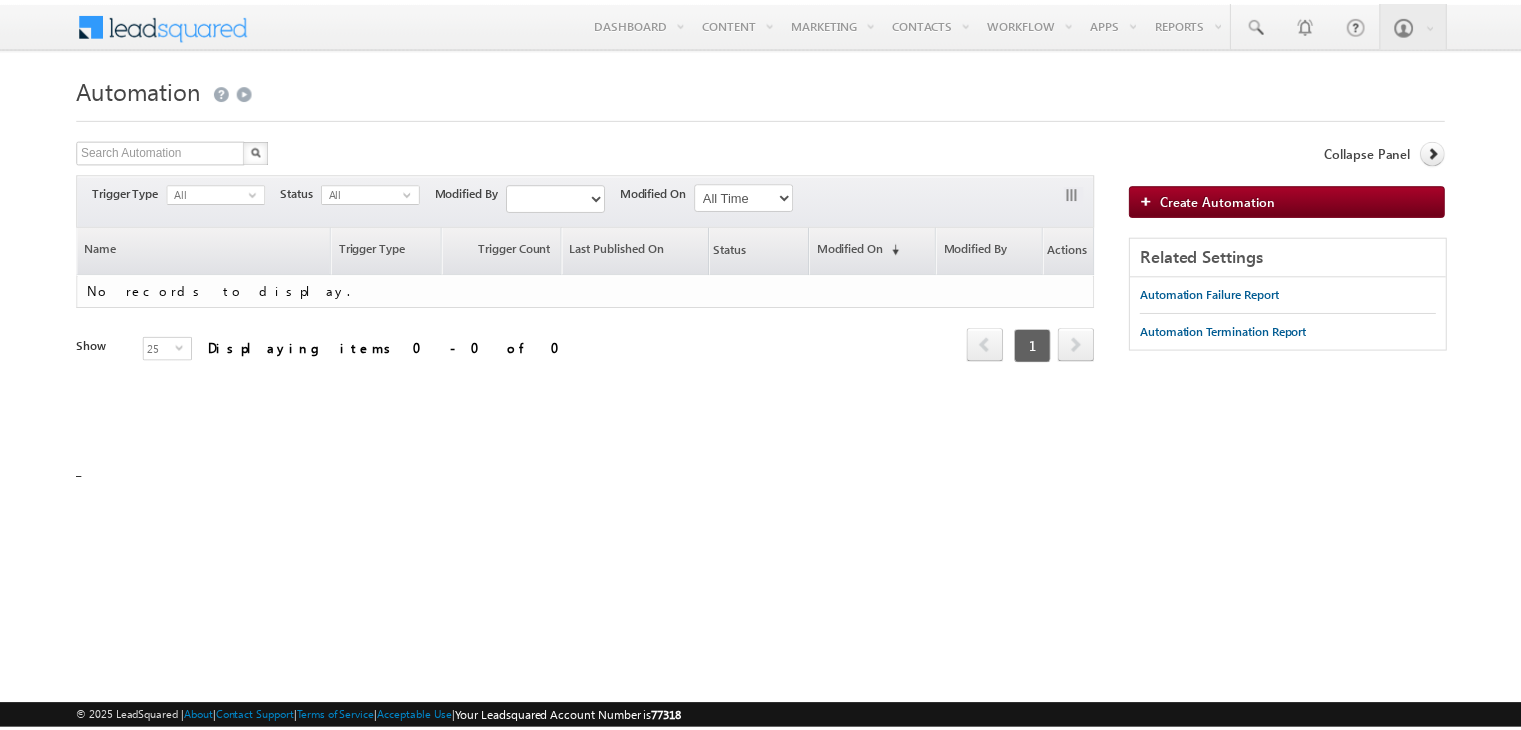 scroll, scrollTop: 0, scrollLeft: 0, axis: both 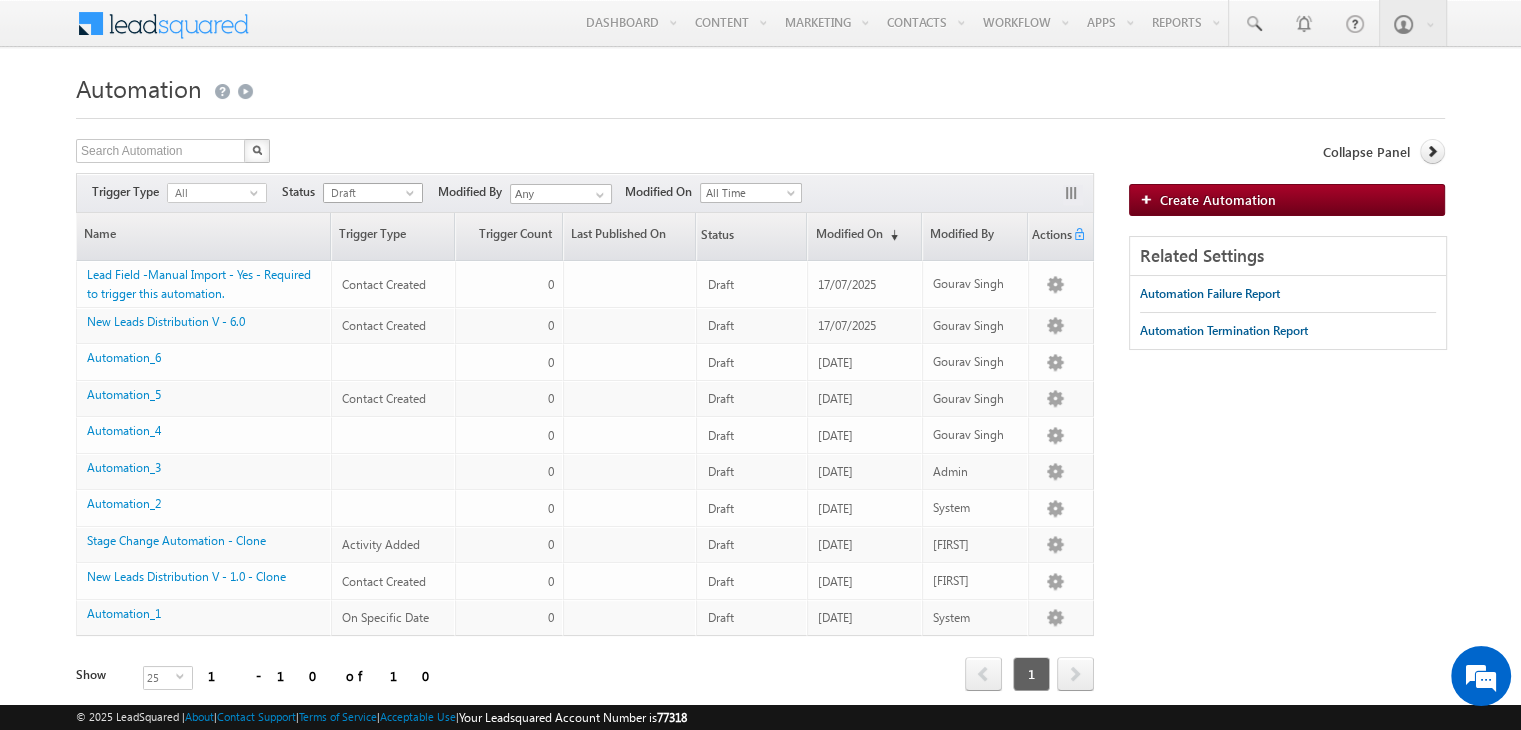 click on "Draft" at bounding box center [365, 193] 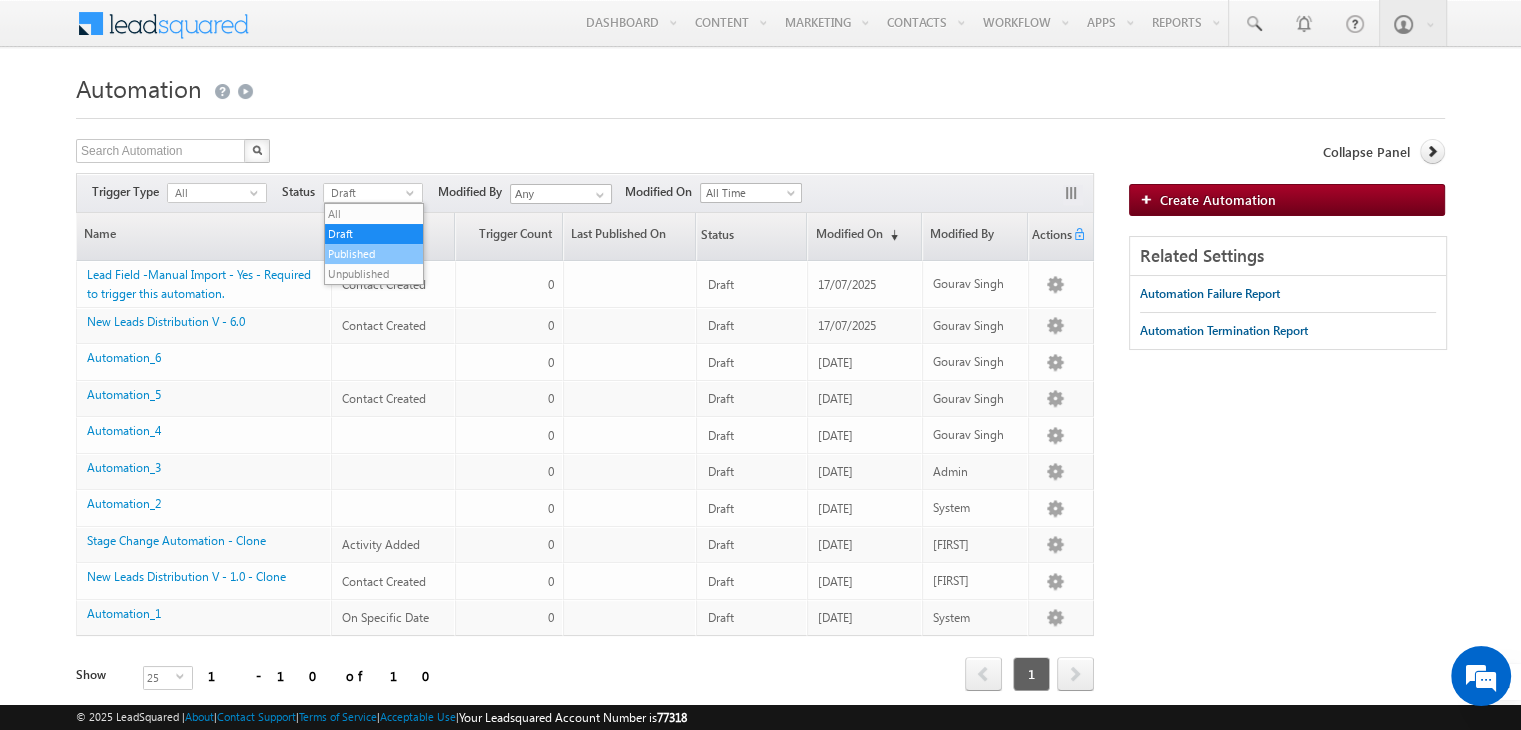 click on "Published" at bounding box center [374, 254] 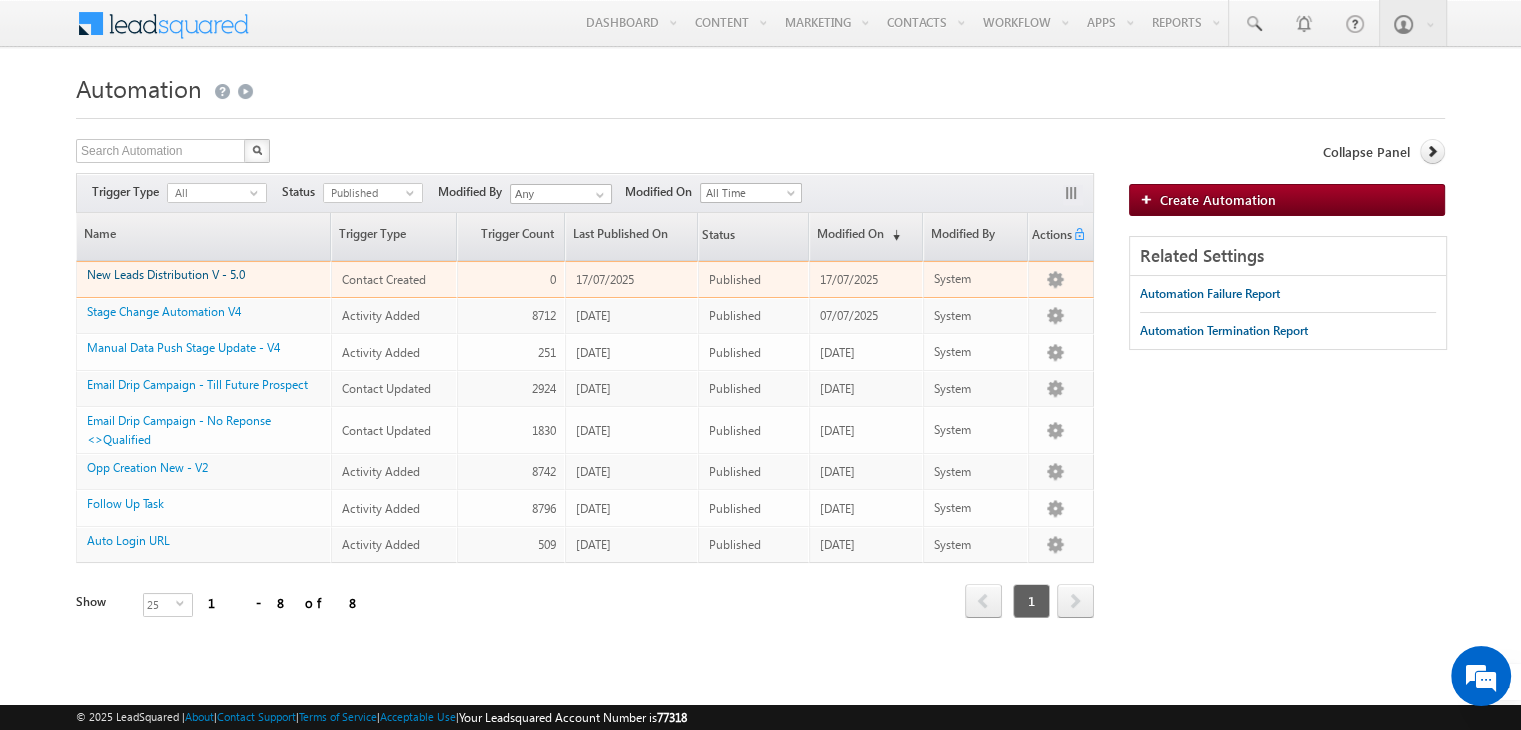 click on "New Leads Distribution V - 5.0" at bounding box center [166, 274] 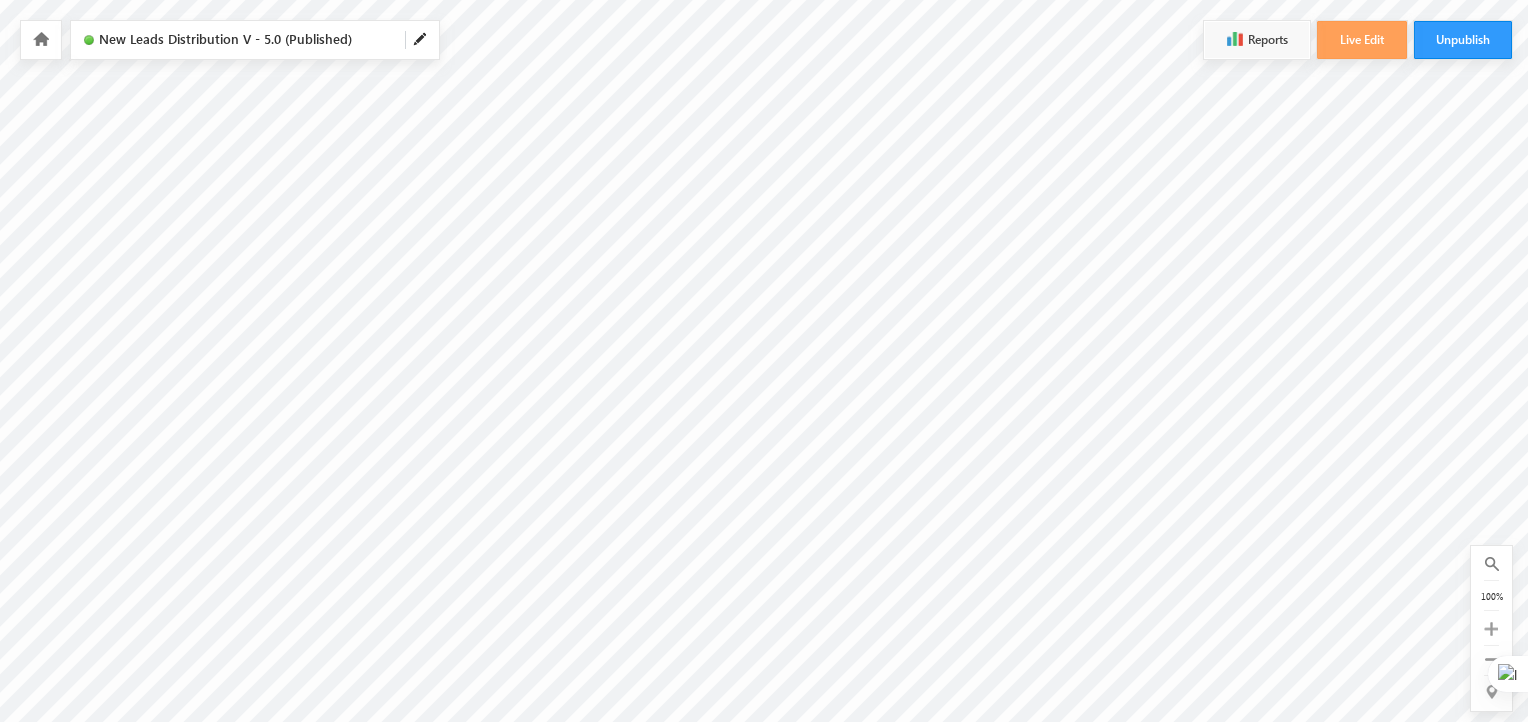 scroll, scrollTop: 44, scrollLeft: 216, axis: both 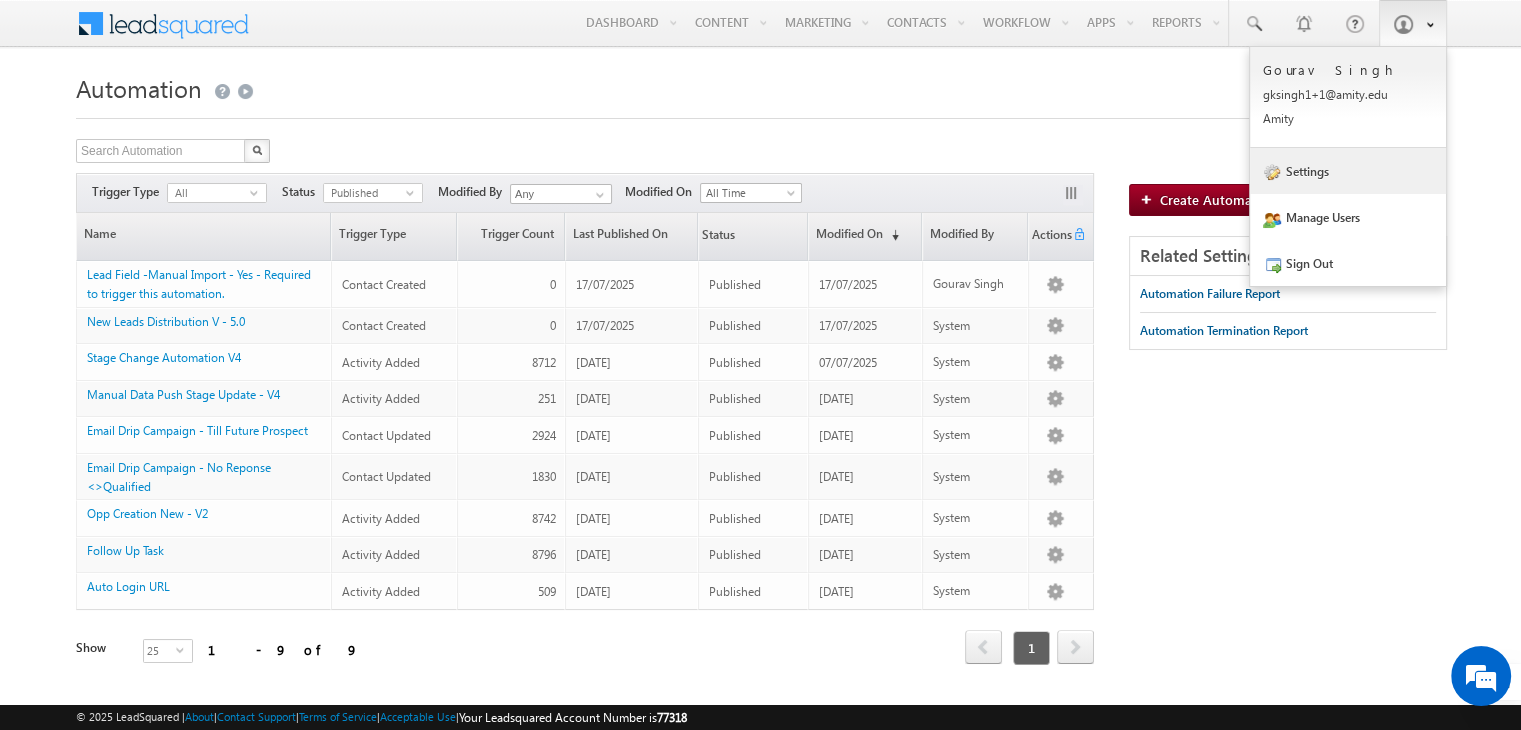 click on "Settings" at bounding box center (1348, 171) 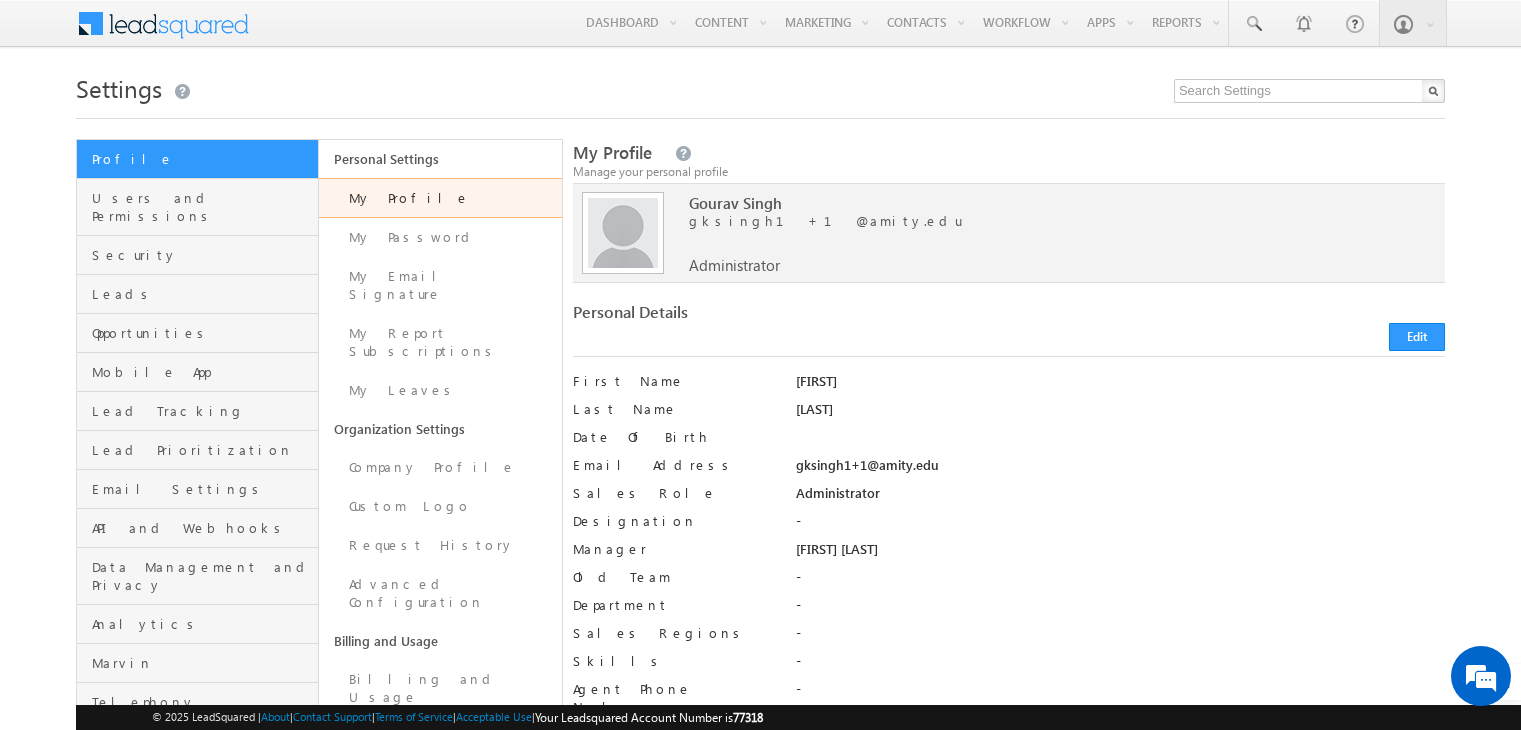 scroll, scrollTop: 0, scrollLeft: 0, axis: both 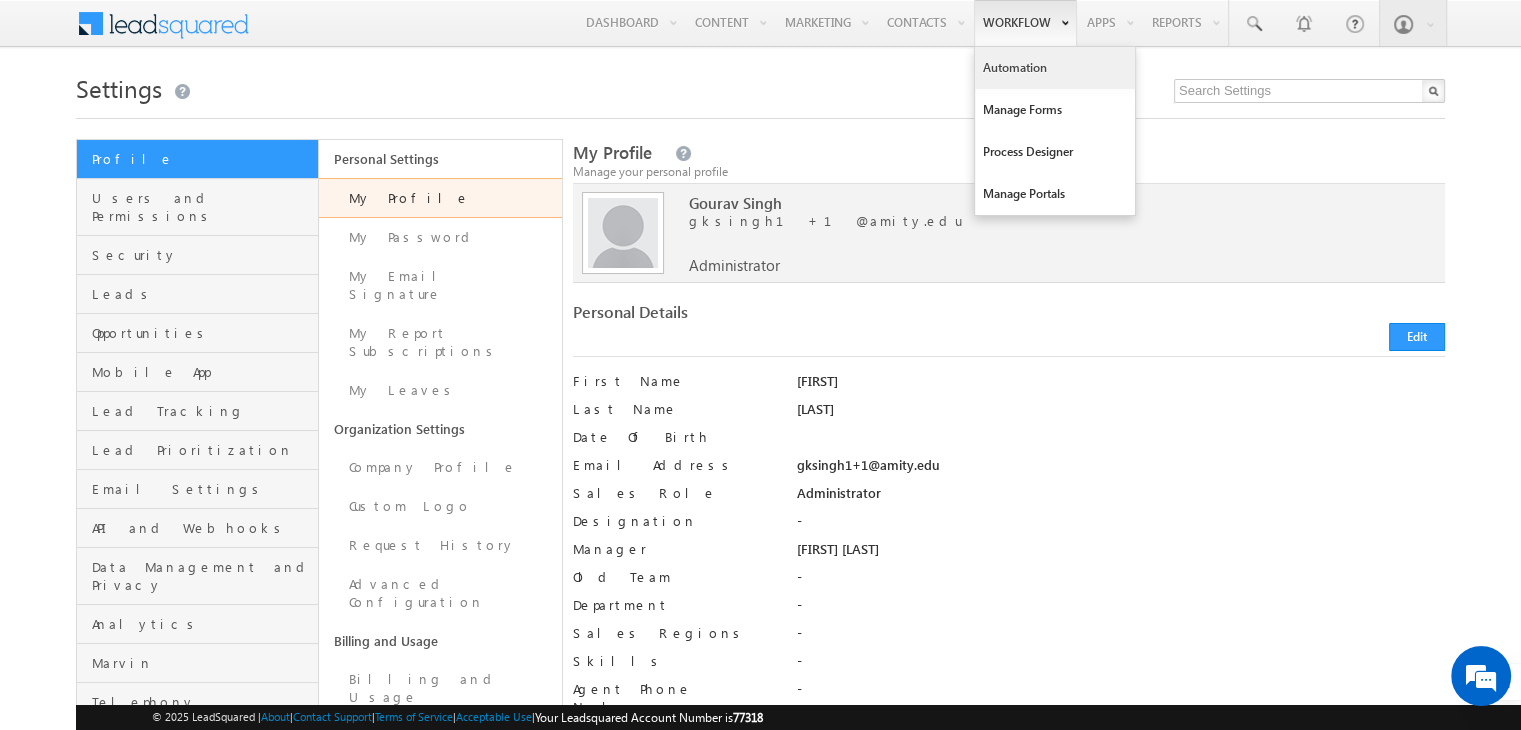 click on "Automation" at bounding box center [1055, 68] 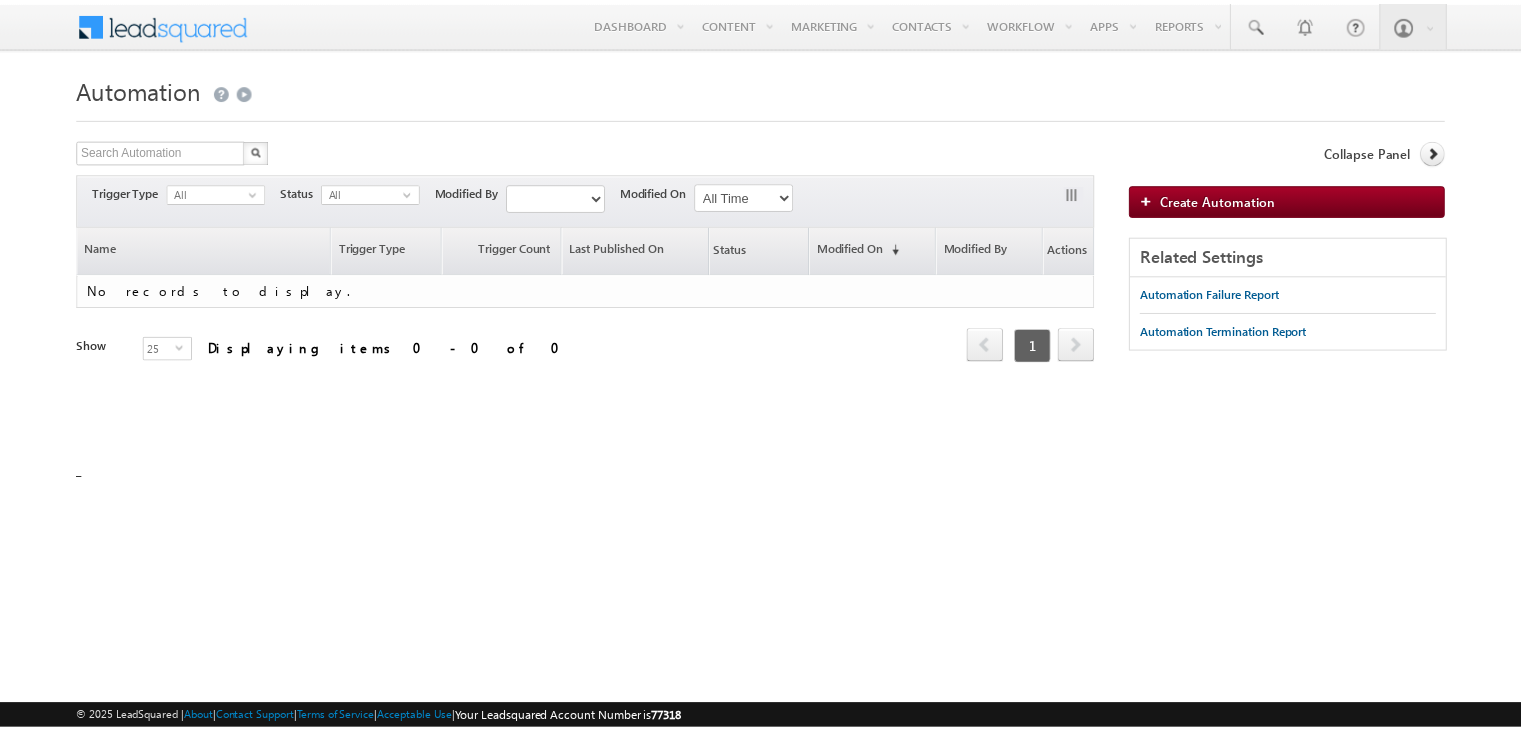 scroll, scrollTop: 0, scrollLeft: 0, axis: both 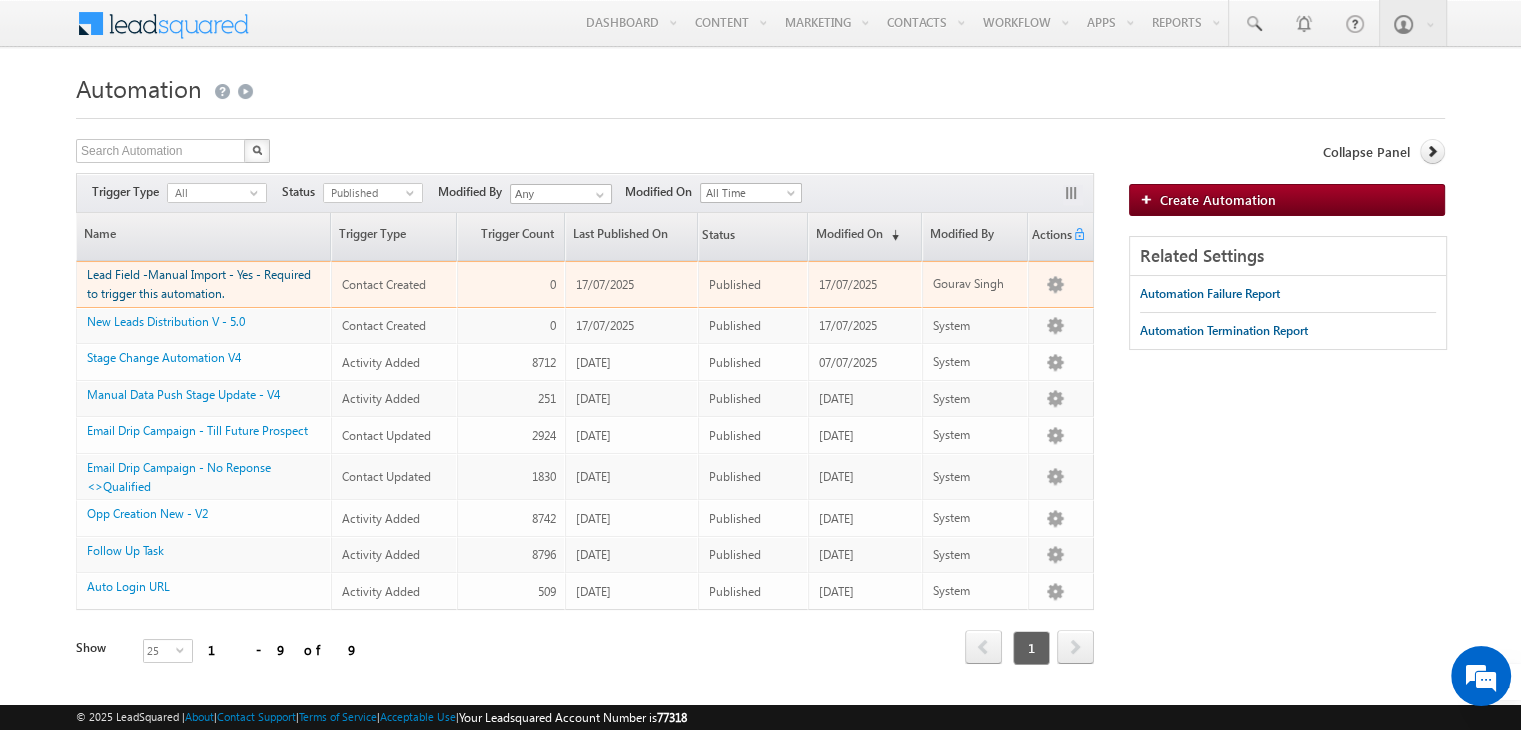 click on "Lead Field -Manual Import - Yes - Required to trigger this automation." at bounding box center (199, 284) 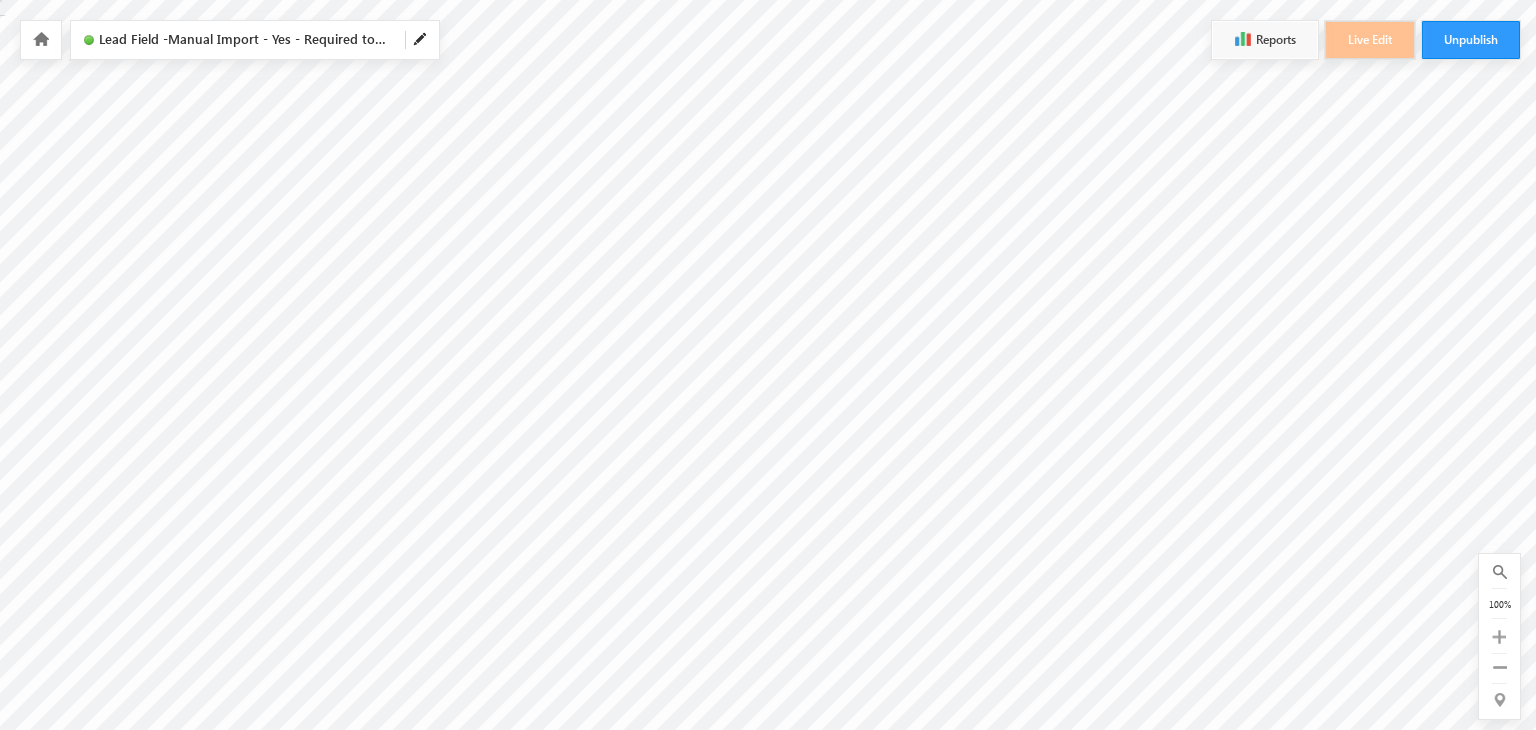scroll, scrollTop: 0, scrollLeft: 0, axis: both 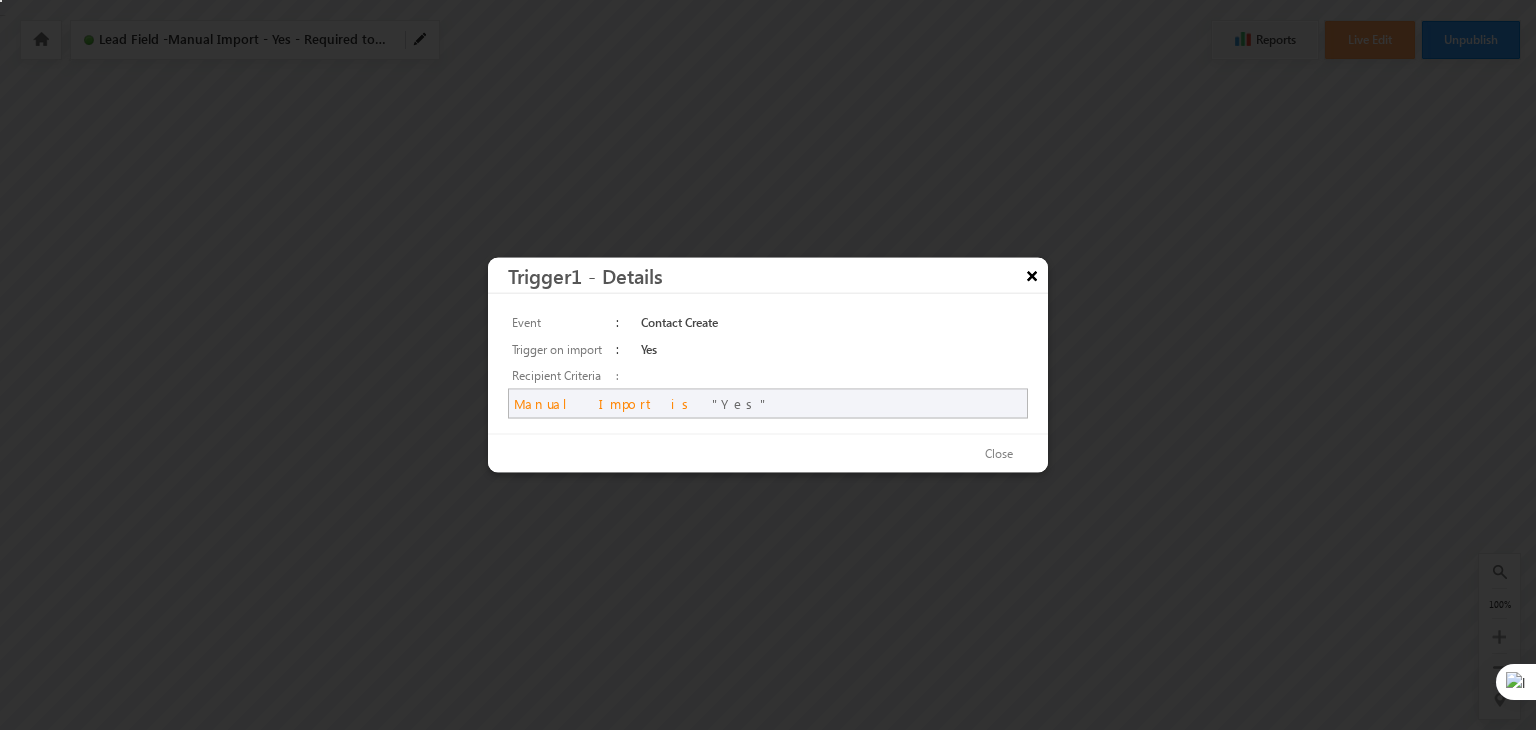 click on "×" at bounding box center (1032, 275) 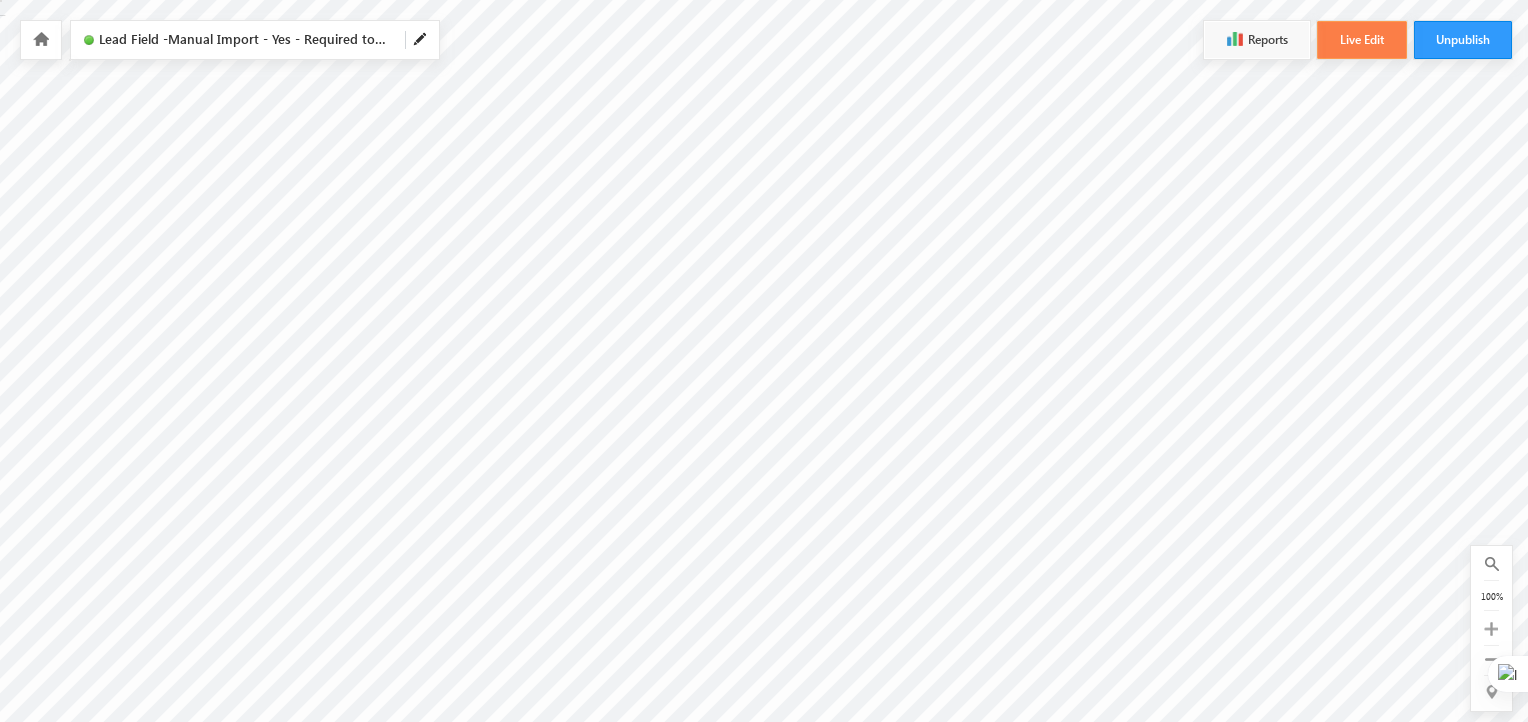 click on "Live Edit" at bounding box center [1362, 40] 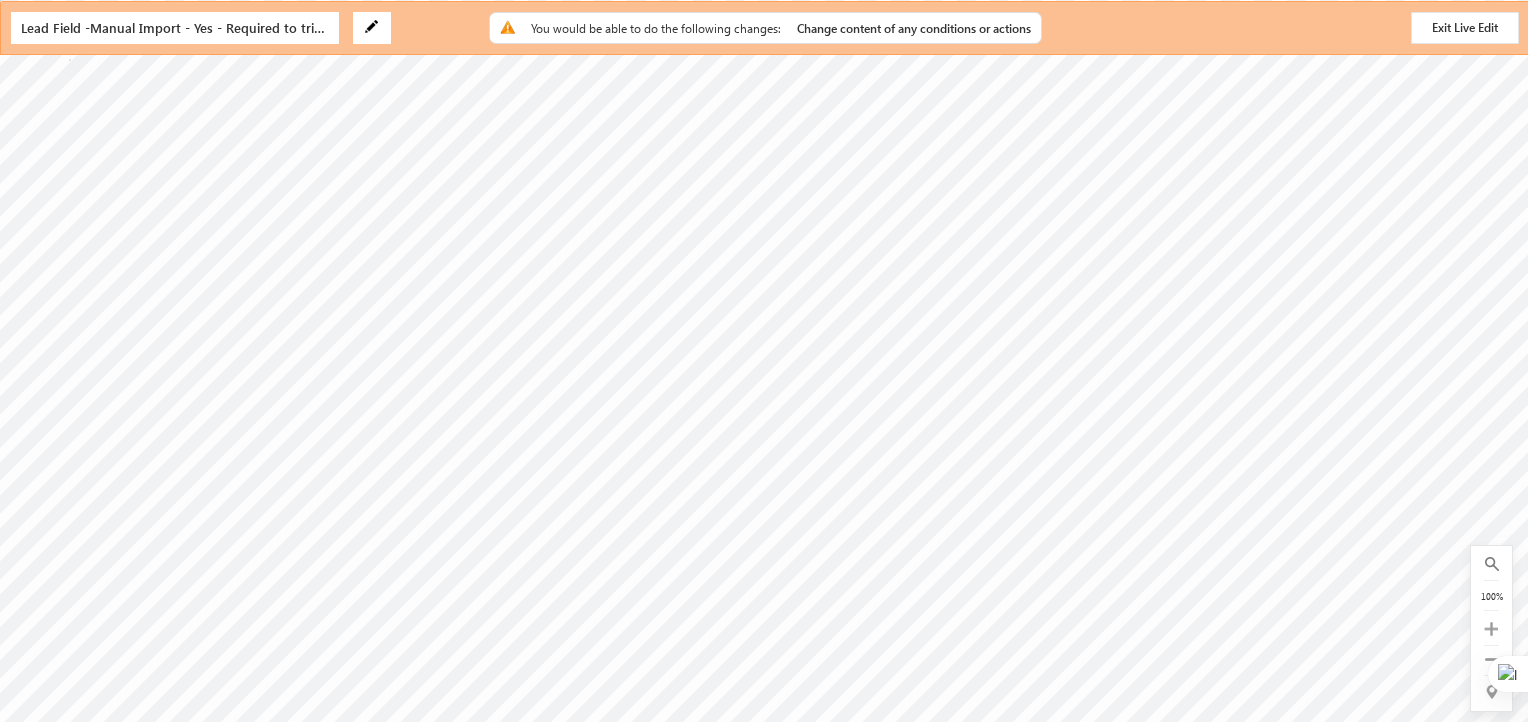 checkbox on "true" 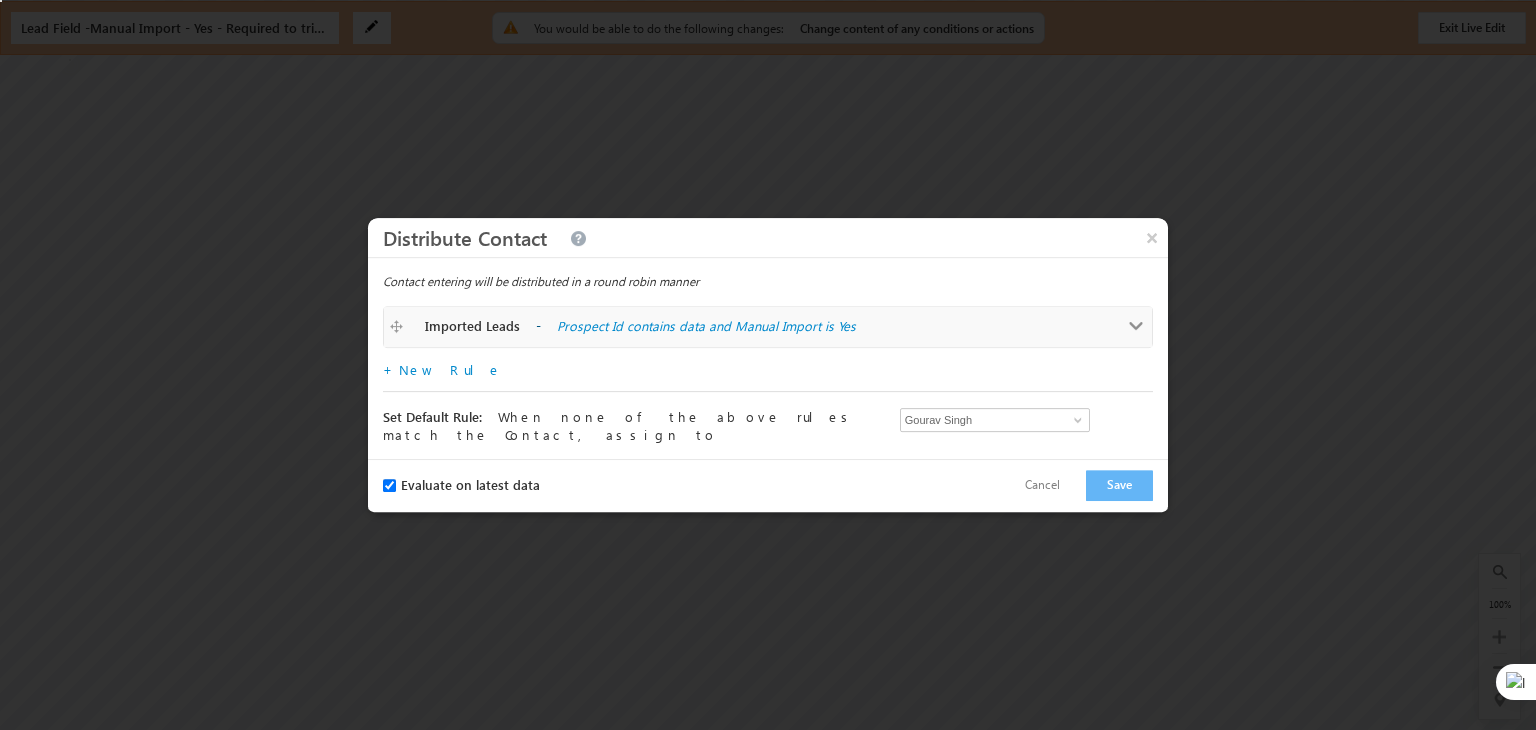 click on "Imported Leads          -          Prospect Id contains data  and Manual Import is Yes                                 Imported Leads" at bounding box center (768, 327) 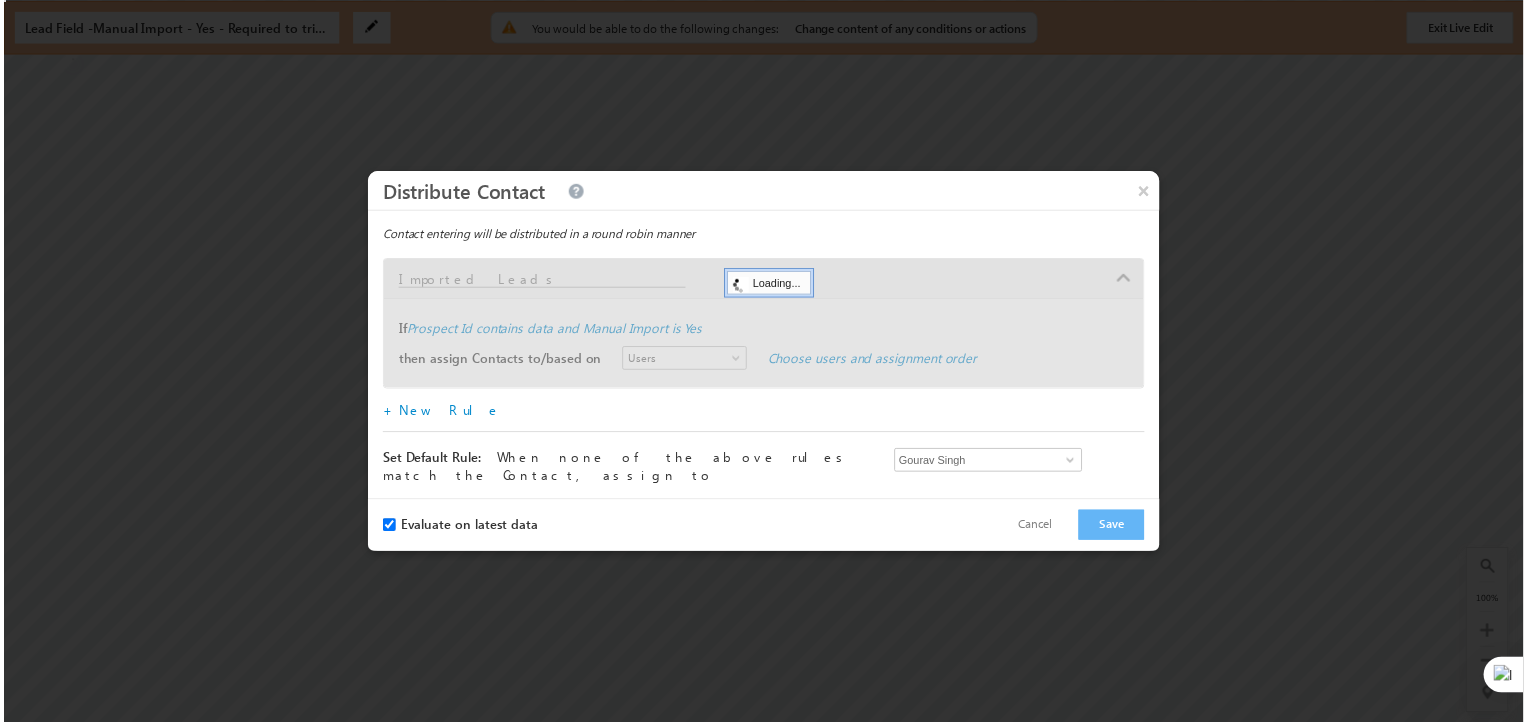 scroll, scrollTop: 0, scrollLeft: 0, axis: both 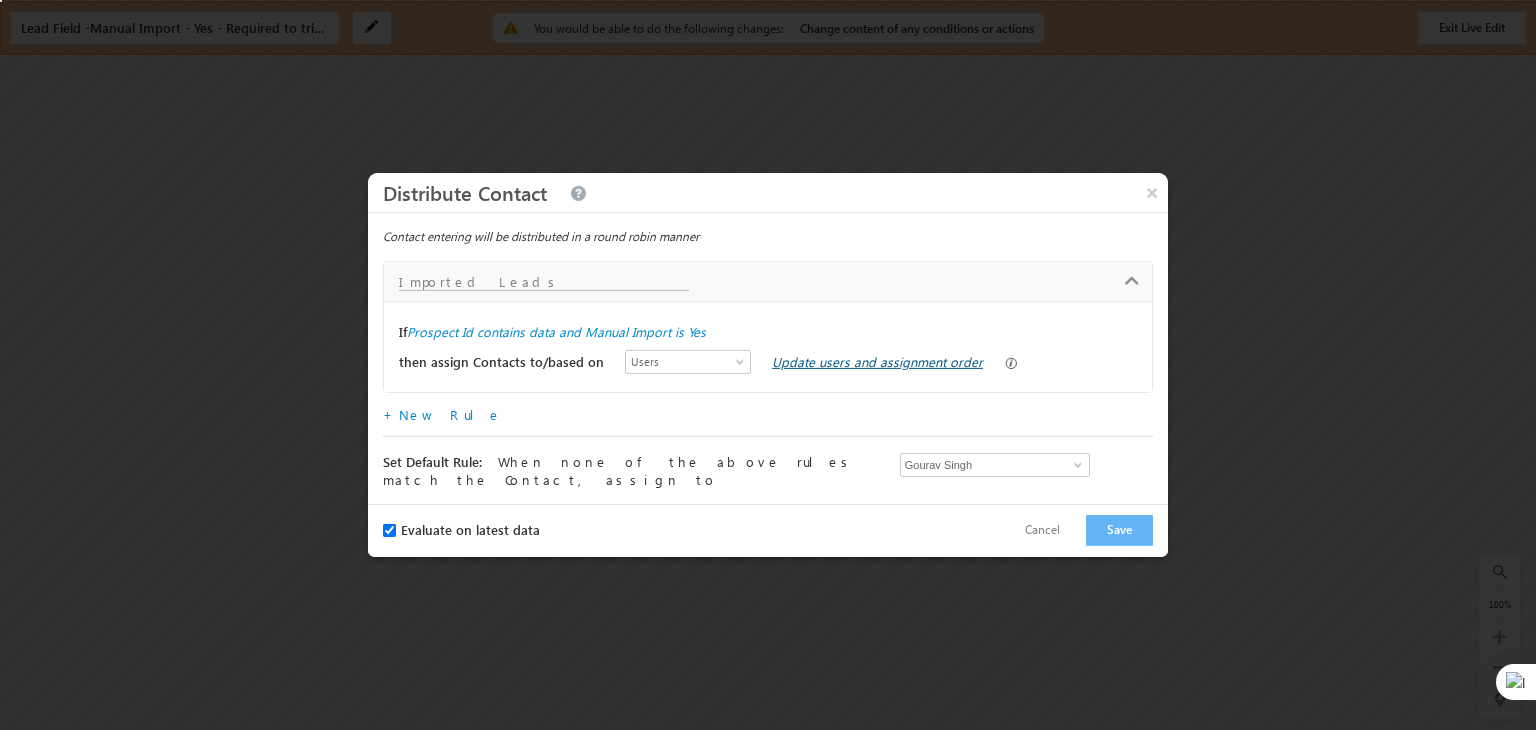 click on "Update users and assignment order" at bounding box center (877, 361) 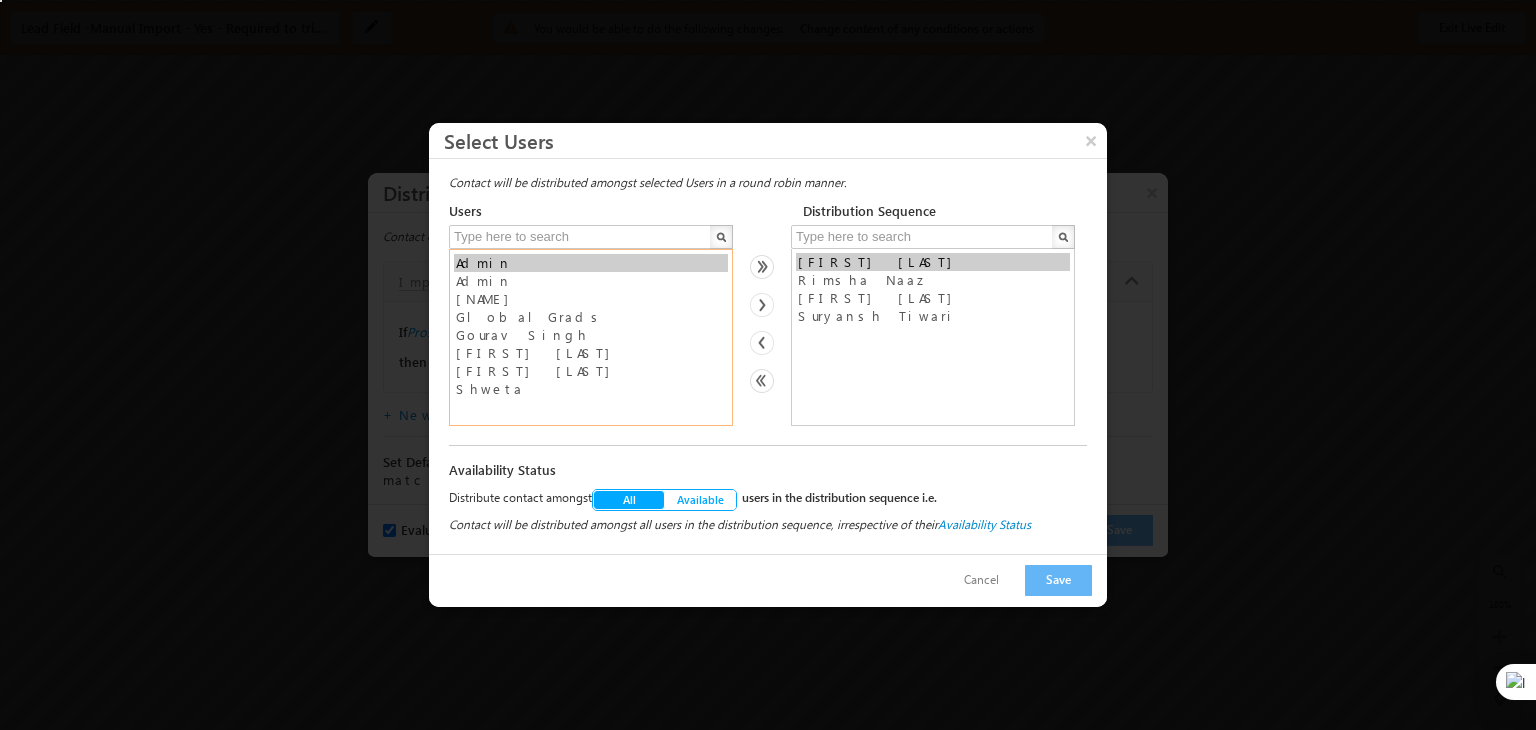 select on "8269112b-4507-11f0-91df-068012126923" 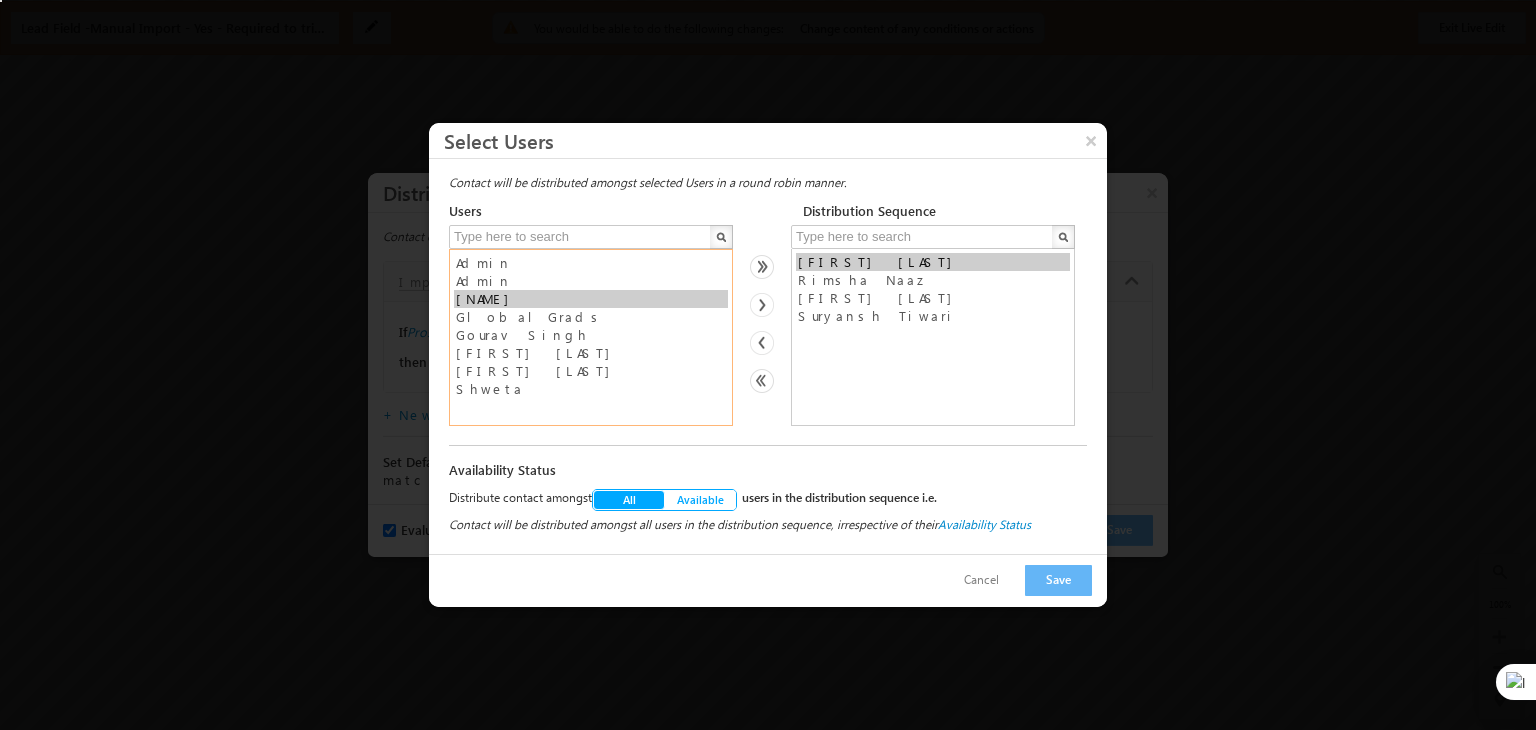 click on "[NAME]" at bounding box center (591, 299) 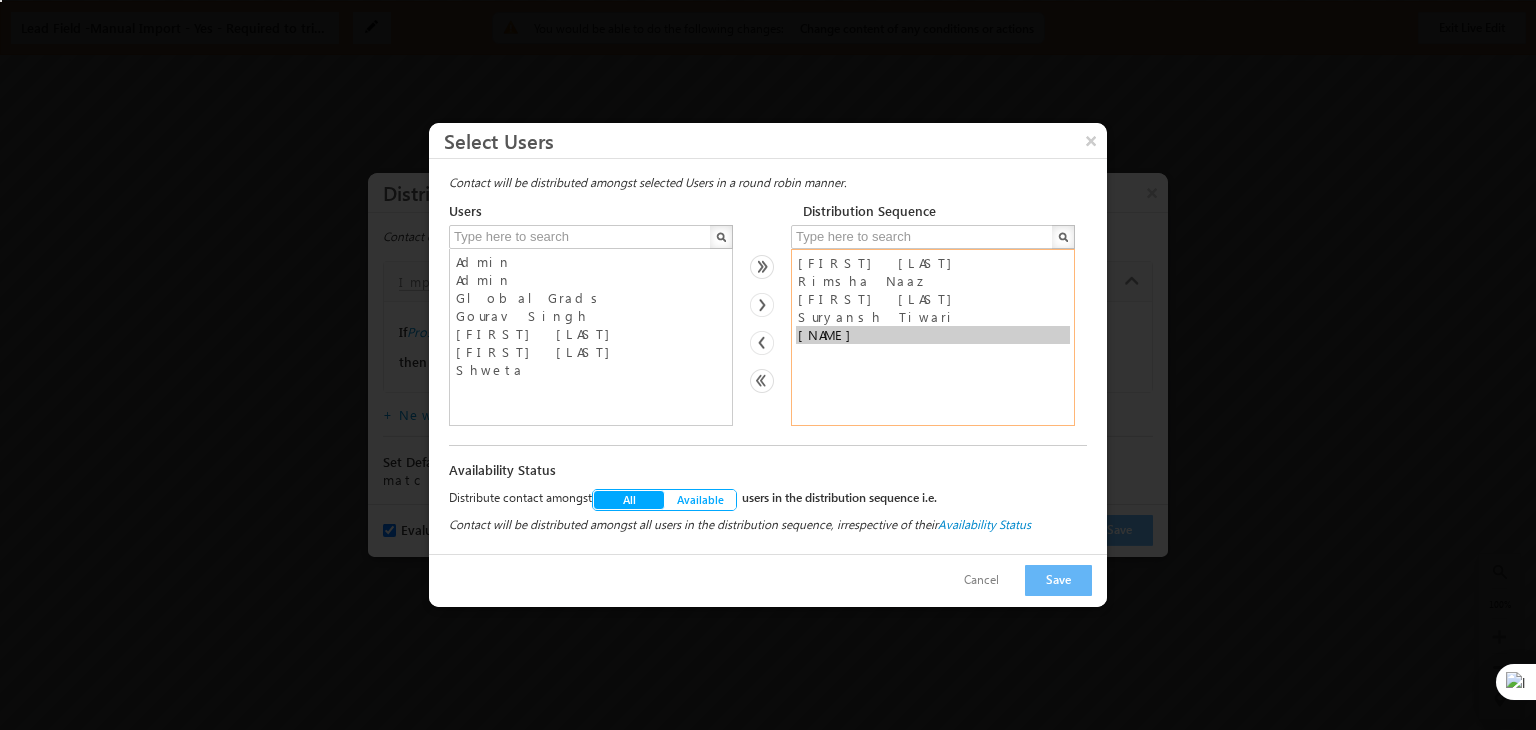 click on "[NAME]" at bounding box center [933, 335] 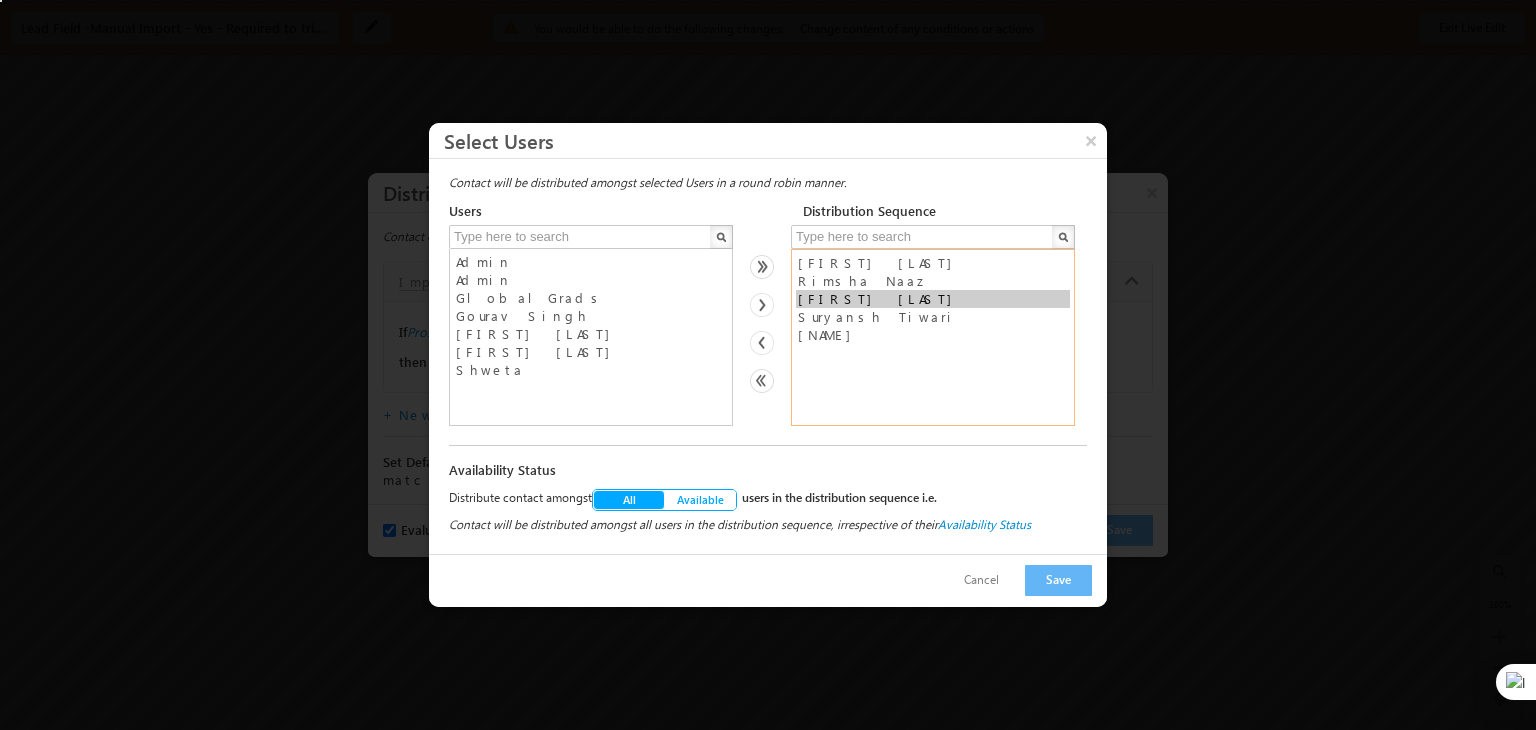 click on "[FIRST] [LAST]" at bounding box center [933, 299] 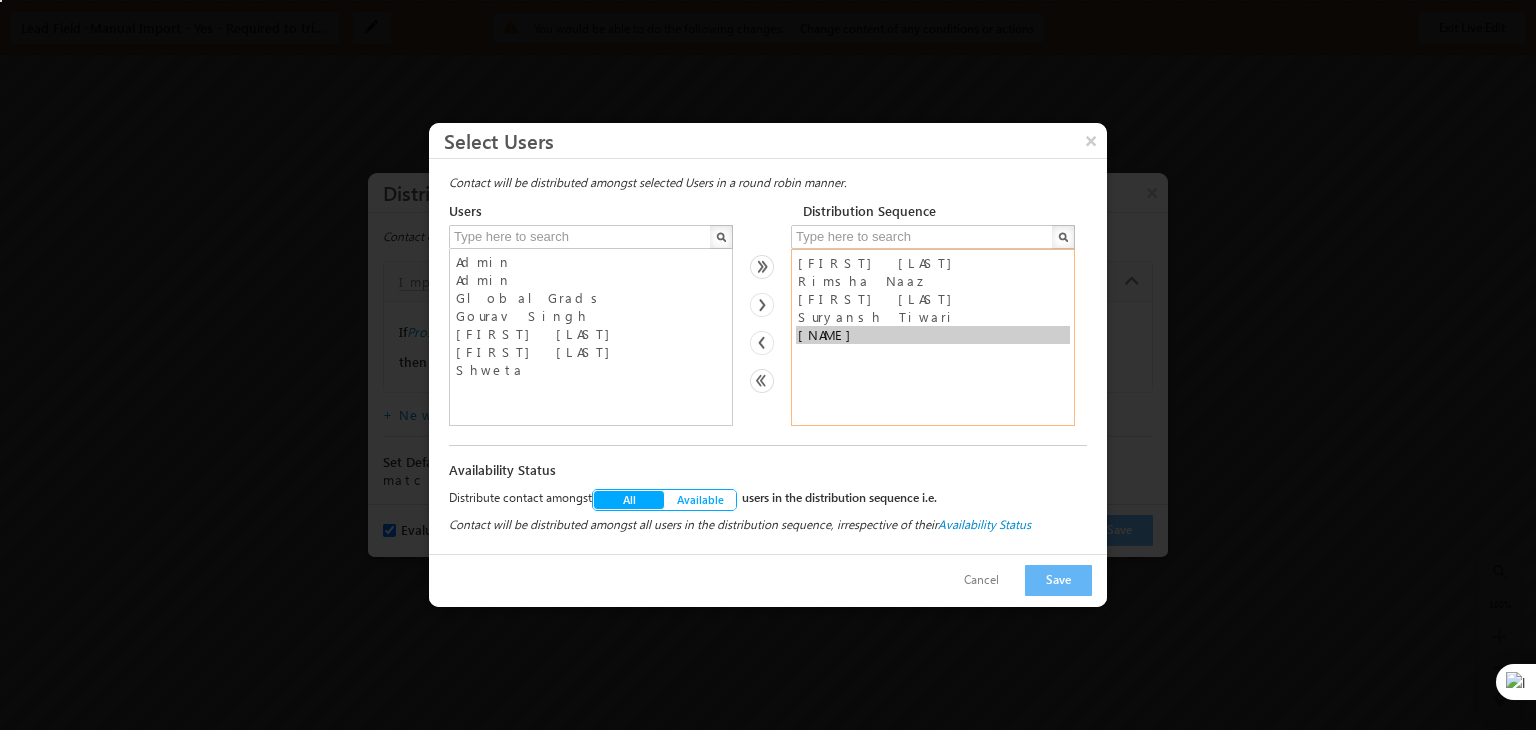 click on "[NAME]" at bounding box center [933, 335] 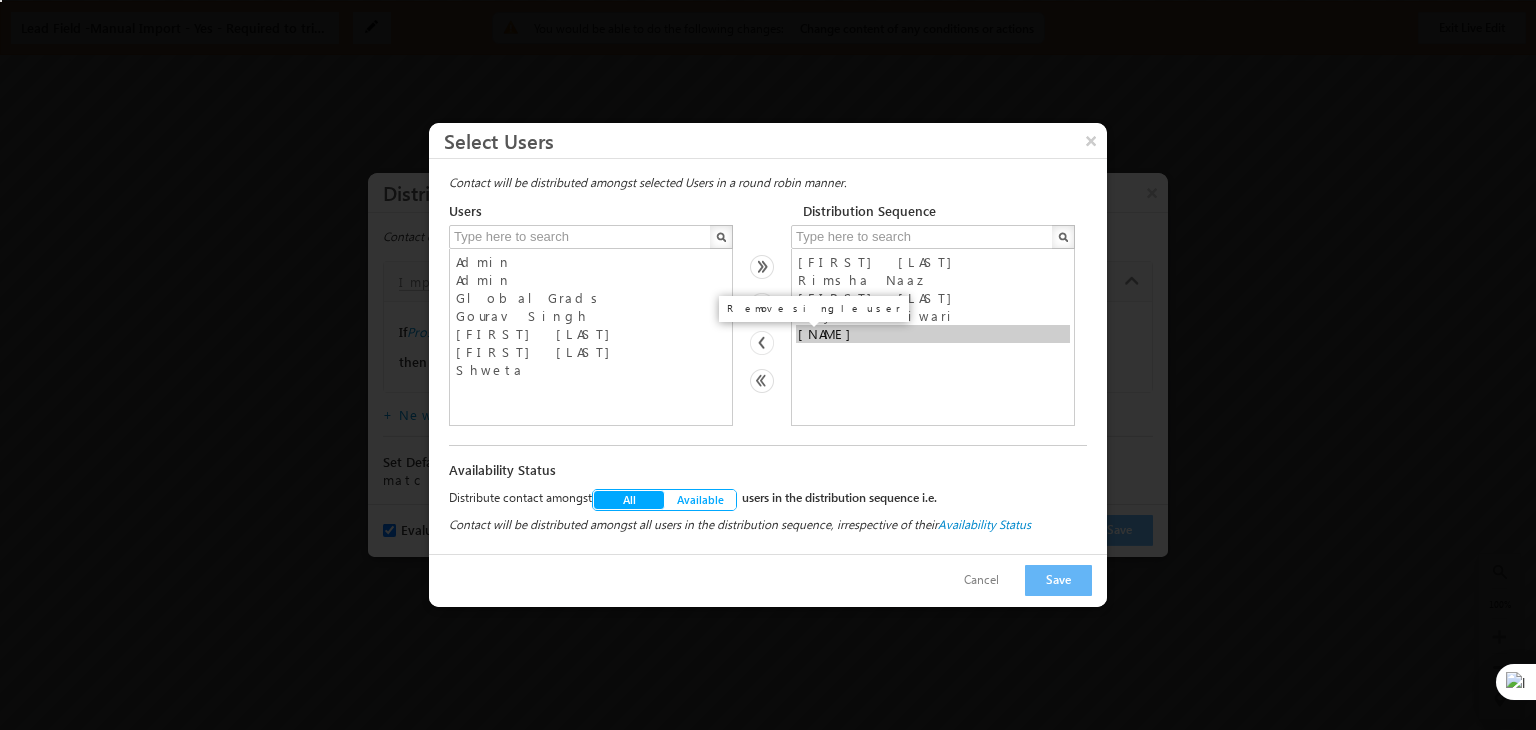click at bounding box center (762, 343) 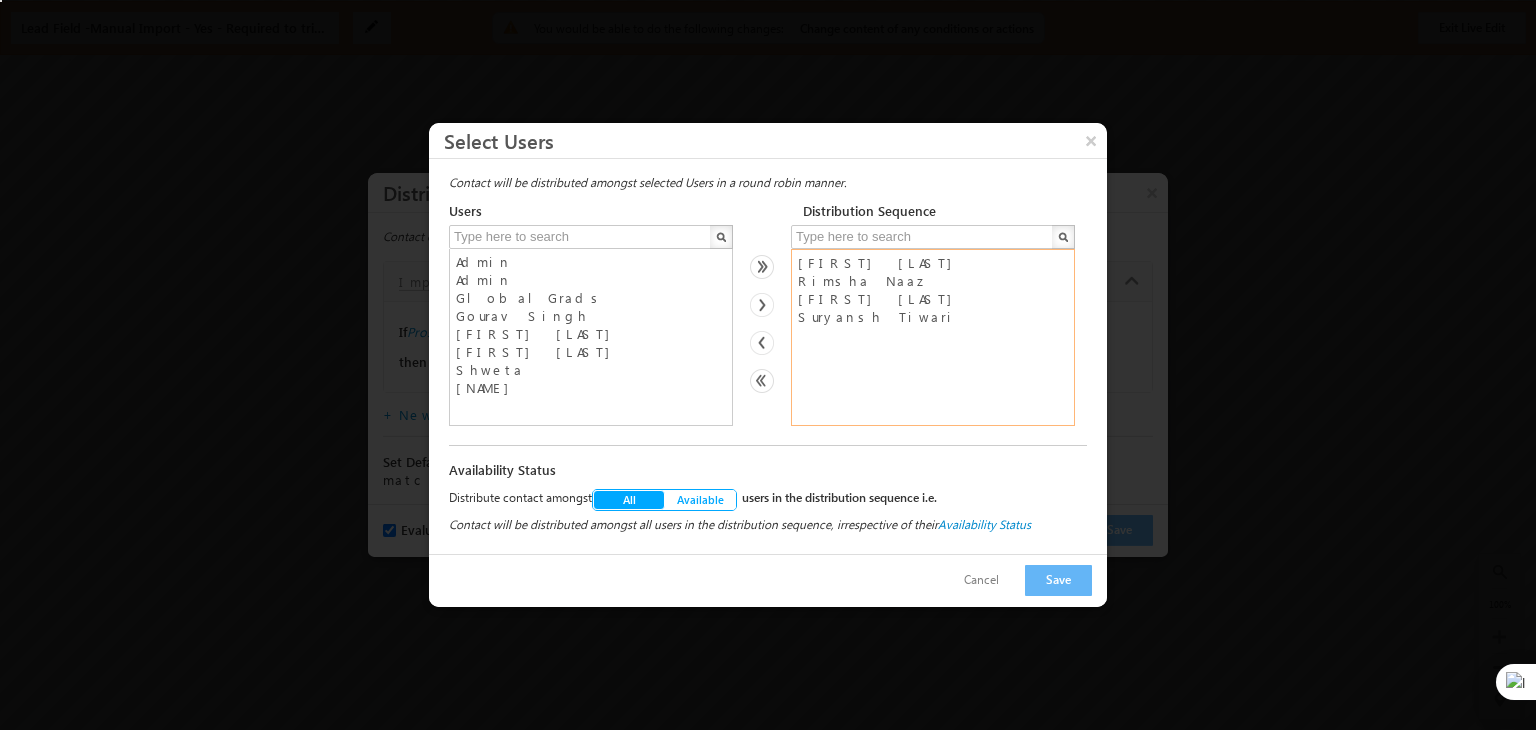 click on "[FIRST] [LAST] [FIRST] [LAST] [FIRST] [LAST] [FIRST] [LAST]" at bounding box center [933, 337] 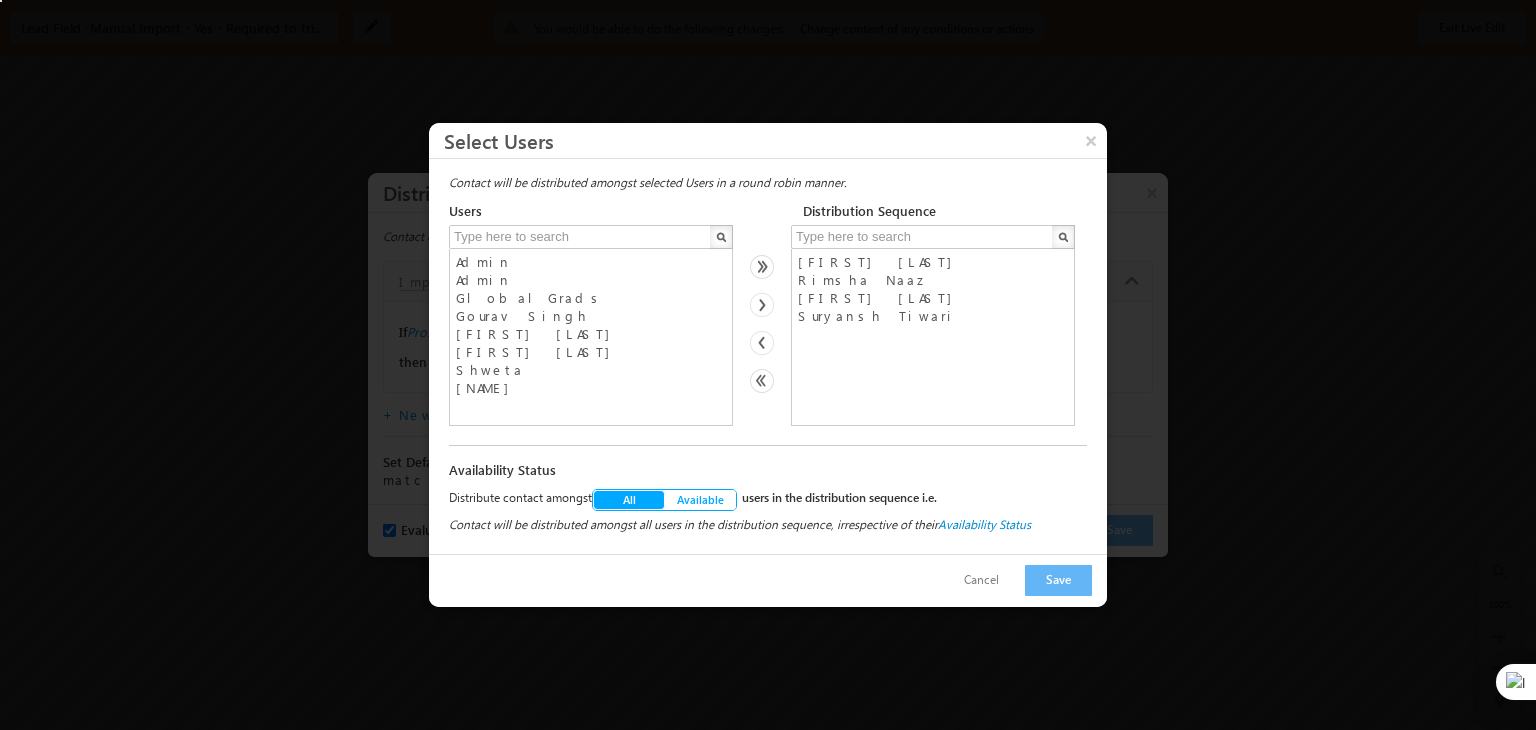 click on "Cancel
Save" at bounding box center [768, 580] 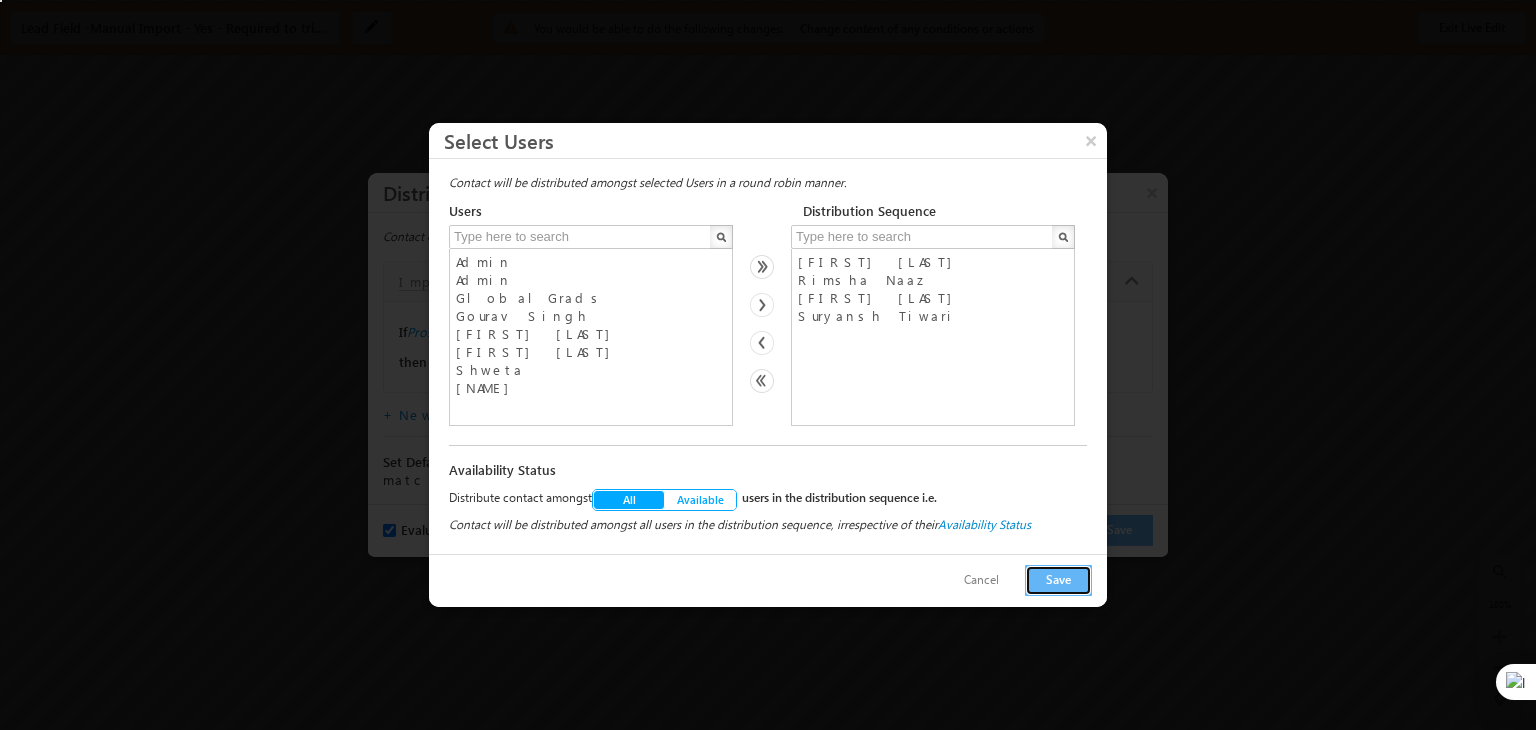 click on "Save" at bounding box center [1058, 580] 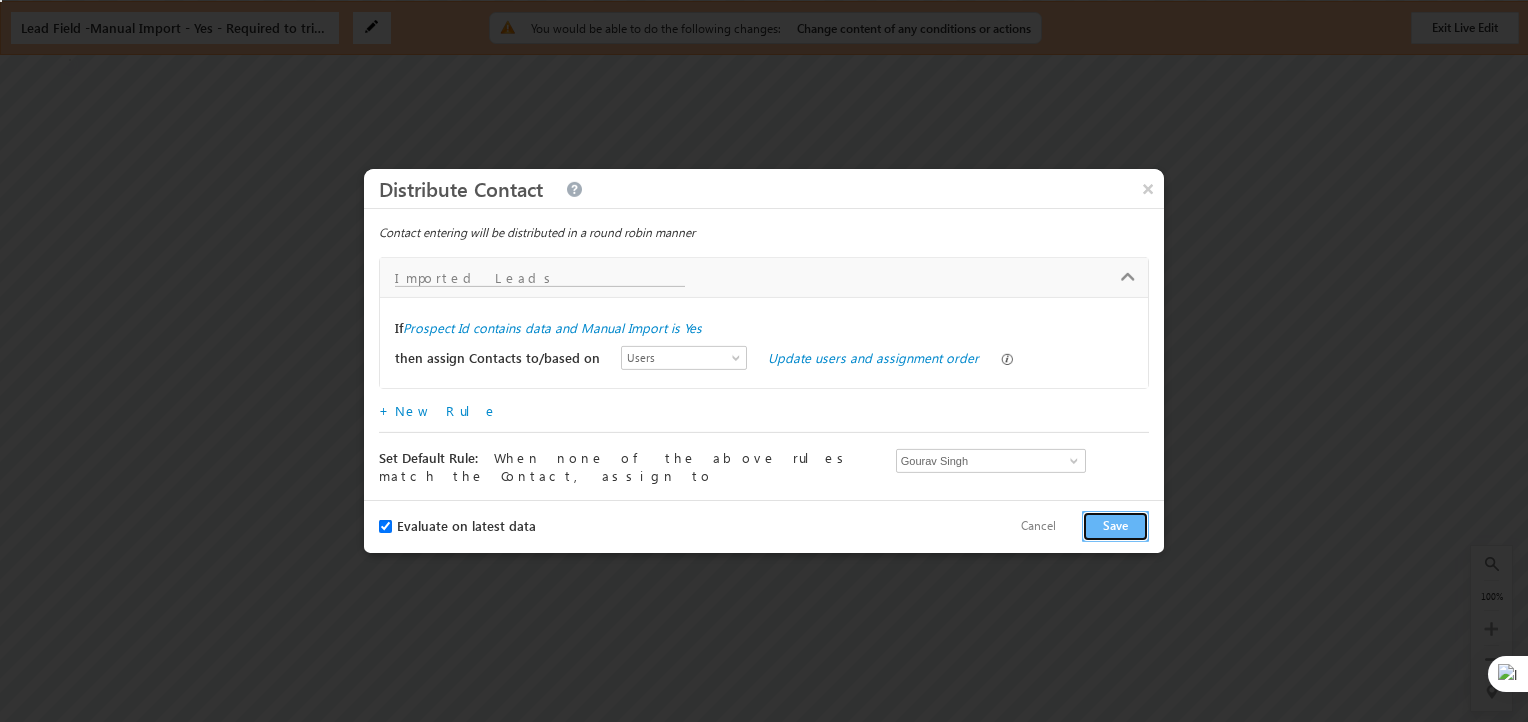 click on "Save" at bounding box center (1115, 526) 